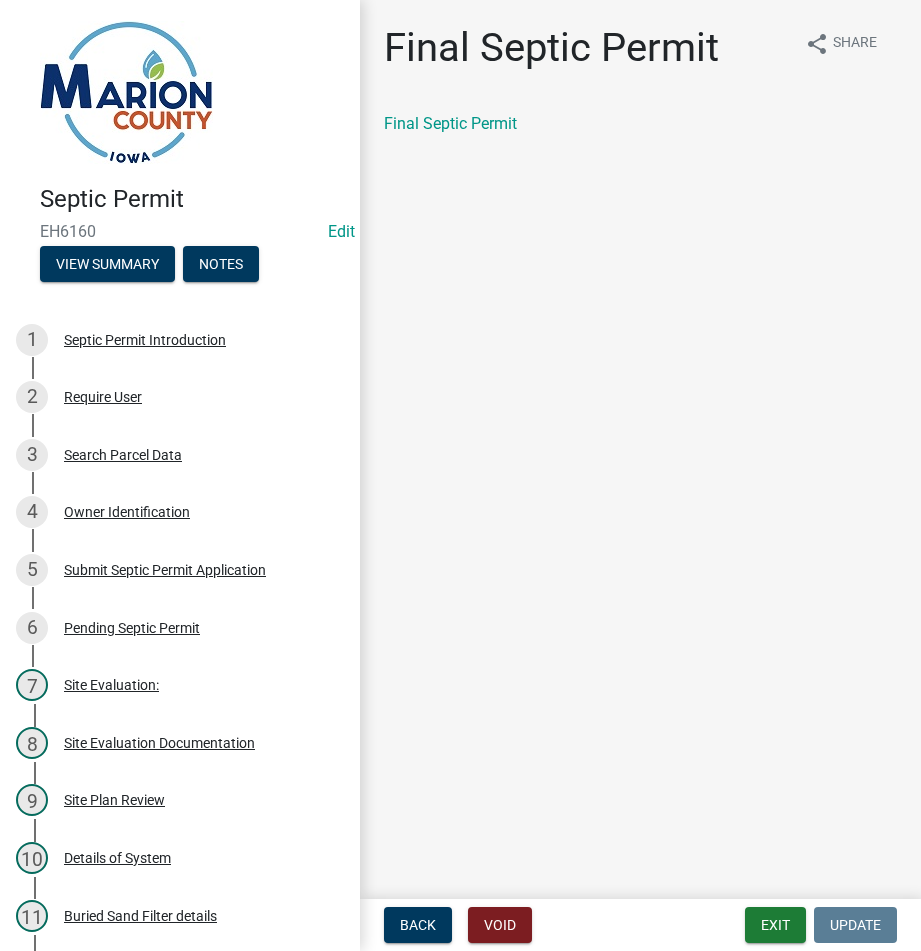 scroll, scrollTop: 0, scrollLeft: 0, axis: both 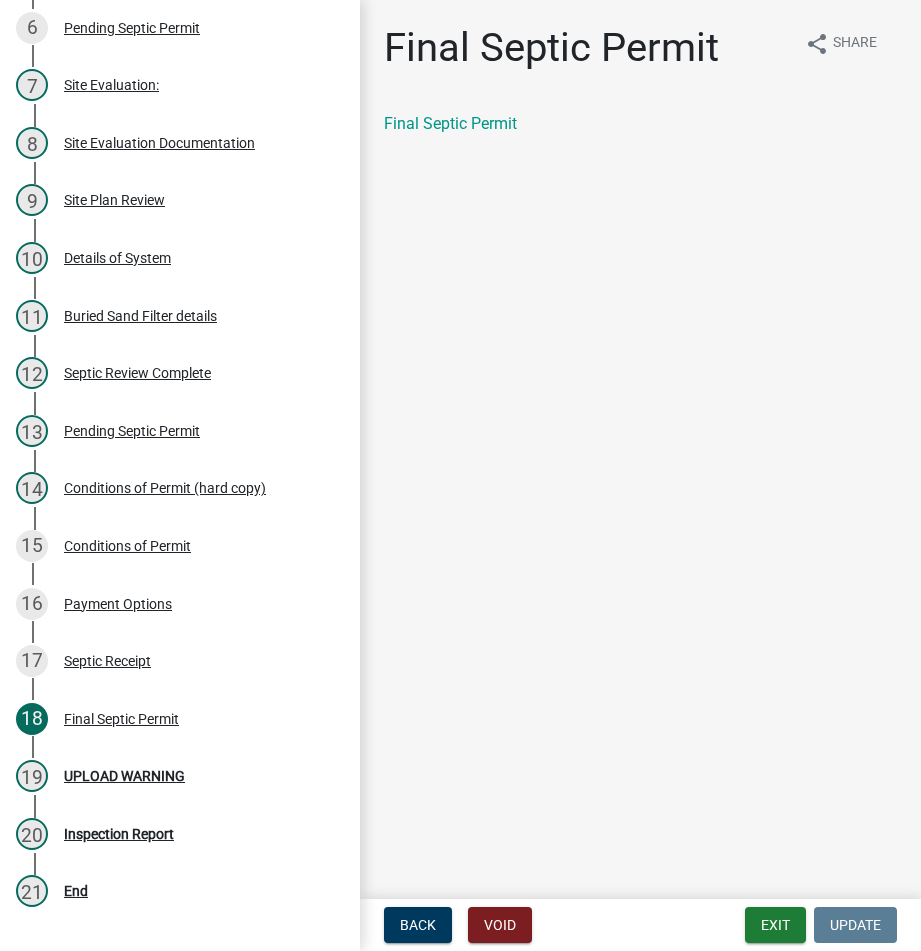 click on "Final Septic Permit" 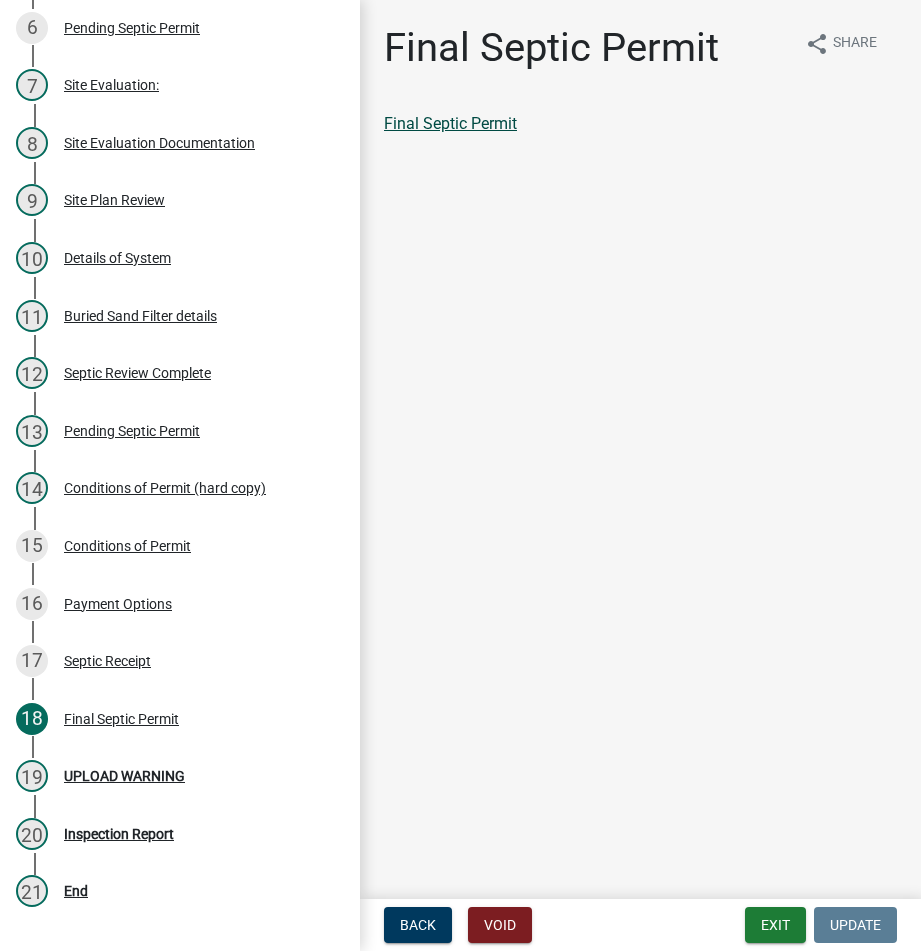 click on "Final Septic Permit" 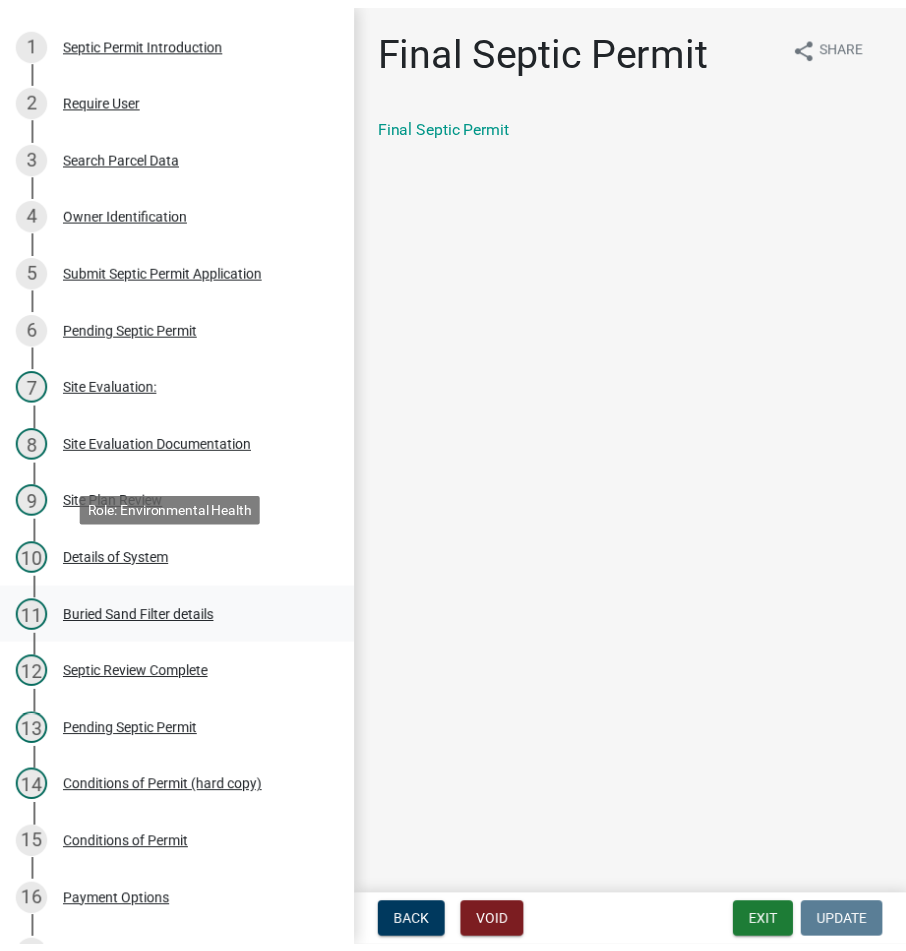 scroll, scrollTop: 400, scrollLeft: 0, axis: vertical 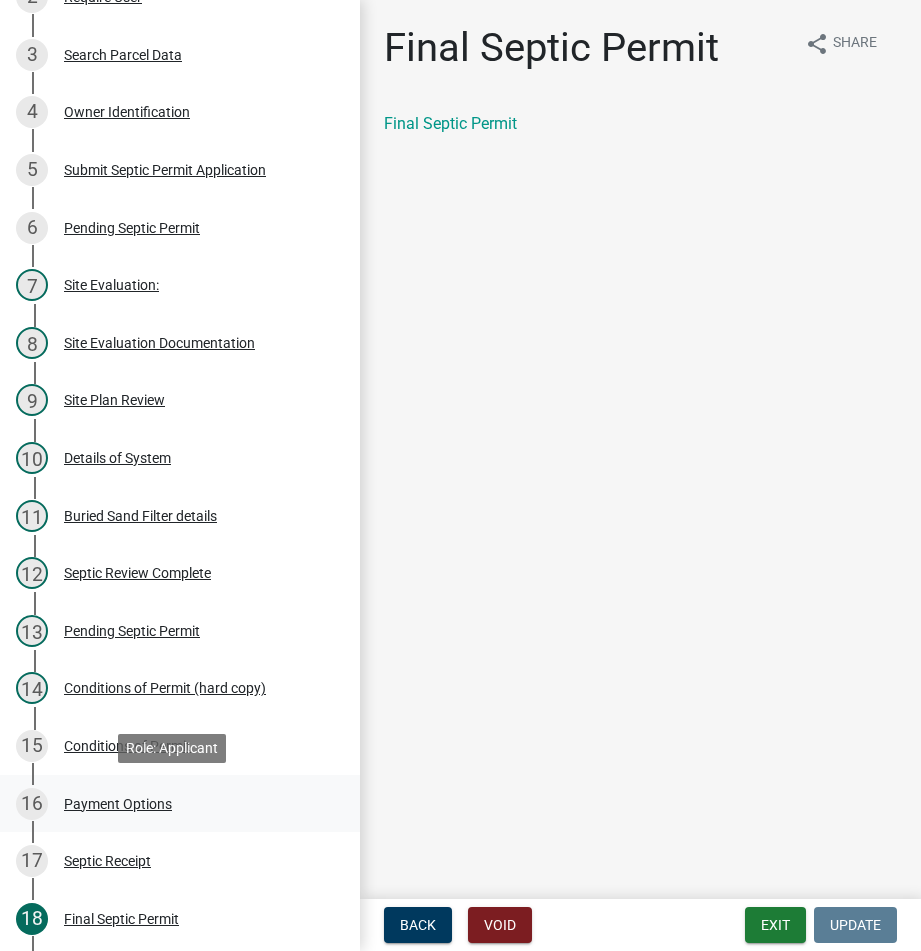 click on "Payment Options" at bounding box center (118, 804) 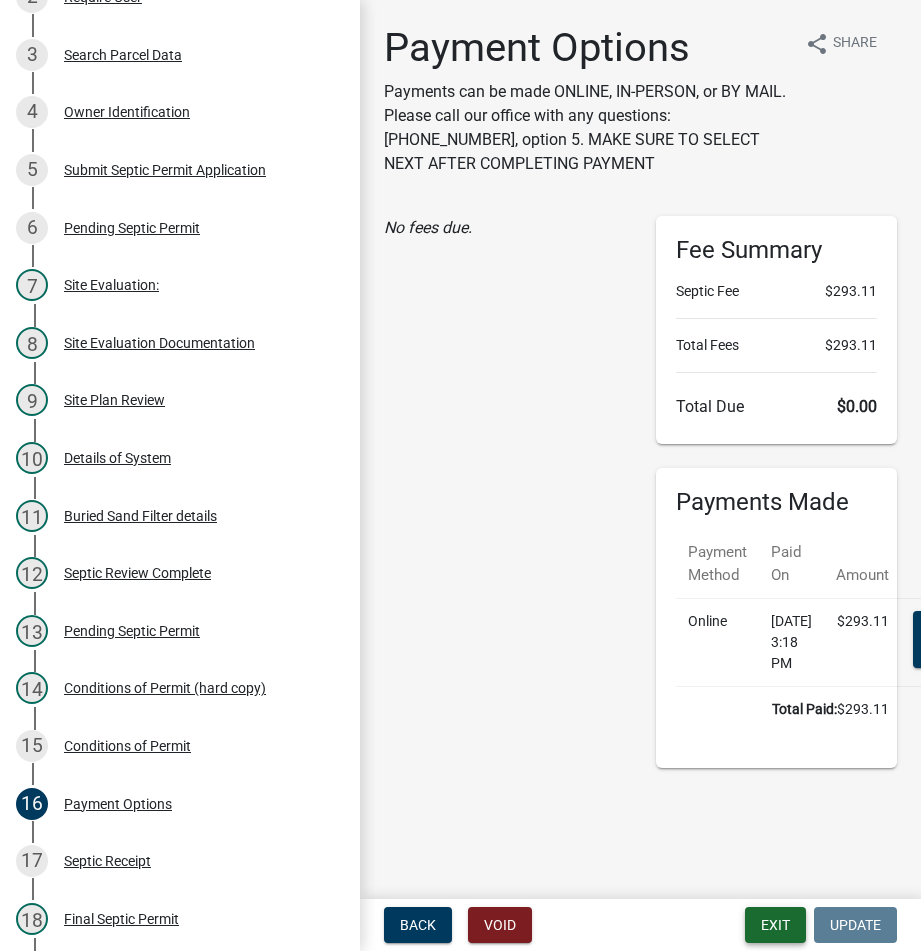 click on "Exit" at bounding box center (775, 925) 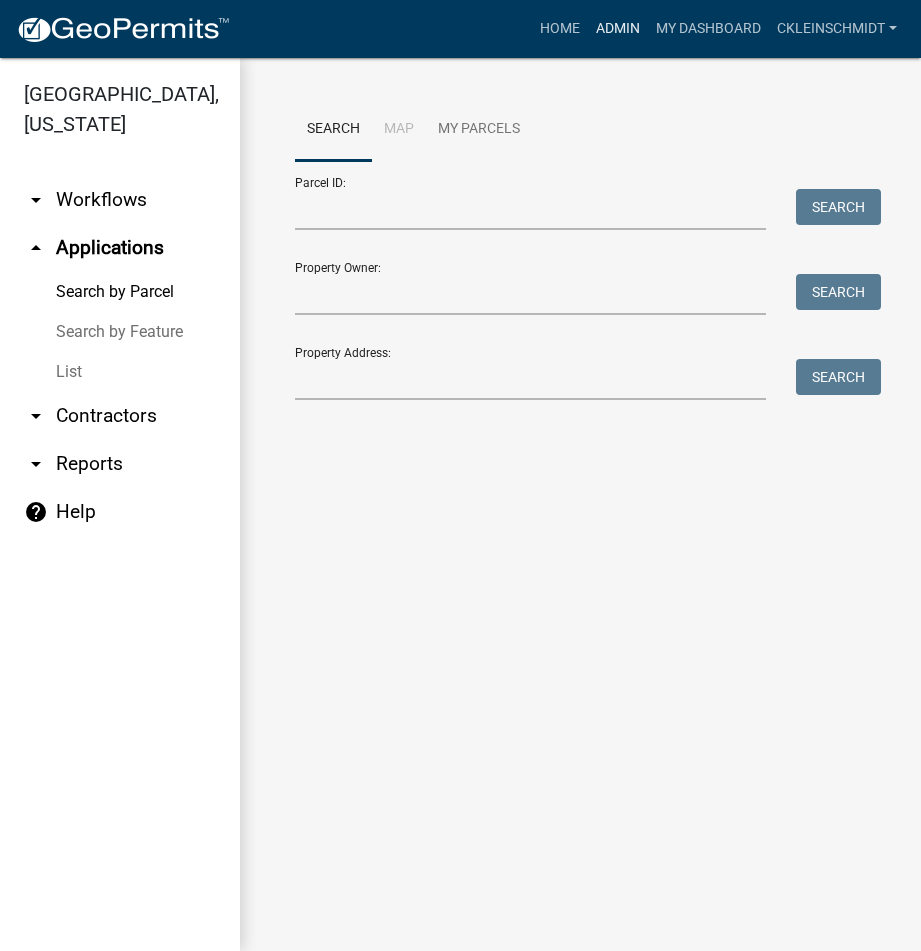 click on "Admin" at bounding box center (618, 29) 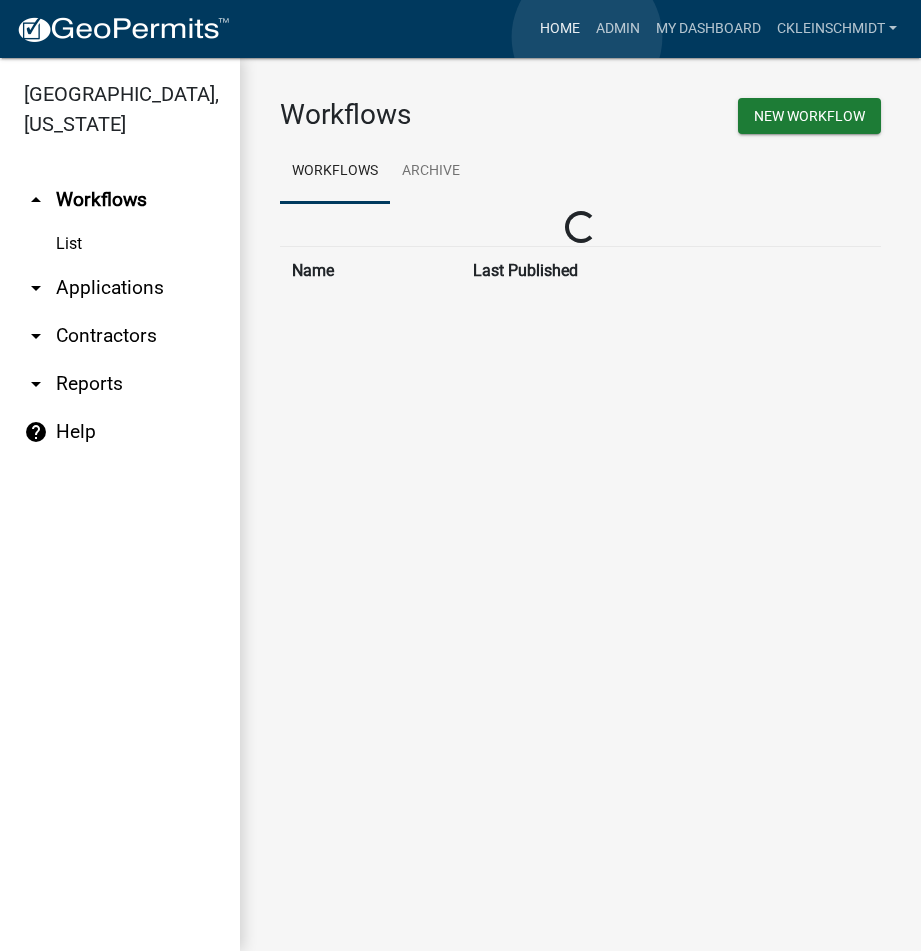 click on "Home" at bounding box center (560, 29) 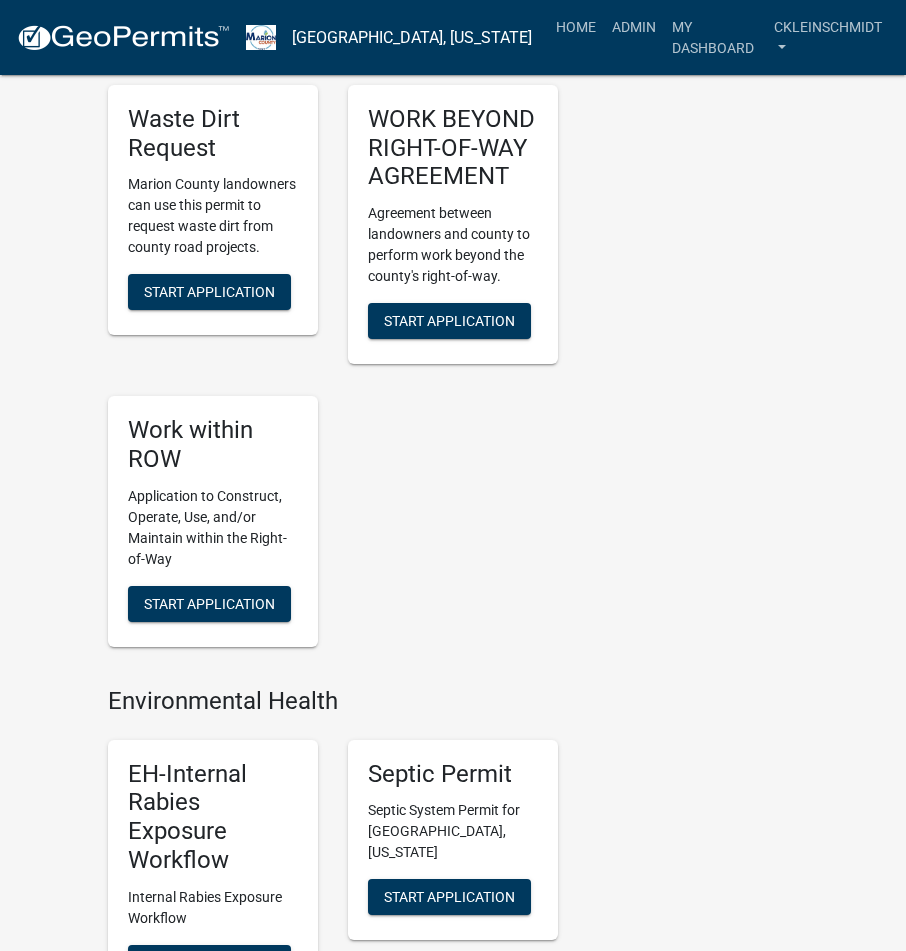 scroll, scrollTop: 2438, scrollLeft: 0, axis: vertical 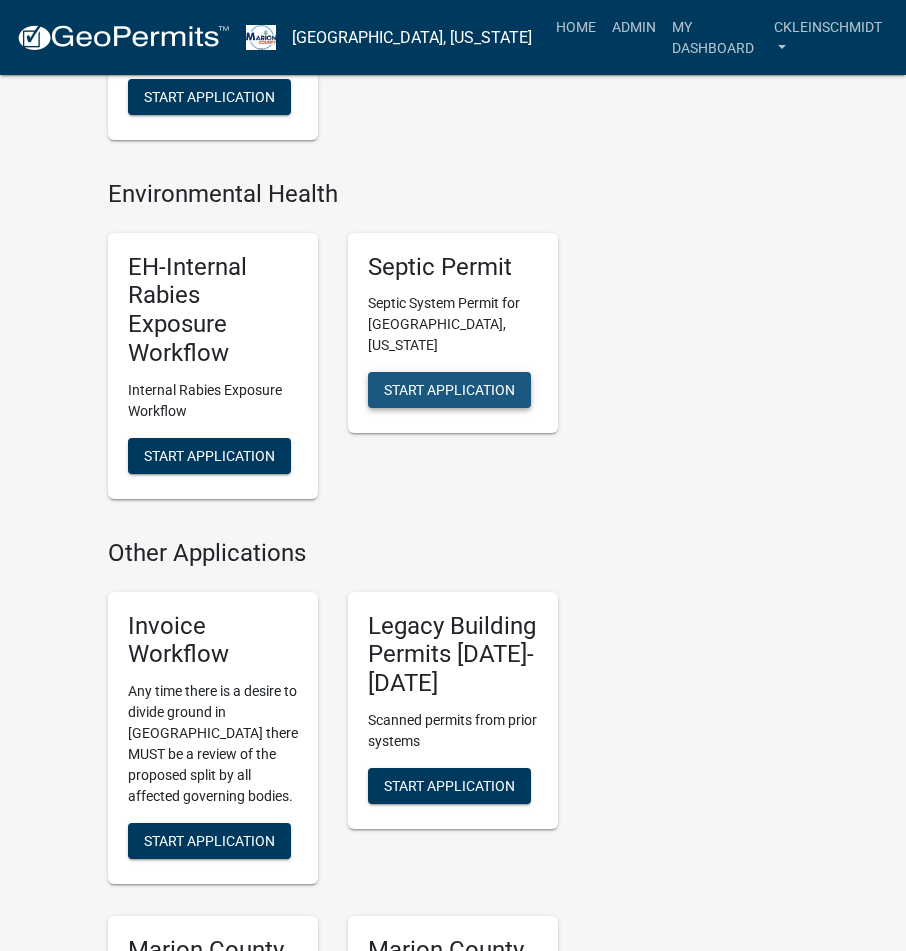 click on "Start Application" at bounding box center (449, 390) 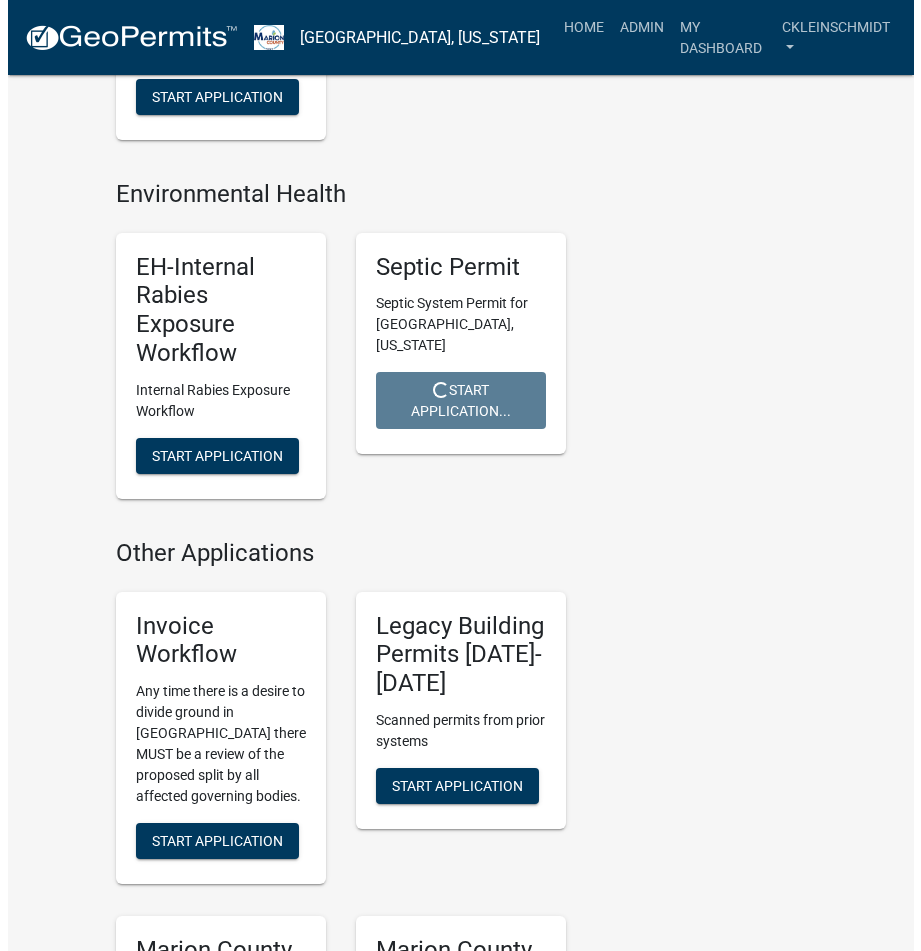 scroll, scrollTop: 0, scrollLeft: 0, axis: both 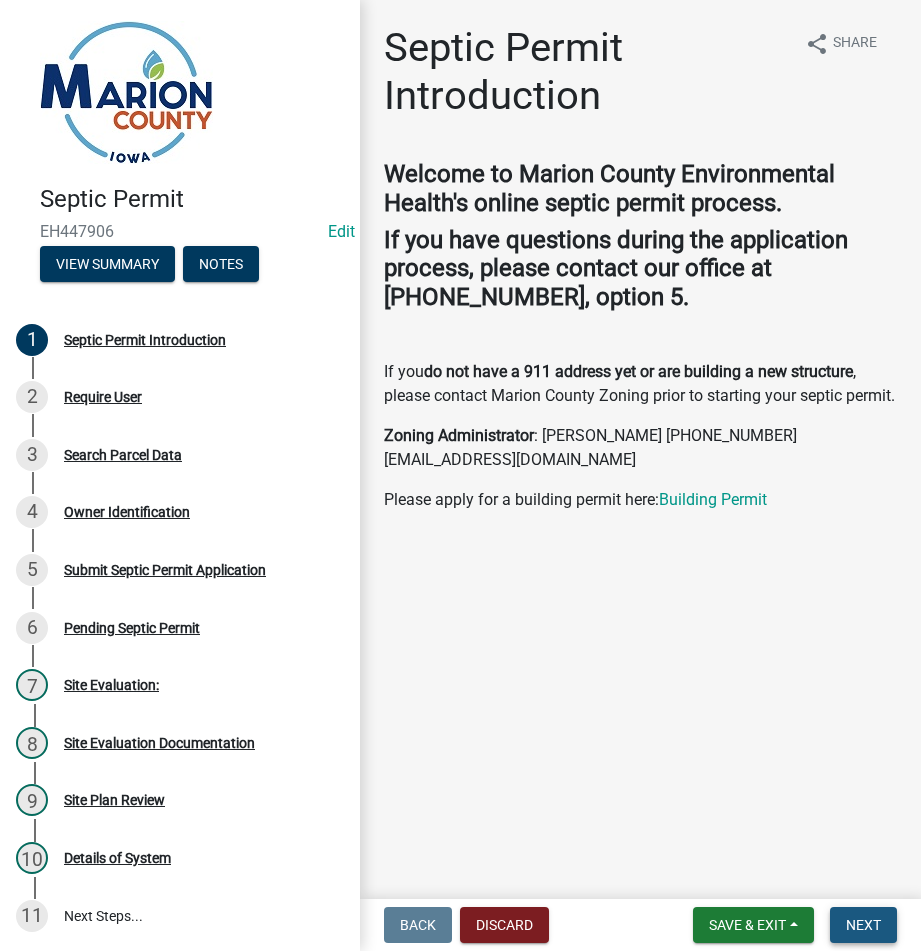 click on "Next" at bounding box center [863, 925] 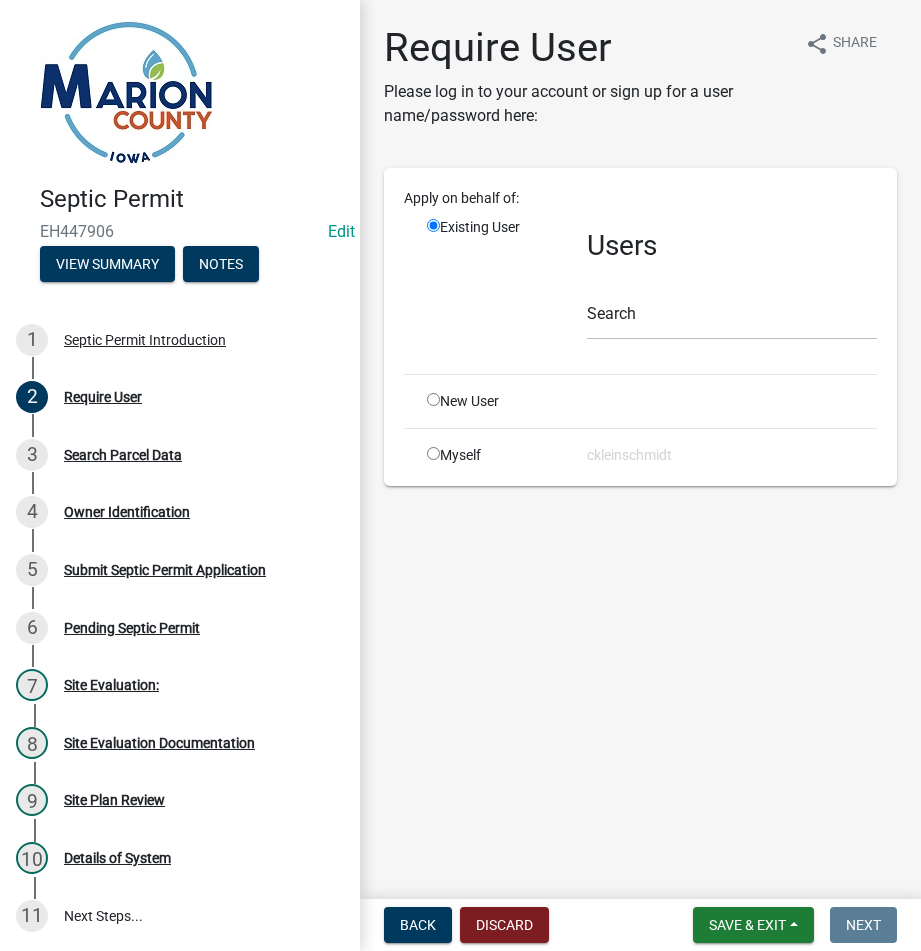 click 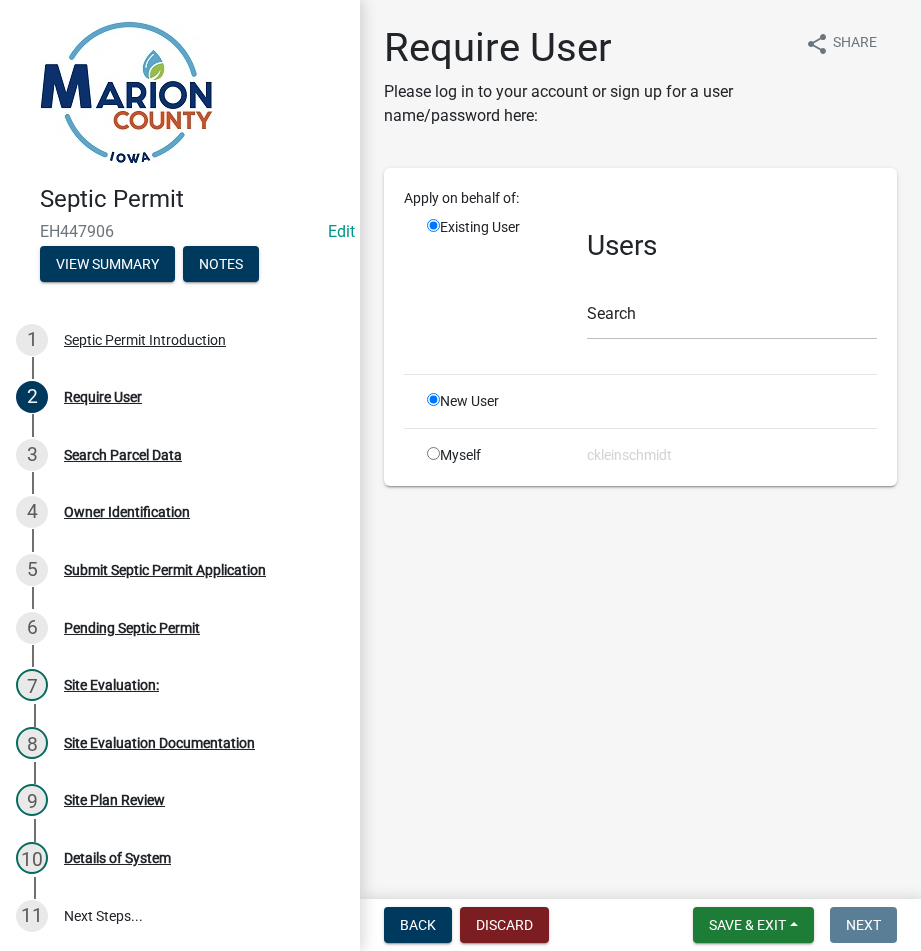 radio on "false" 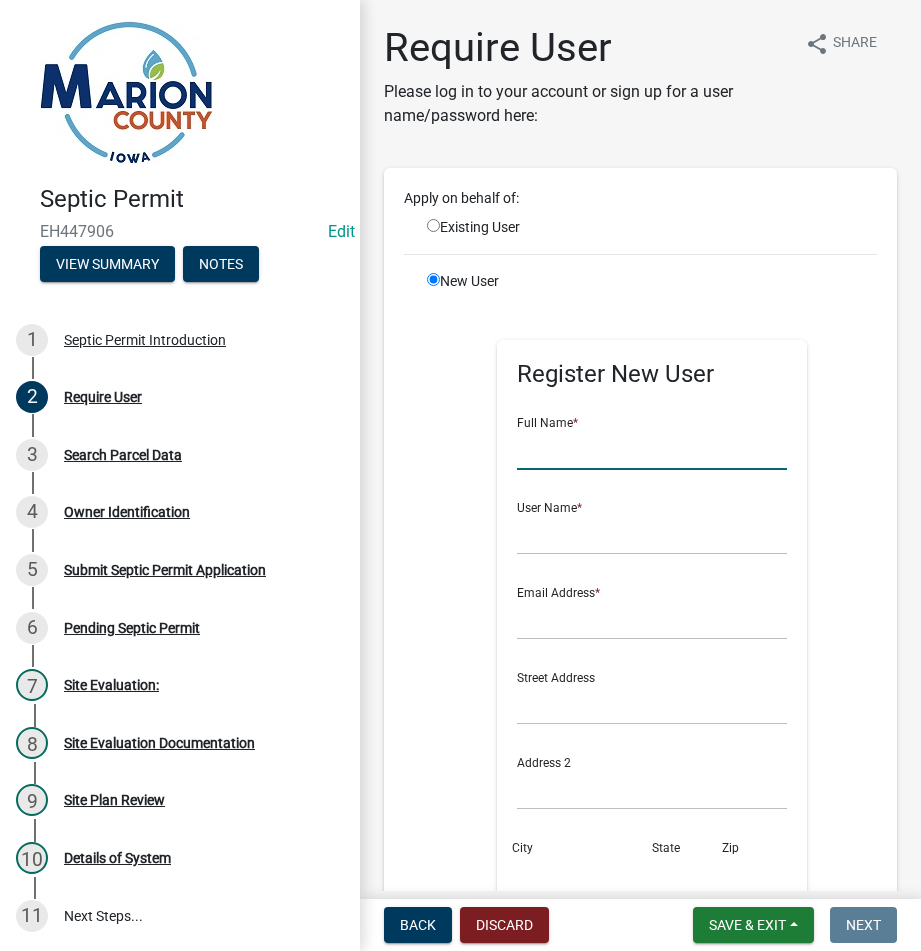 click 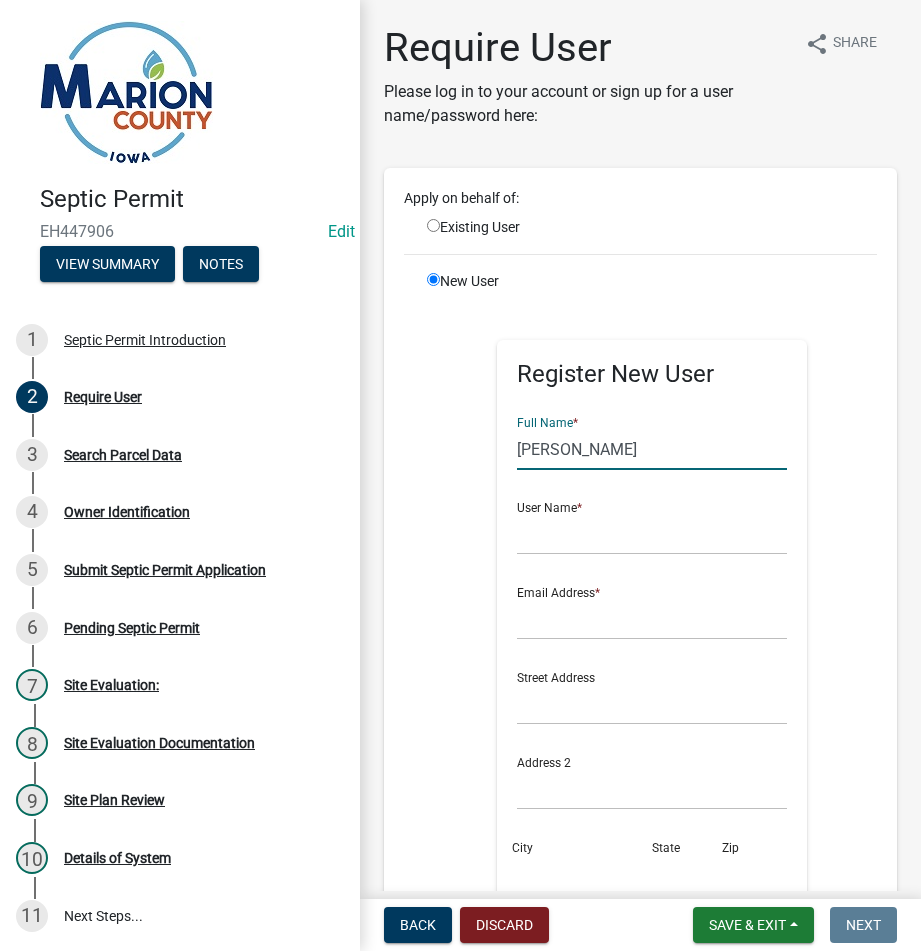type on "[PERSON_NAME]" 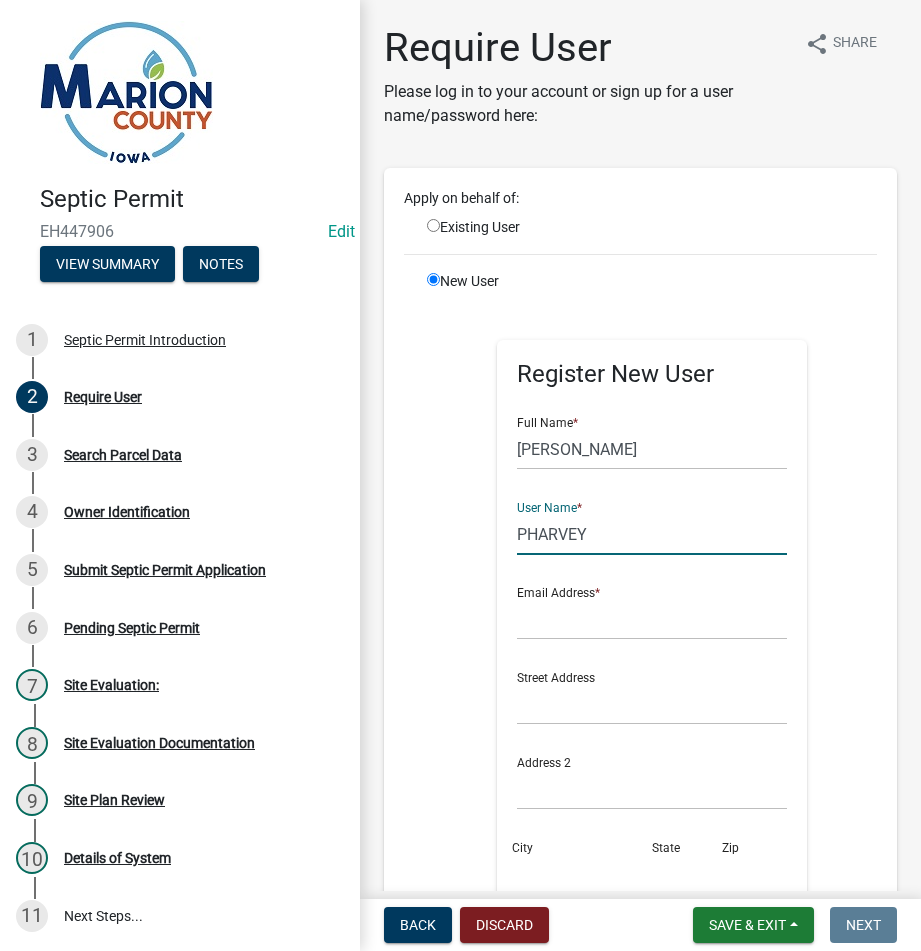 type on "PHARVEY" 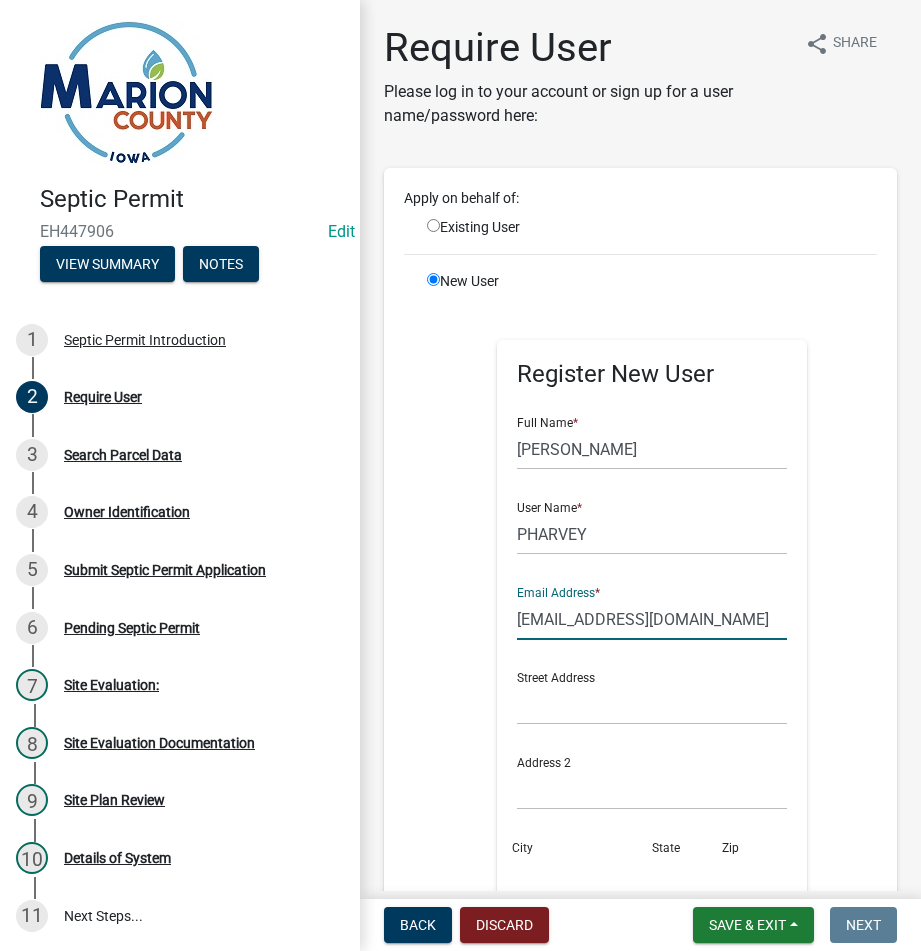 type on "[EMAIL_ADDRESS][DOMAIN_NAME]" 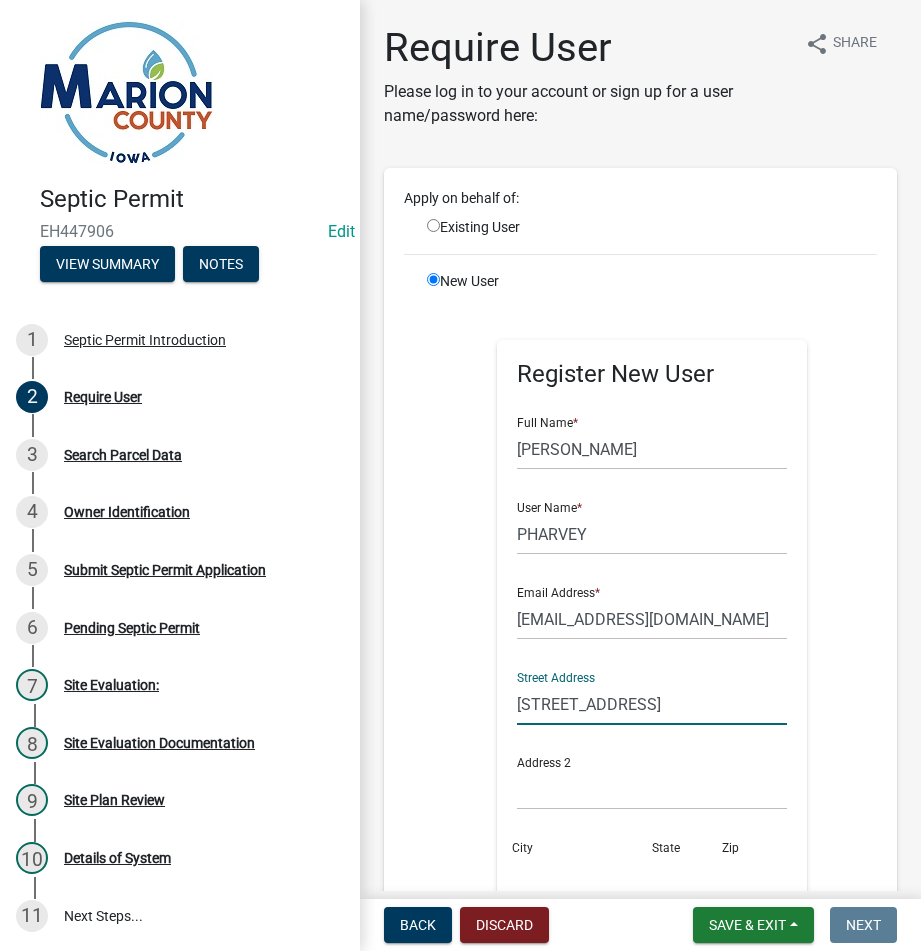 type on "[STREET_ADDRESS]" 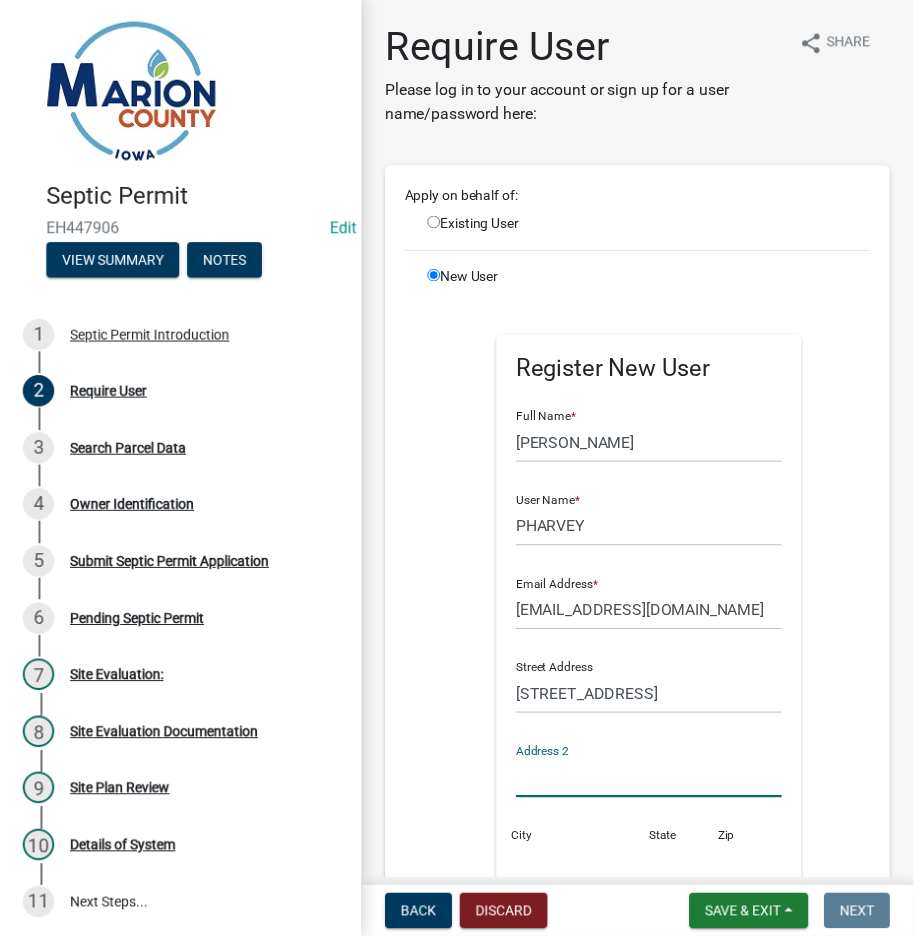 scroll, scrollTop: 4, scrollLeft: 0, axis: vertical 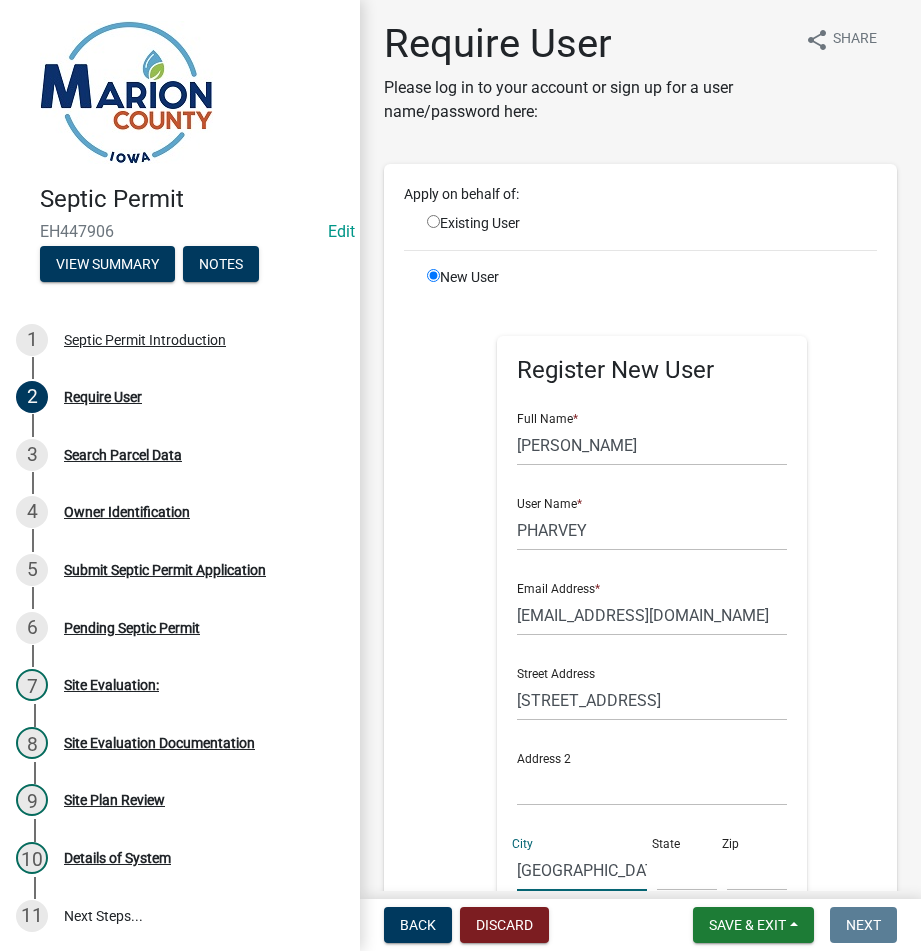 type on "[GEOGRAPHIC_DATA]" 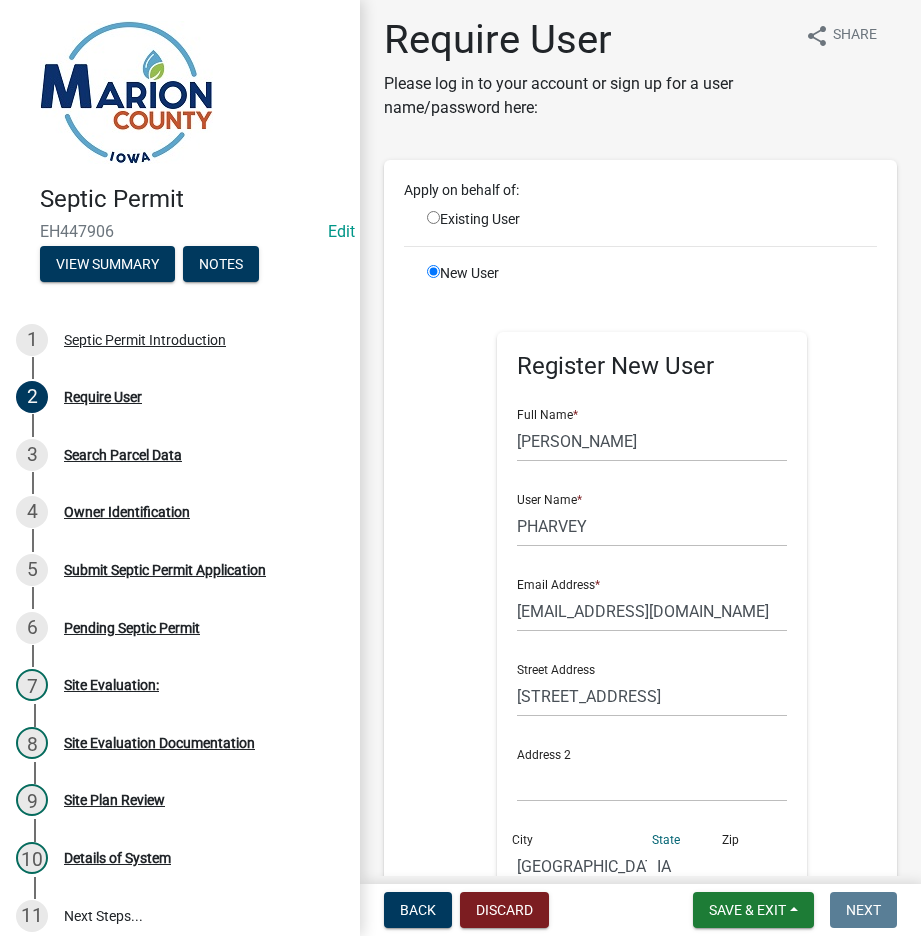 type on "IA" 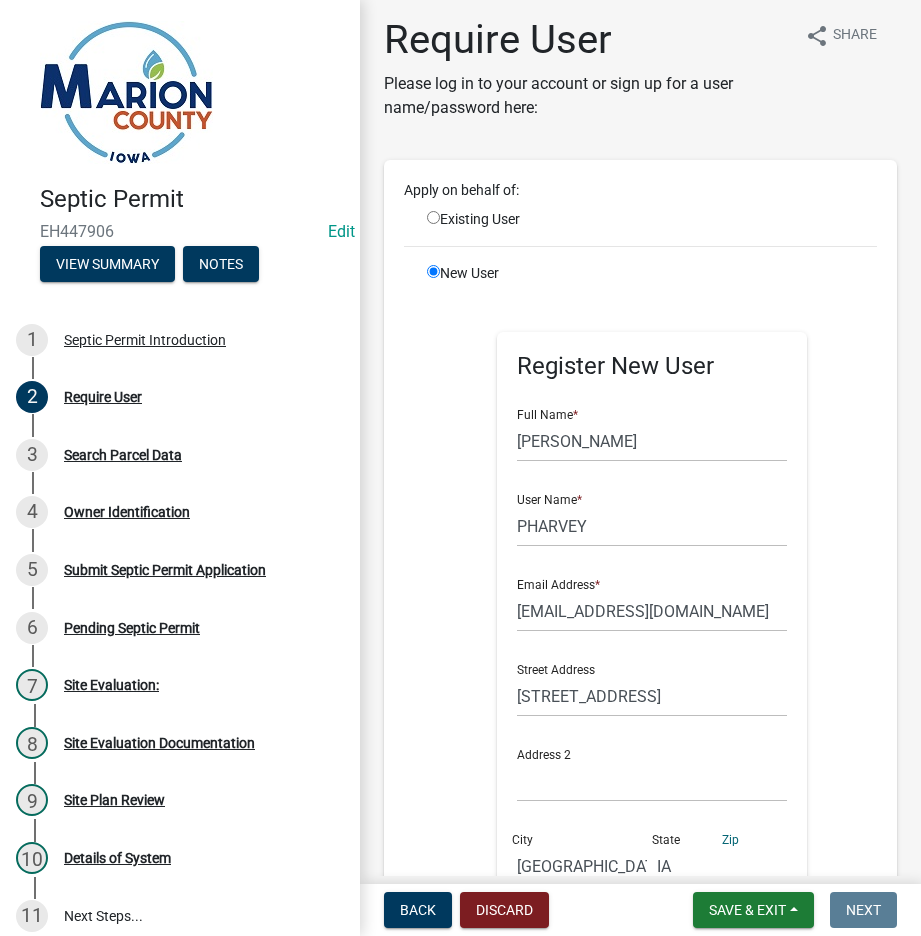 scroll, scrollTop: 19, scrollLeft: 0, axis: vertical 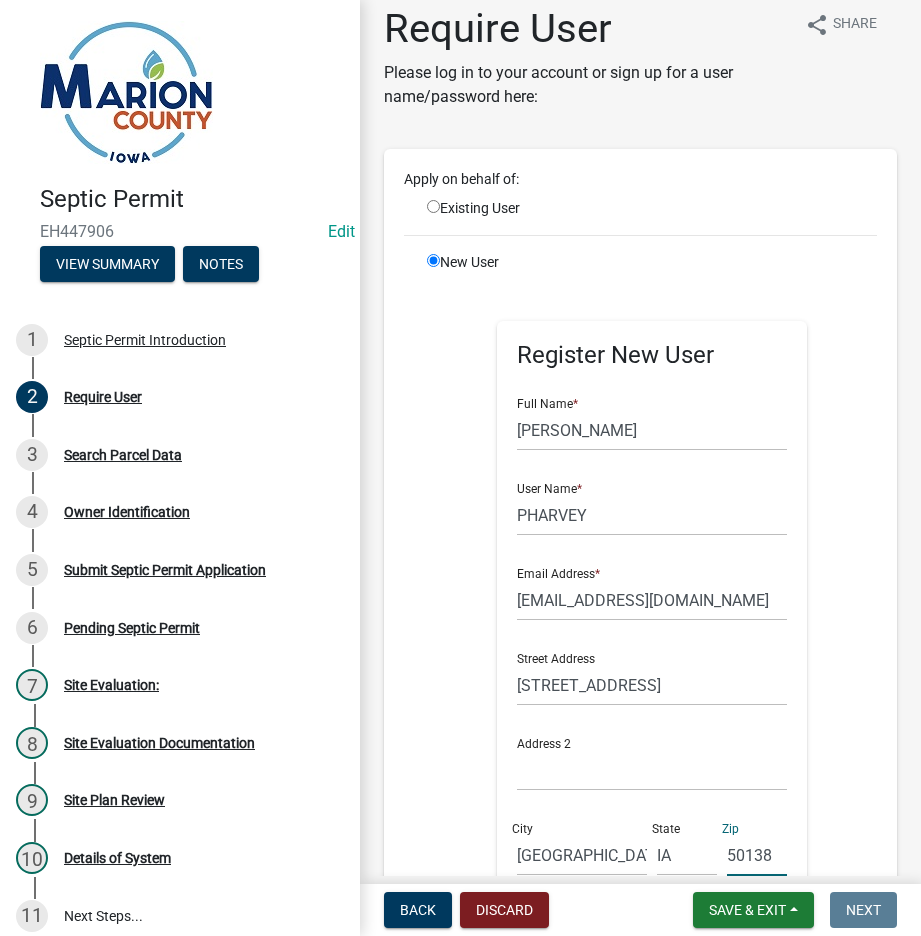type on "50138" 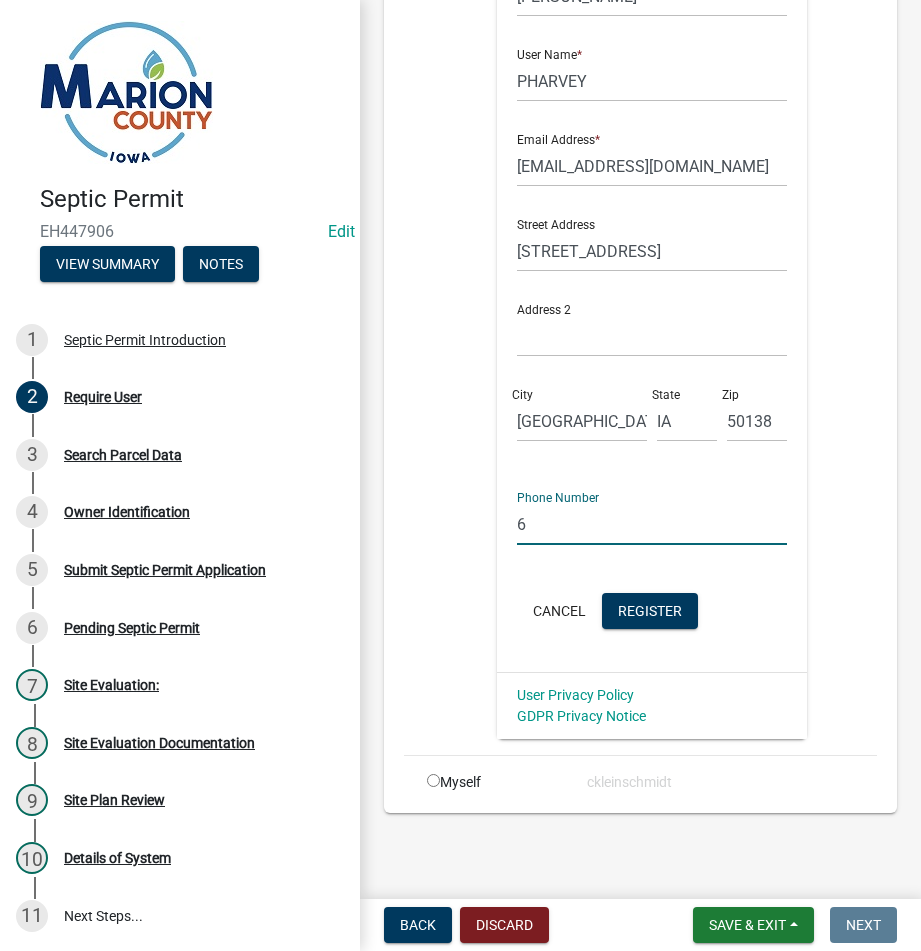 scroll, scrollTop: 453, scrollLeft: 0, axis: vertical 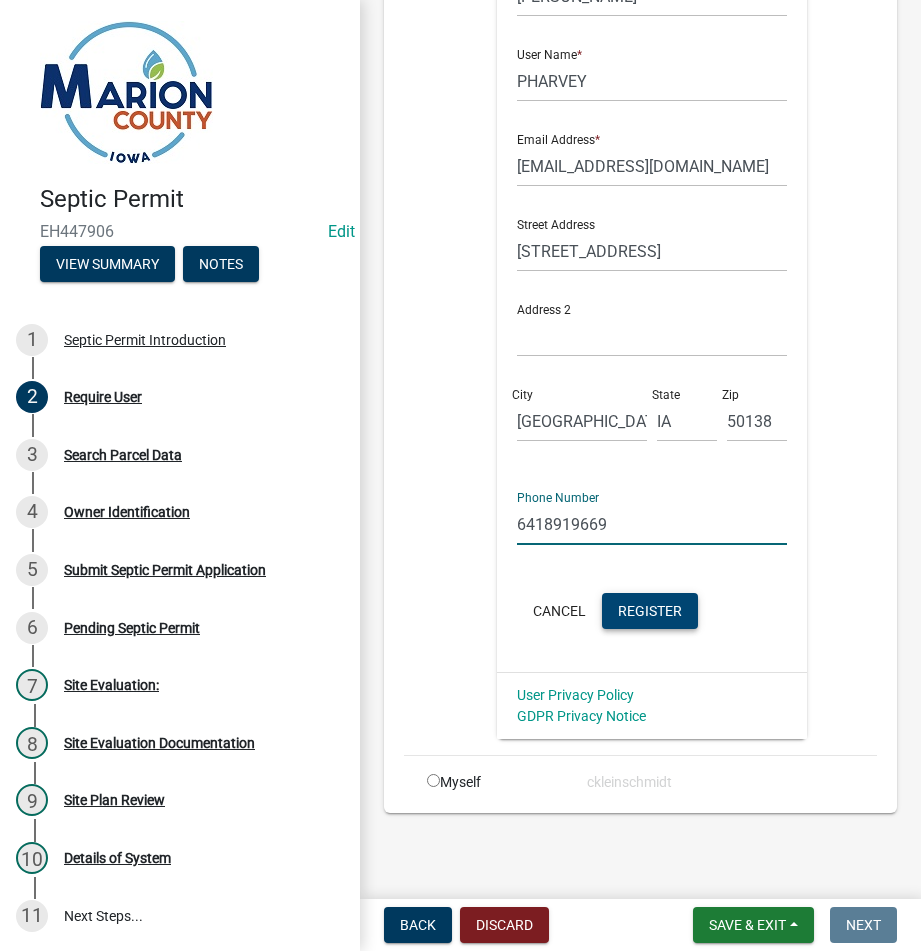 type on "6418919669" 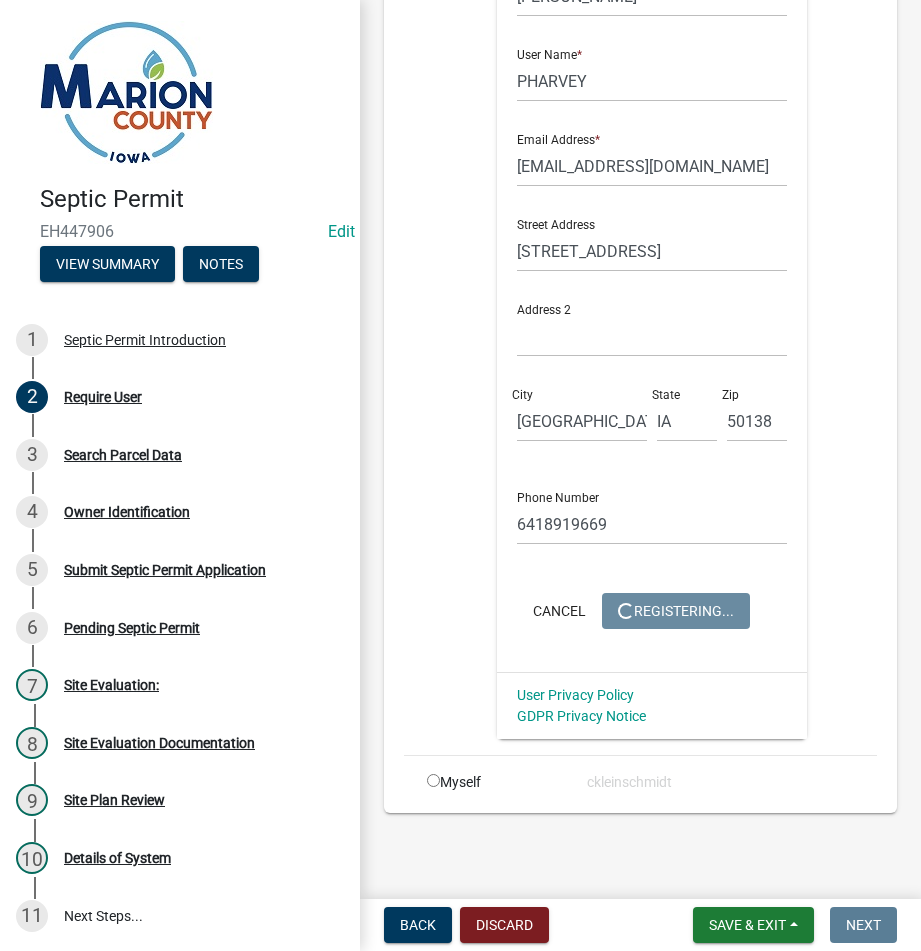 scroll, scrollTop: 0, scrollLeft: 0, axis: both 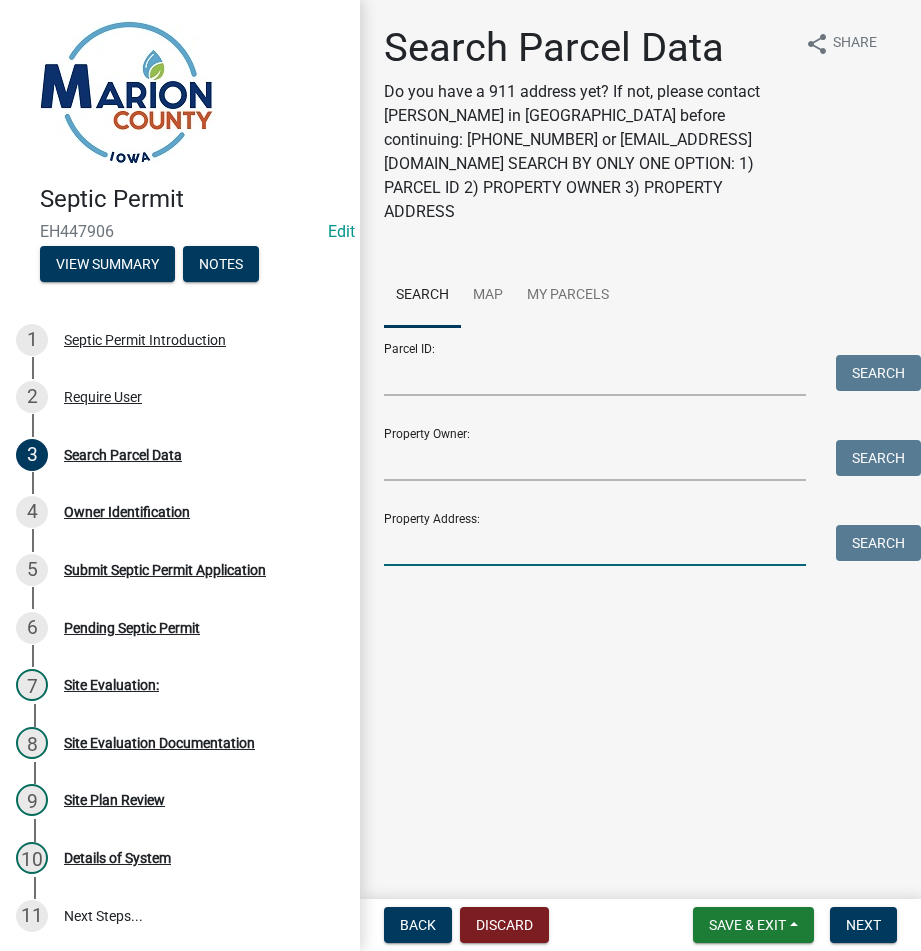 click on "Property Address:" at bounding box center (595, 545) 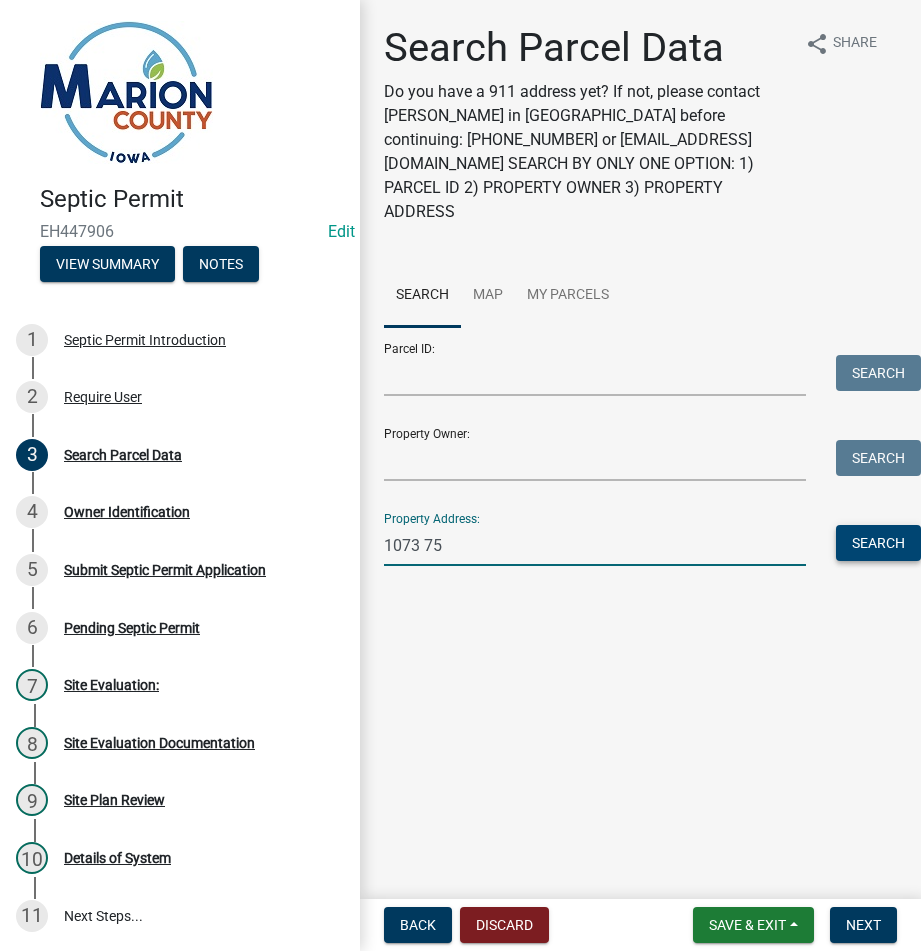 type on "1073 75" 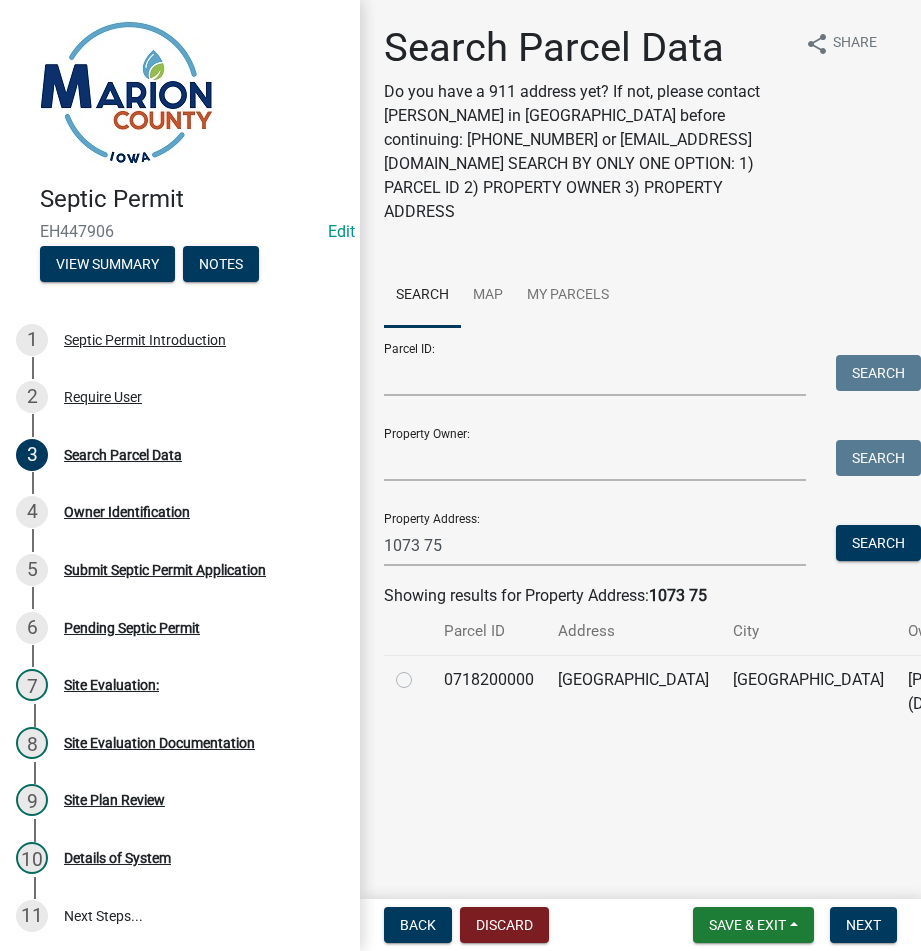 click 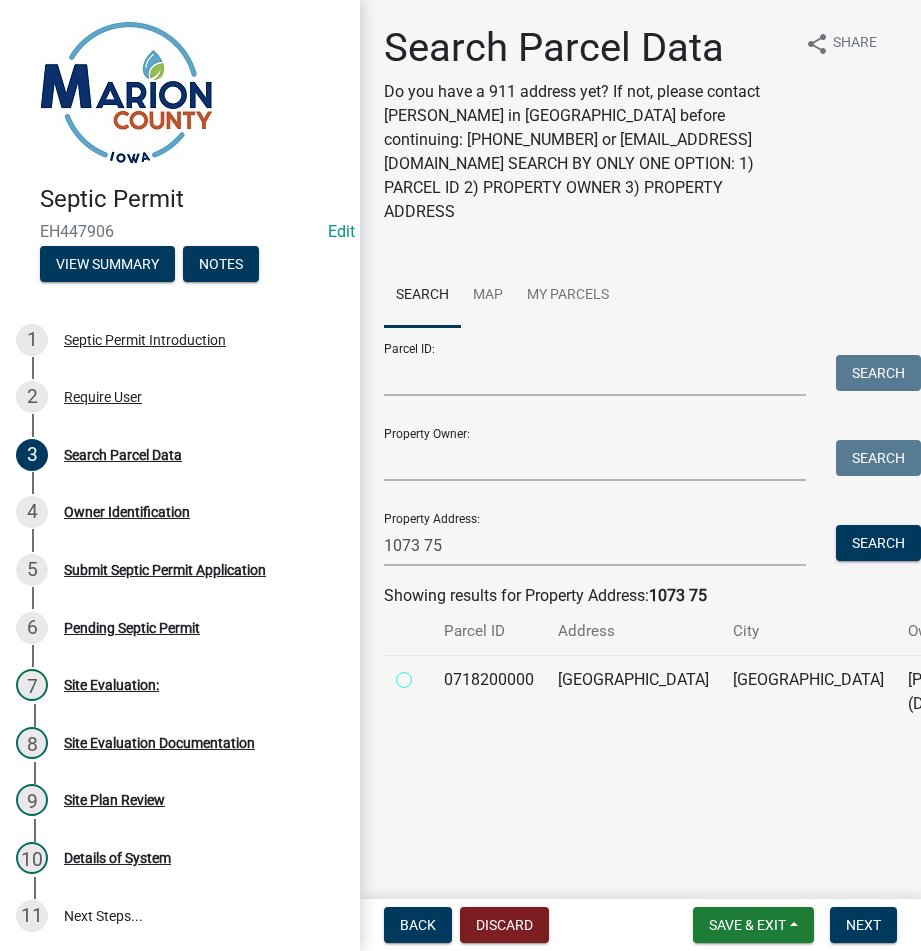 radio on "true" 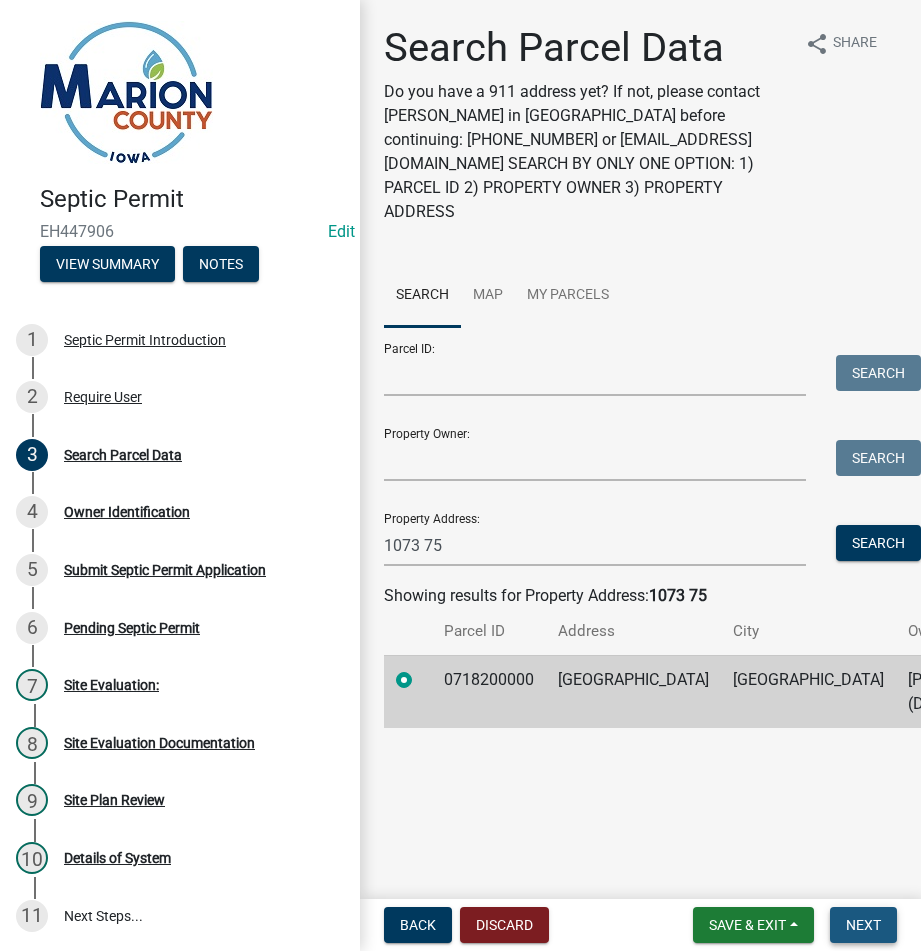 click on "Next" at bounding box center [863, 925] 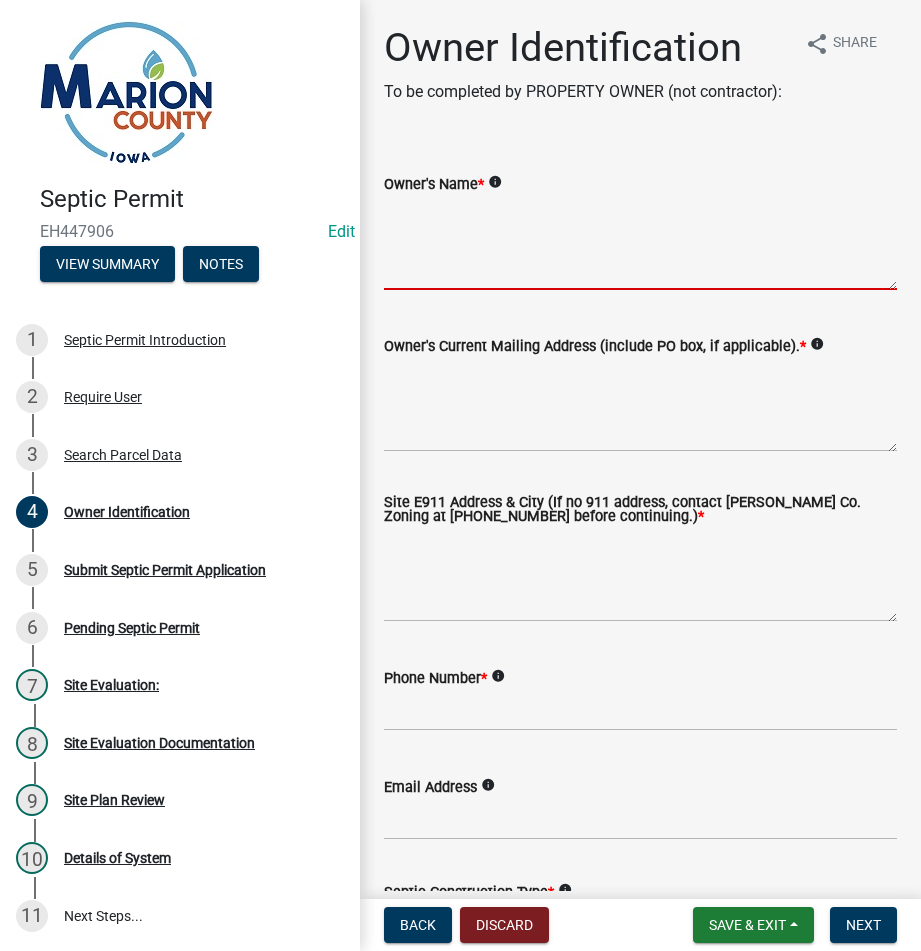 click on "Owner's Name  *" at bounding box center [640, 243] 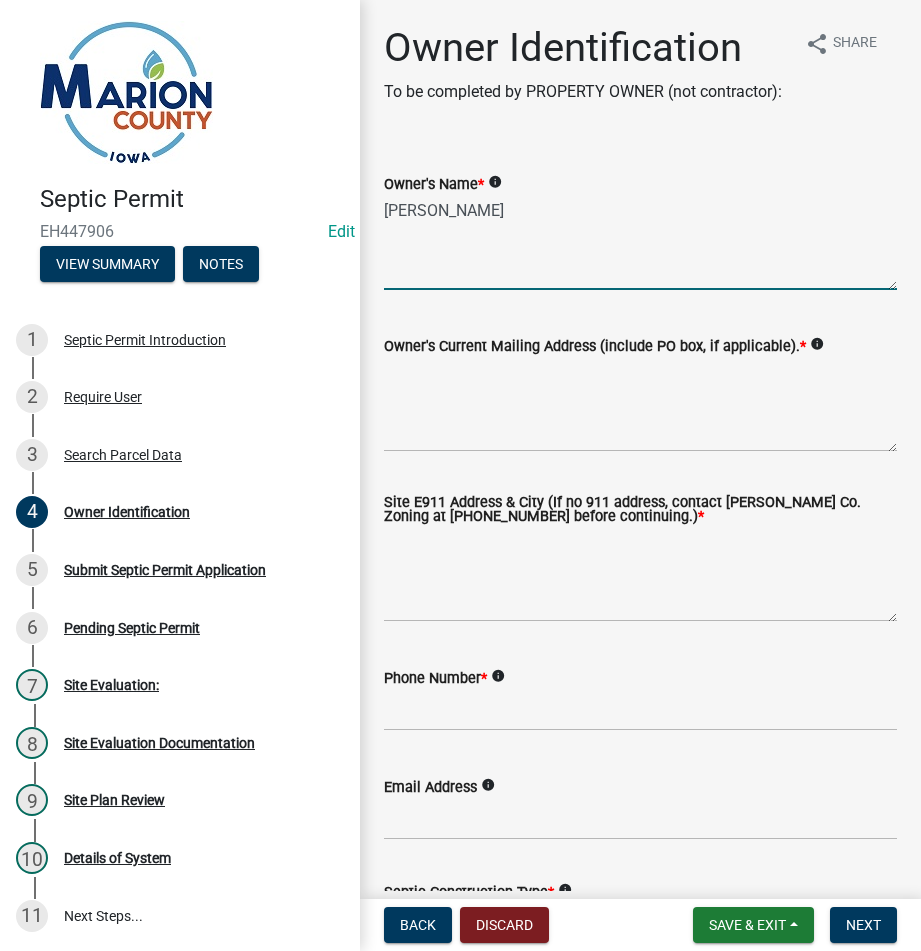 type on "[PERSON_NAME]" 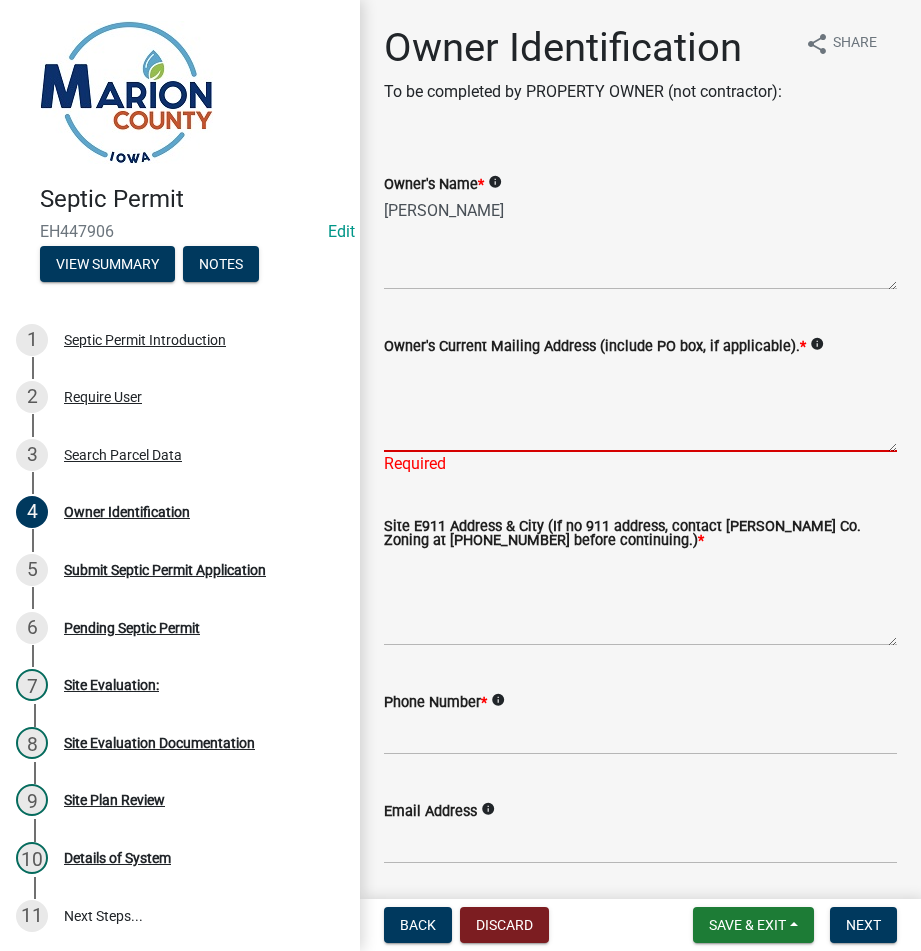 click on "Owner's Current Mailing Address (include PO box, if applicable).  *" at bounding box center (640, 405) 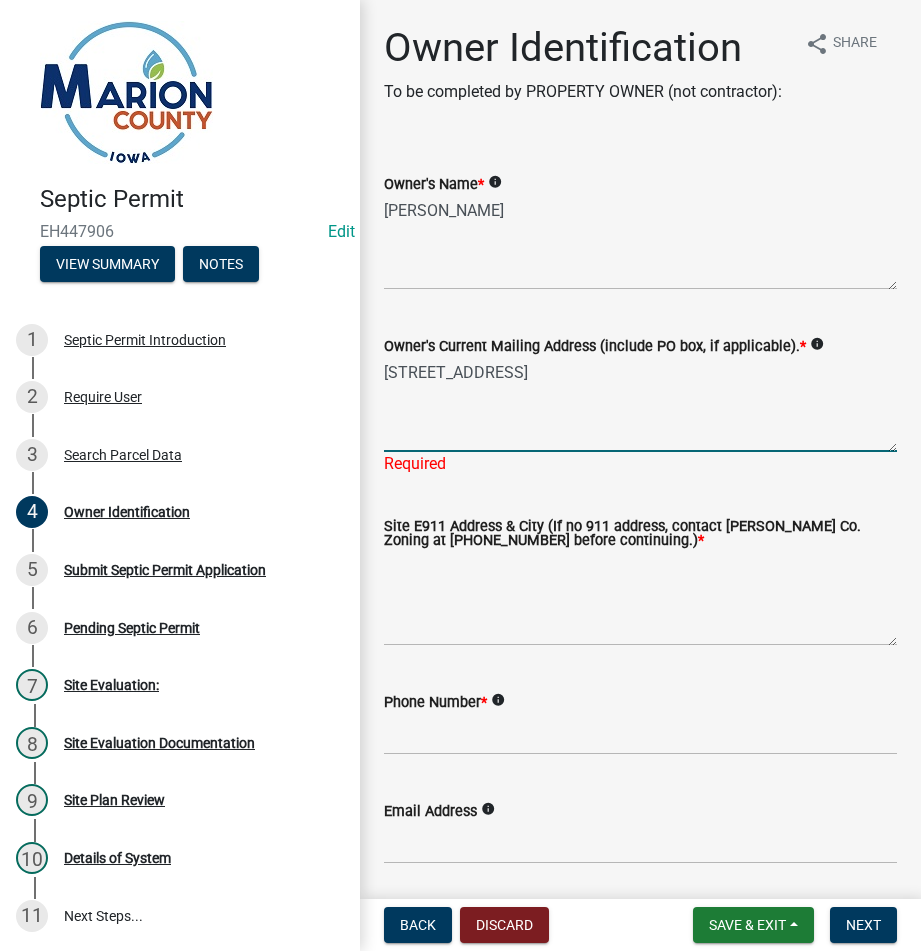 click on "[STREET_ADDRESS]" at bounding box center (640, 405) 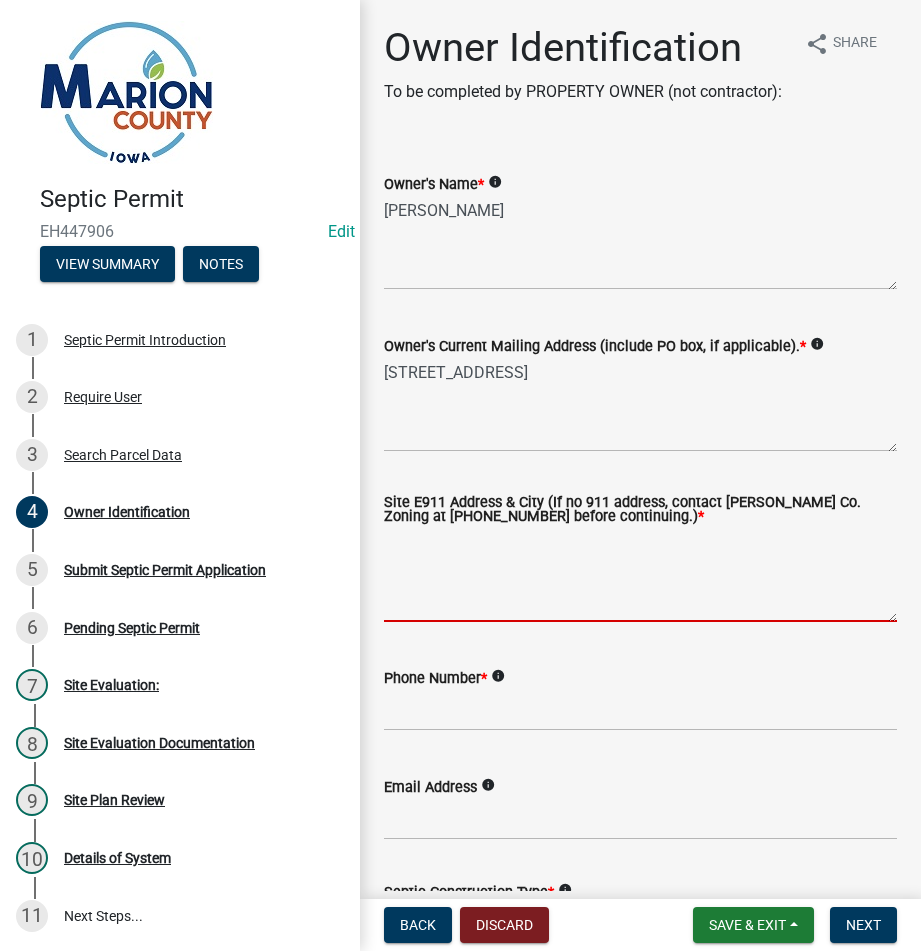 click on "Site E911 Address & City (If no 911 address, contact [PERSON_NAME] Co. Zoning at [PHONE_NUMBER] before continuing.)  *" at bounding box center [640, 575] 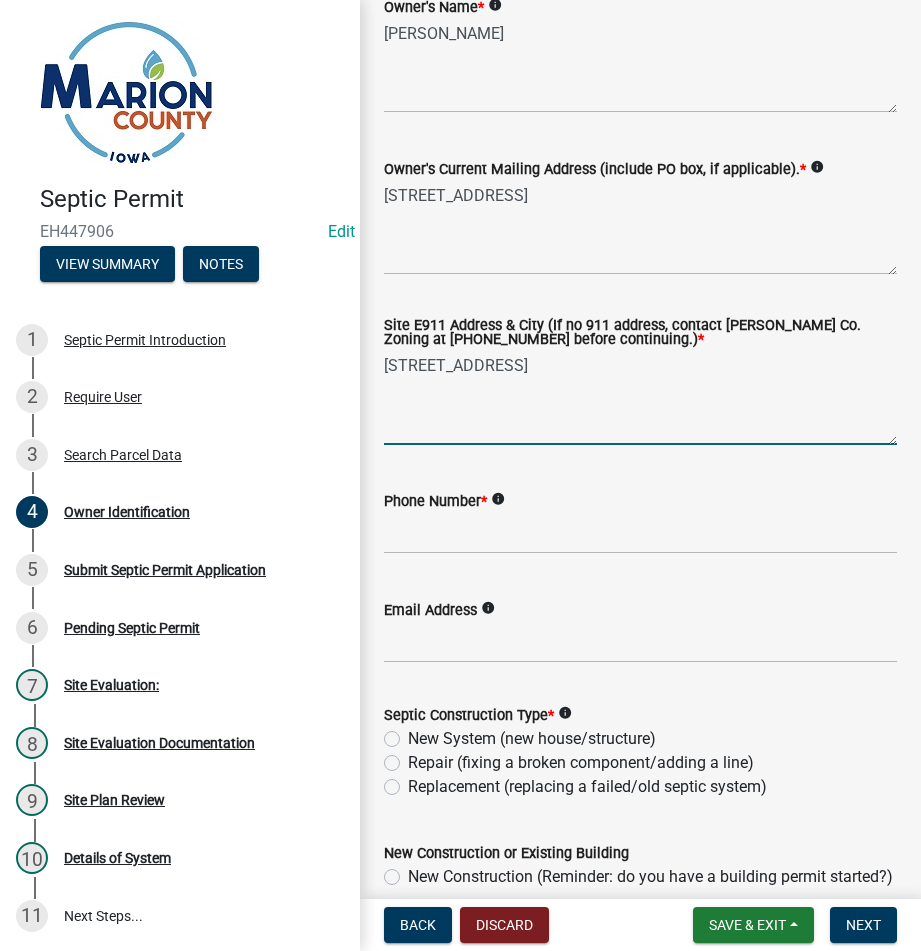 scroll, scrollTop: 400, scrollLeft: 0, axis: vertical 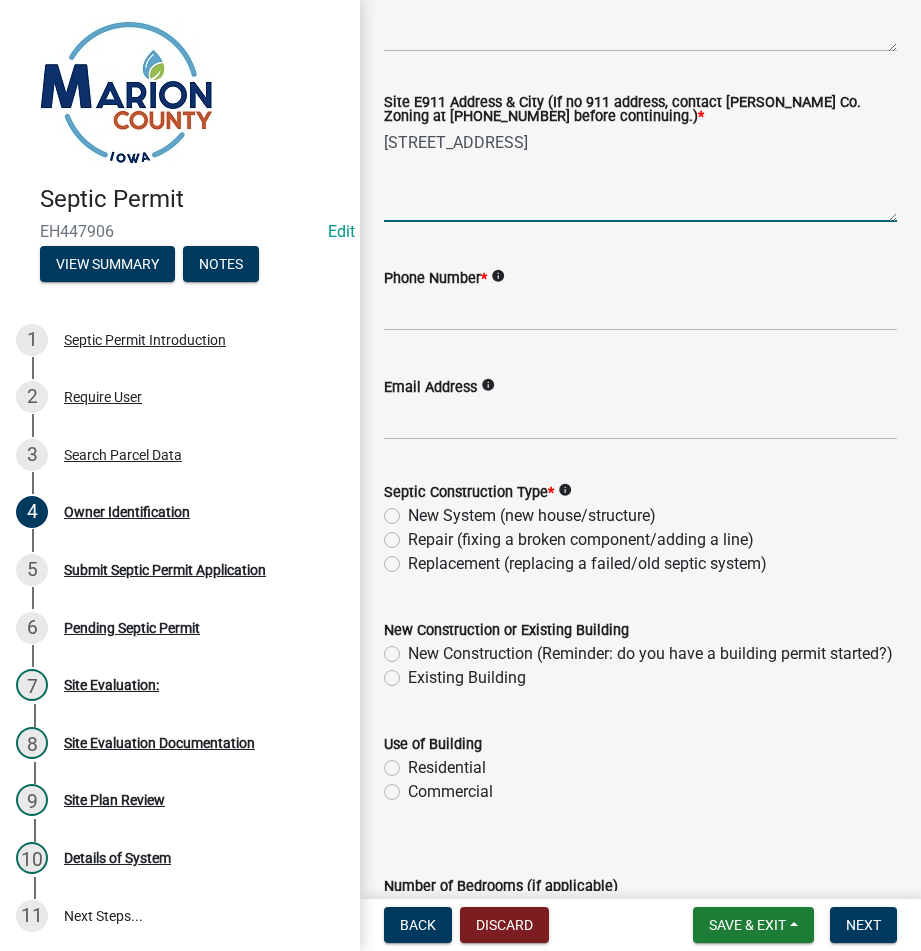 type on "[STREET_ADDRESS]" 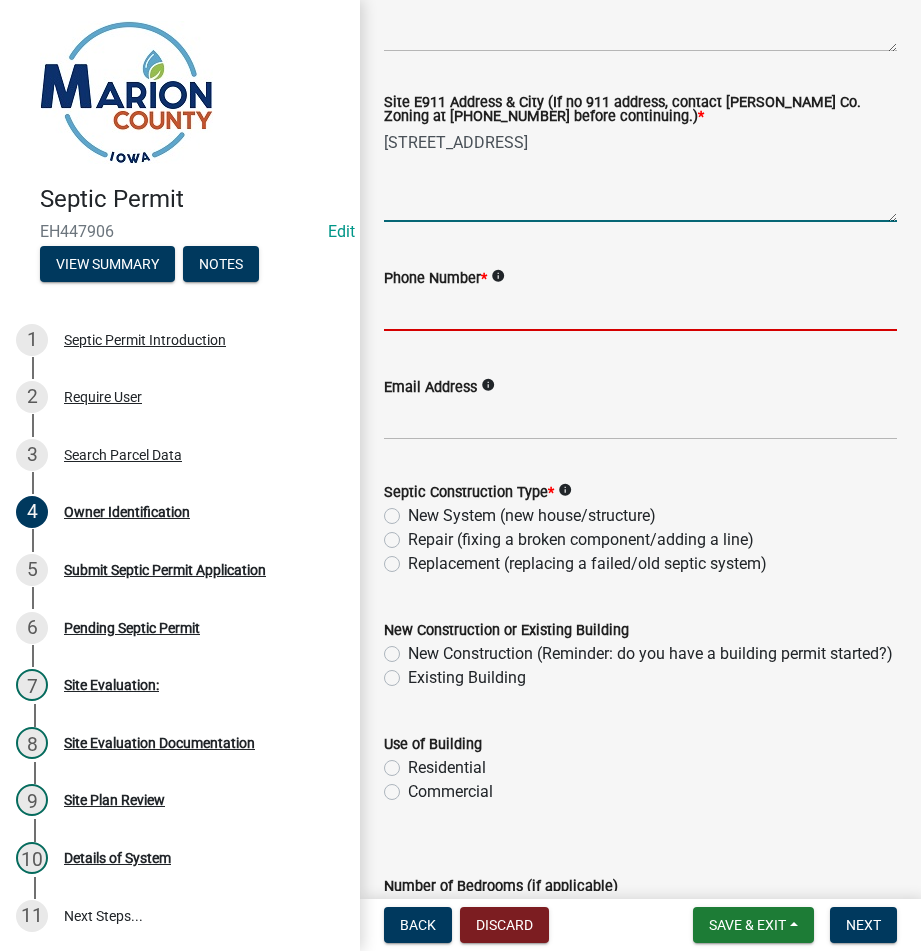 click on "Phone Number  *" at bounding box center [640, 310] 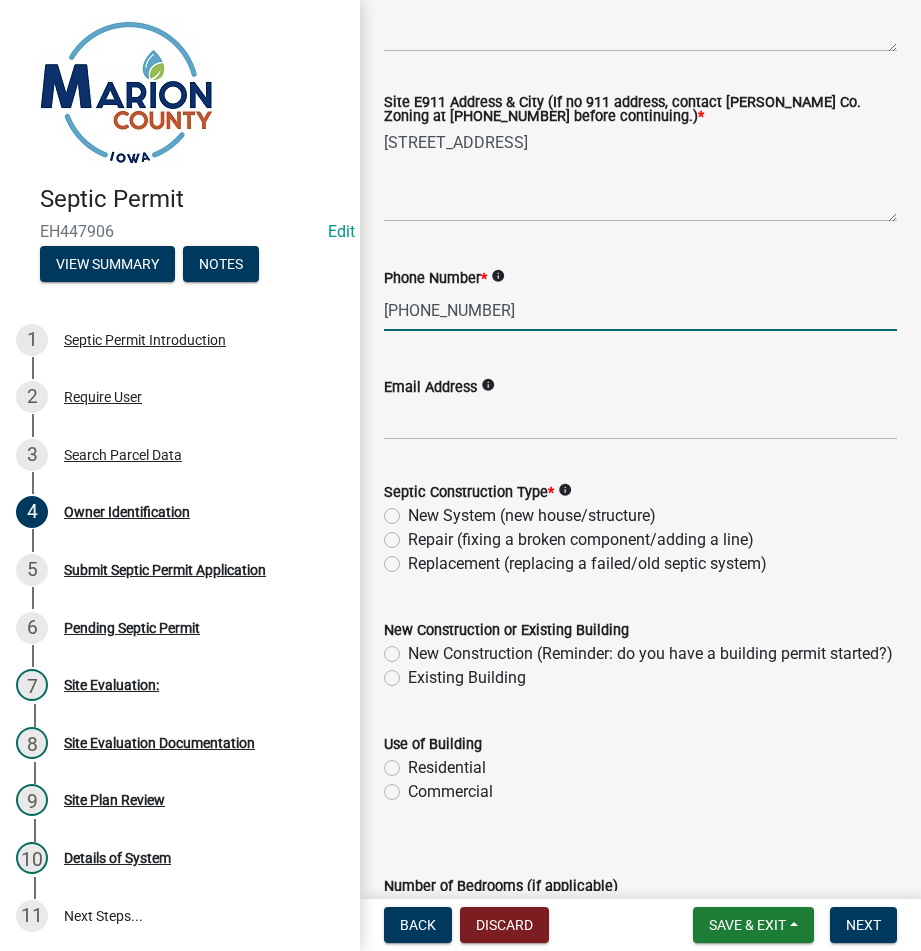 type on "[PHONE_NUMBER]" 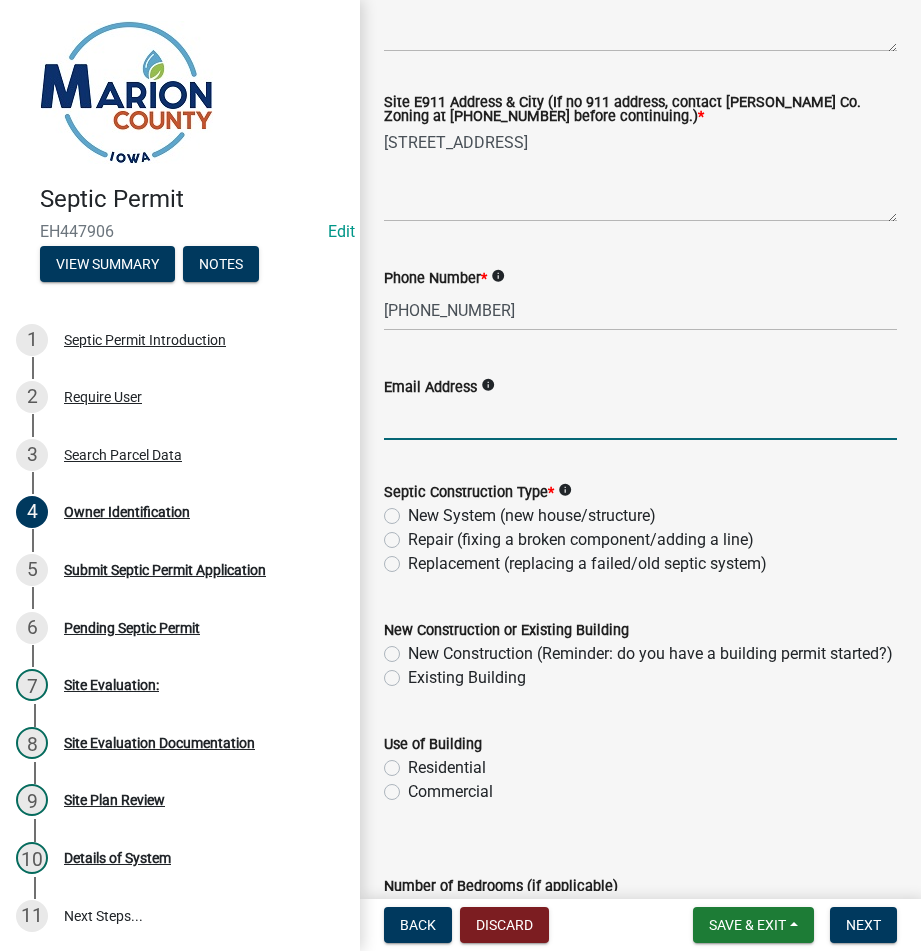 click on "Email Address" at bounding box center [640, 419] 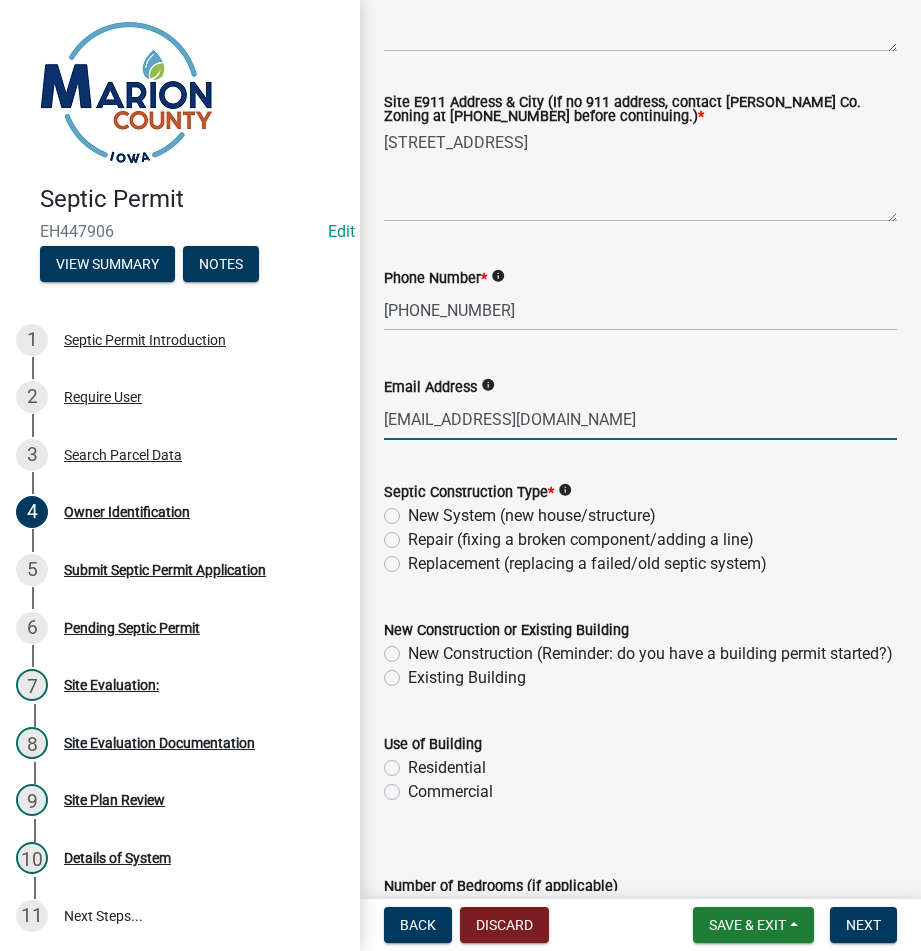 type on "[EMAIL_ADDRESS][DOMAIN_NAME]" 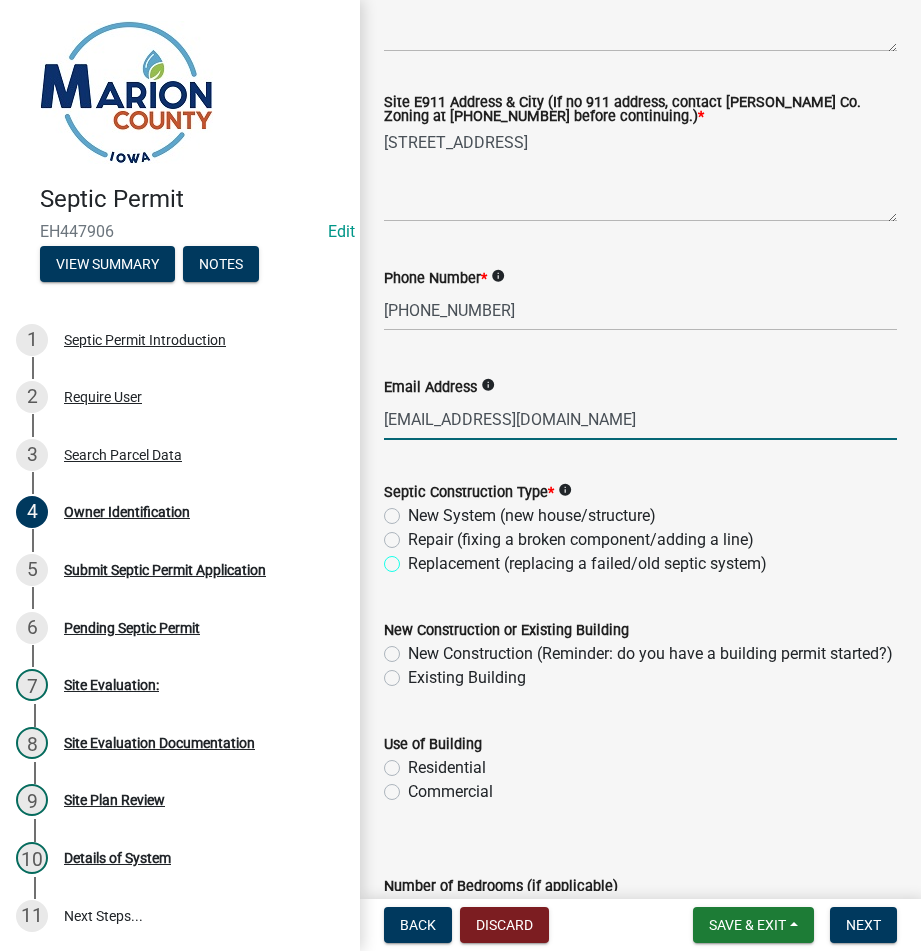 click on "Replacement (replacing a failed/old septic system)" at bounding box center (414, 558) 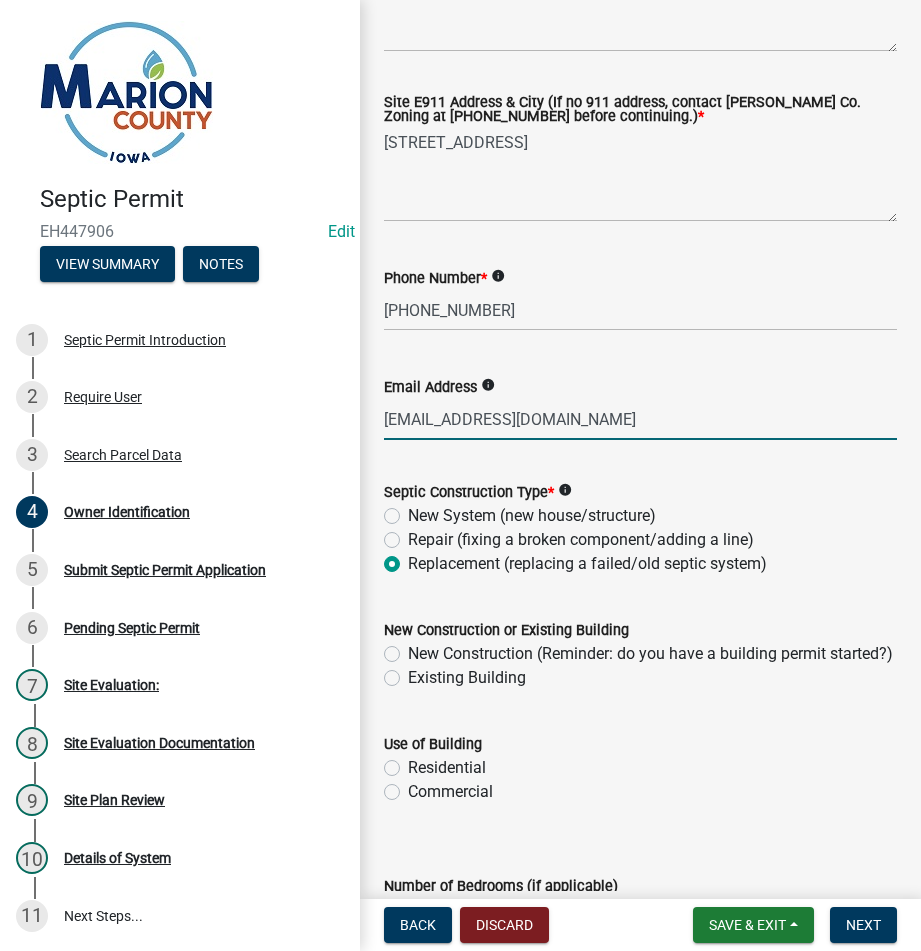 radio on "true" 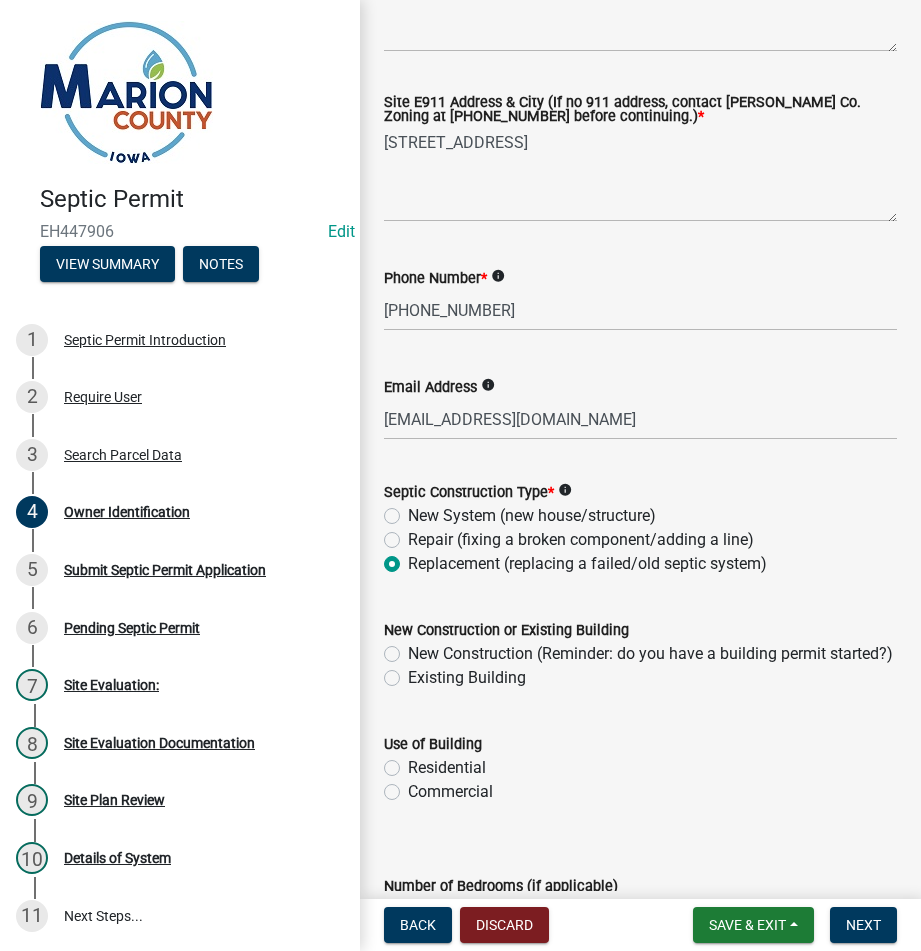 click on "Existing Building" 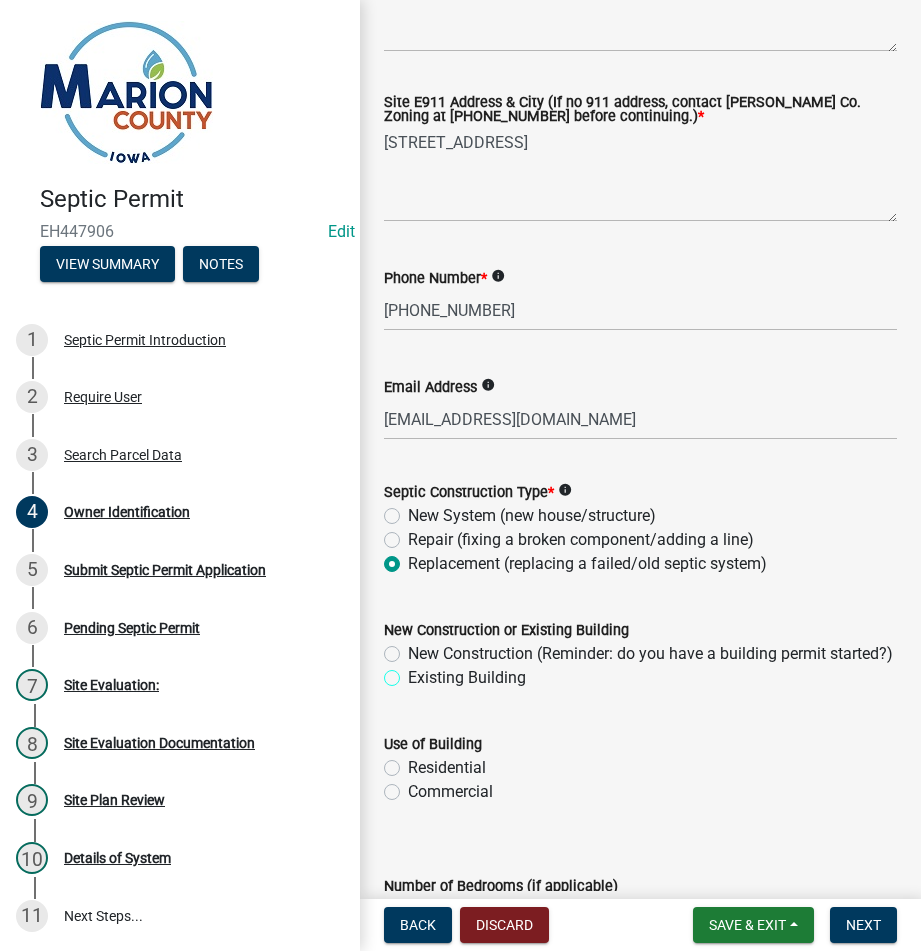 click on "Existing Building" at bounding box center [414, 672] 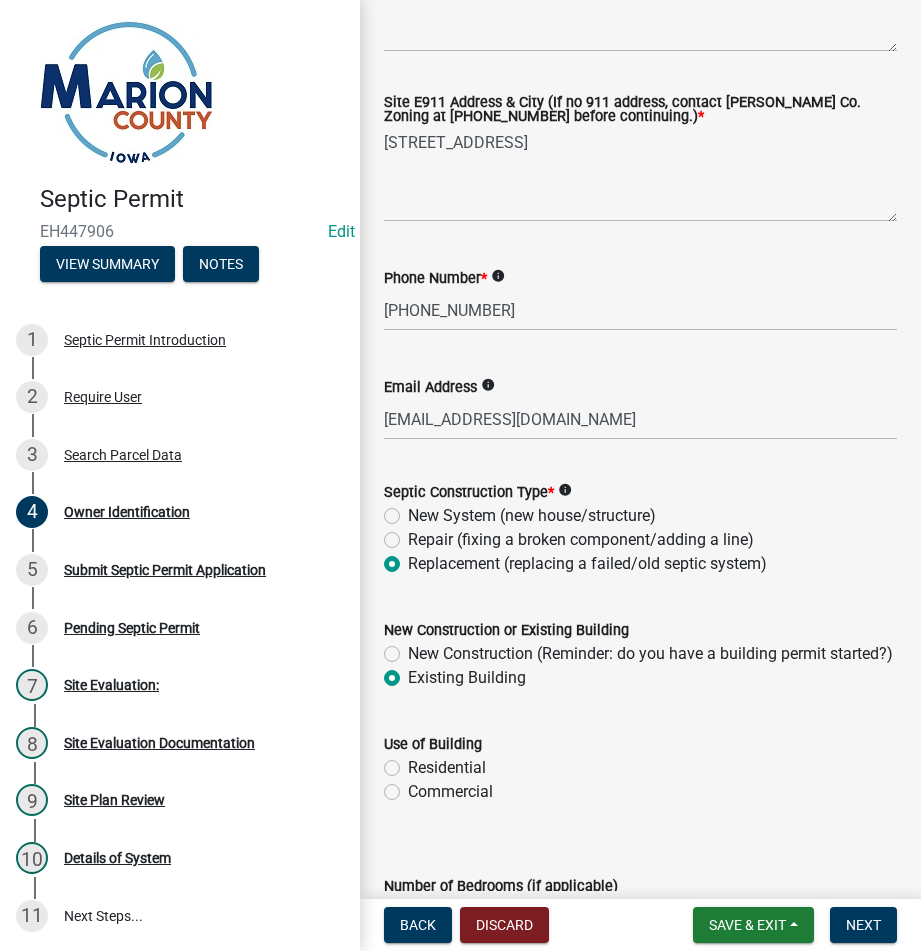radio on "true" 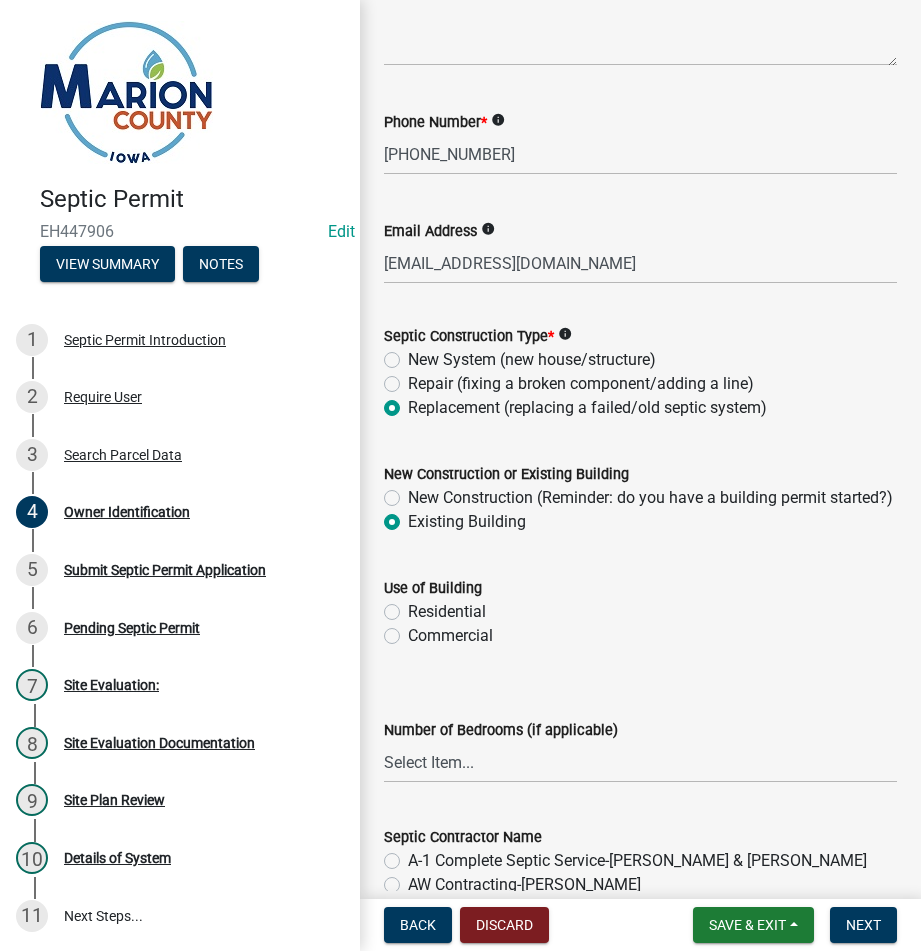 scroll, scrollTop: 800, scrollLeft: 0, axis: vertical 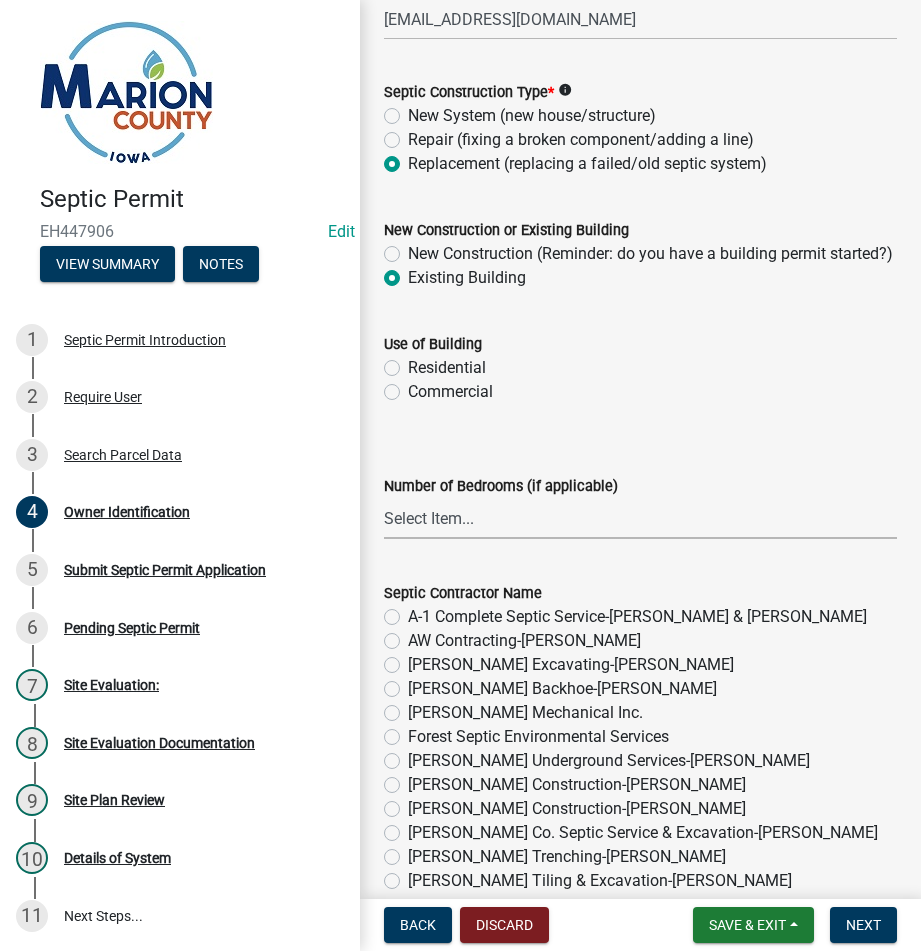 click on "Select Item...   1   2   3   4   5   6" at bounding box center [640, 518] 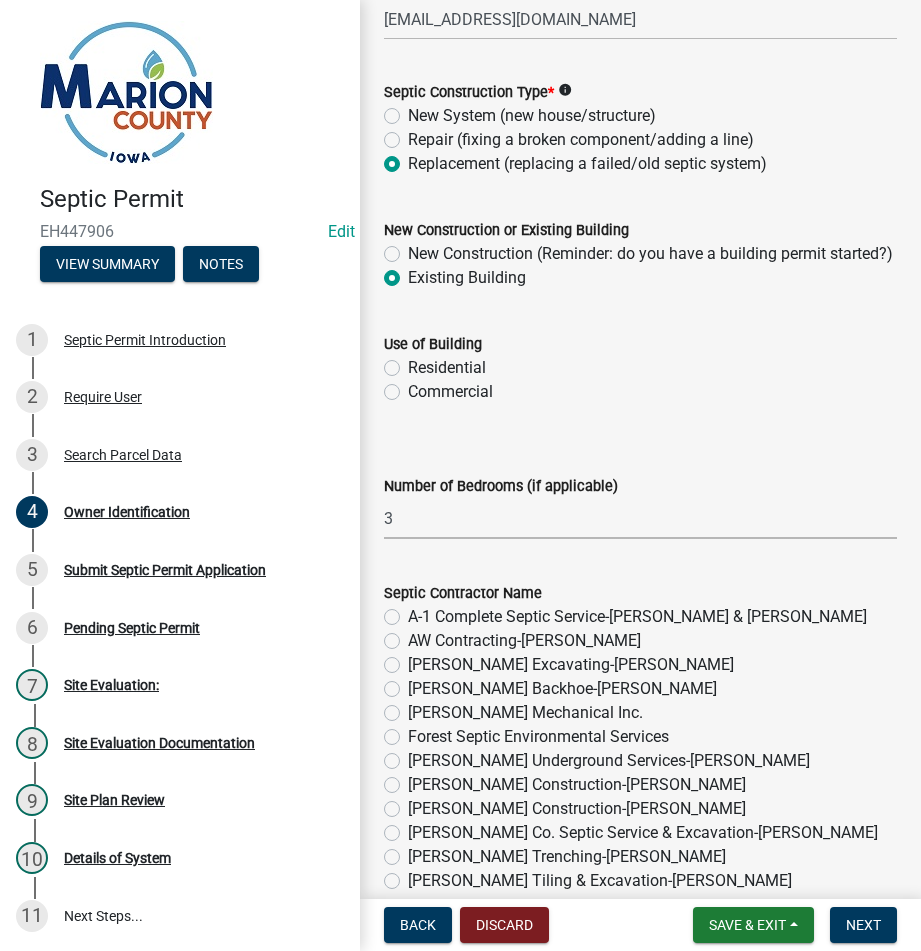 click on "Select Item...   1   2   3   4   5   6" at bounding box center (640, 518) 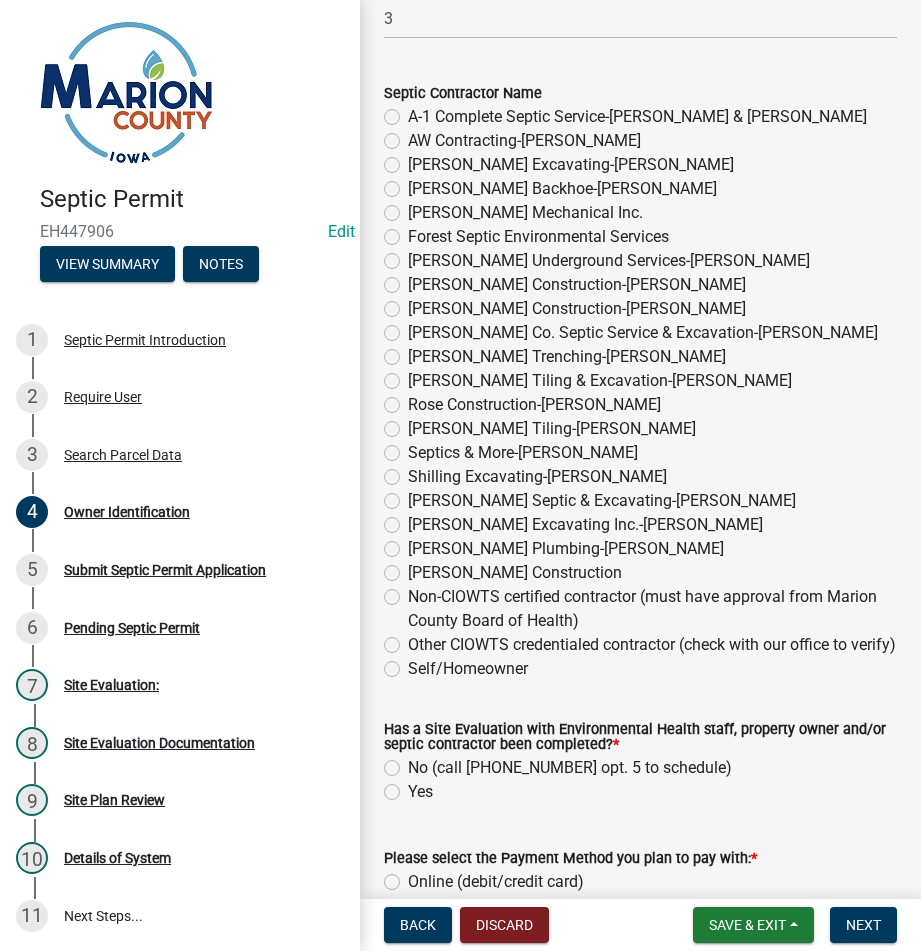 click on "Other CIOWTS credentialed contractor (check with our office to verify)" 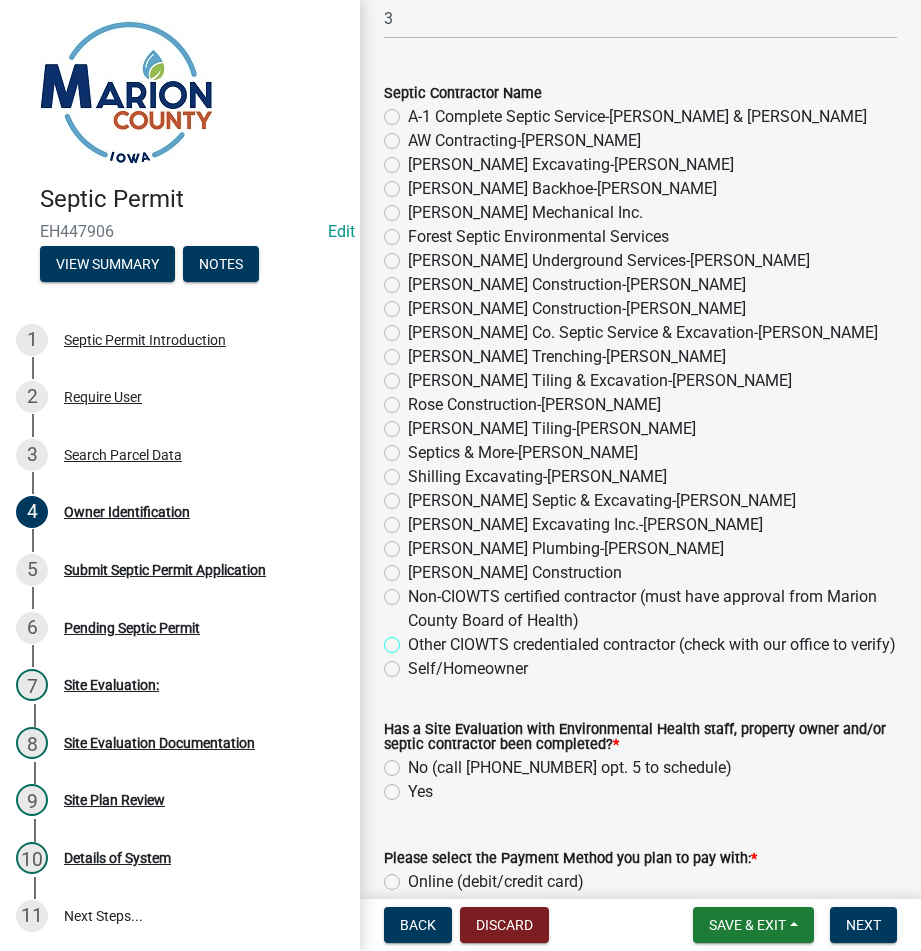 click on "Other CIOWTS credentialed contractor (check with our office to verify)" at bounding box center [414, 639] 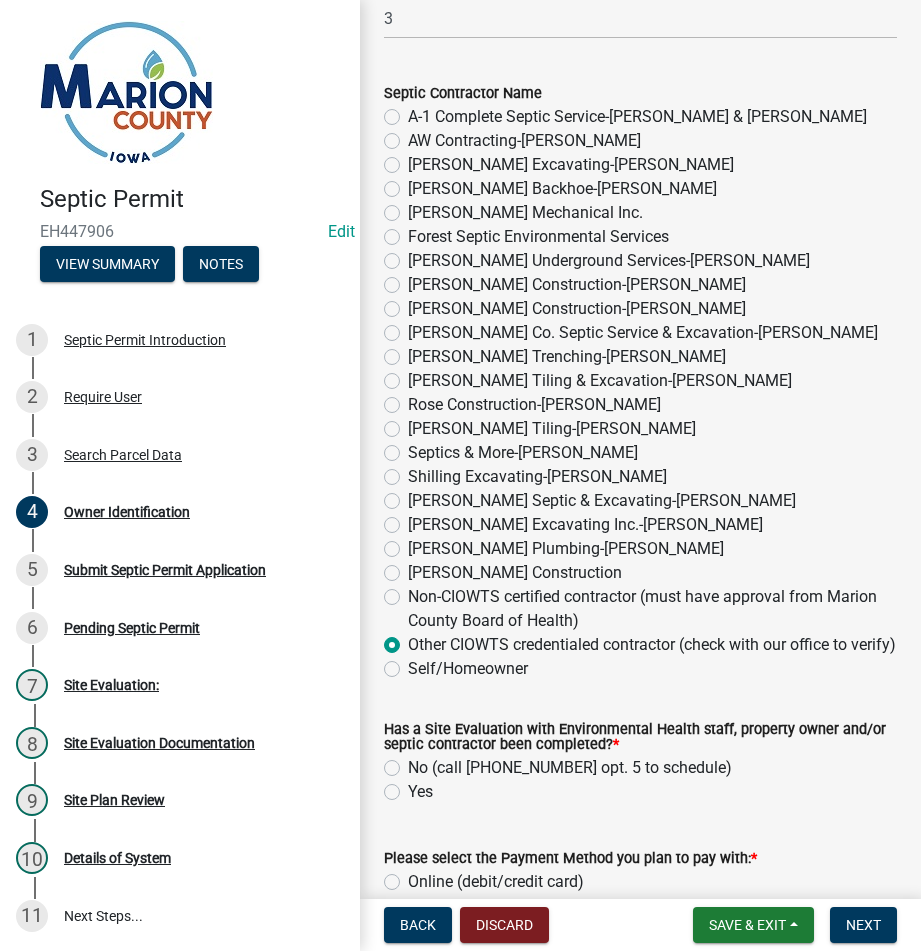 radio on "true" 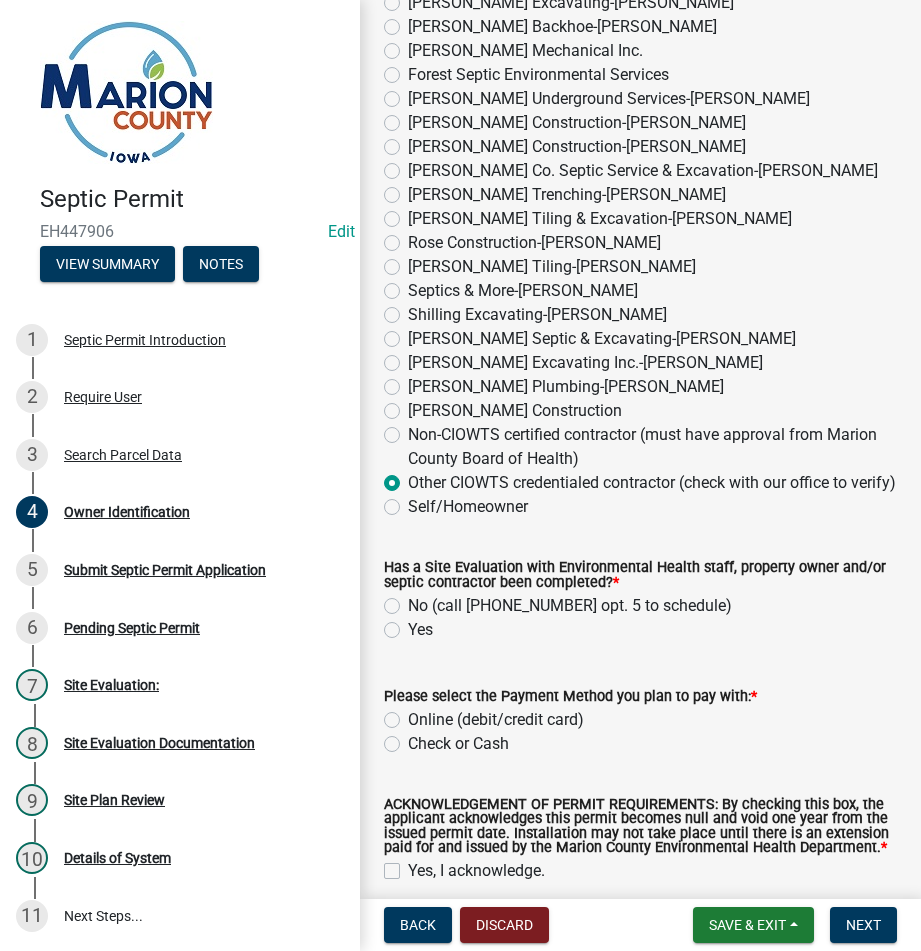 scroll, scrollTop: 1600, scrollLeft: 0, axis: vertical 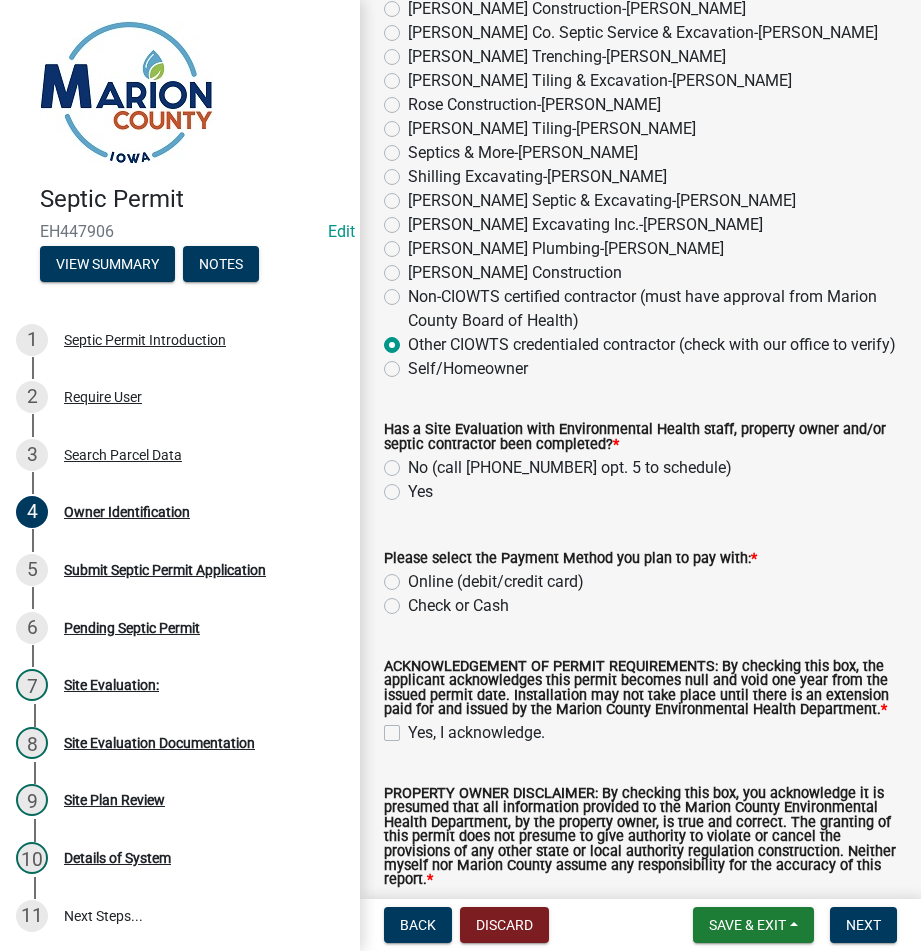 click on "Yes" 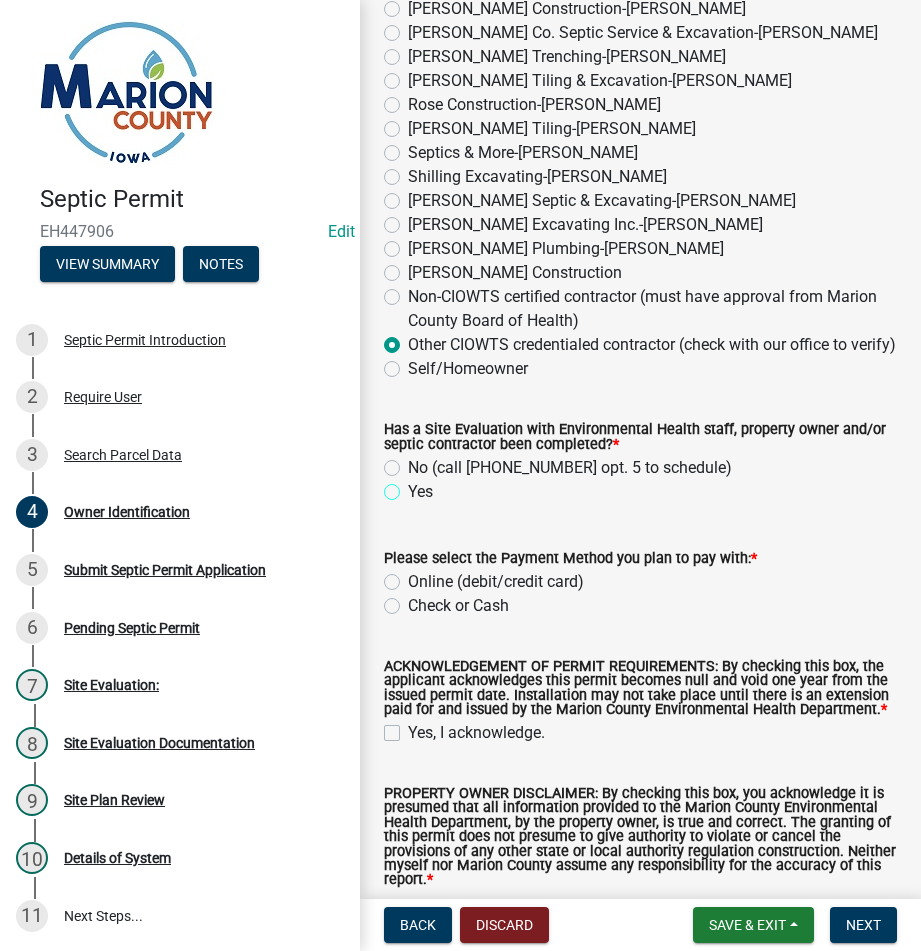 click on "Yes" at bounding box center [414, 486] 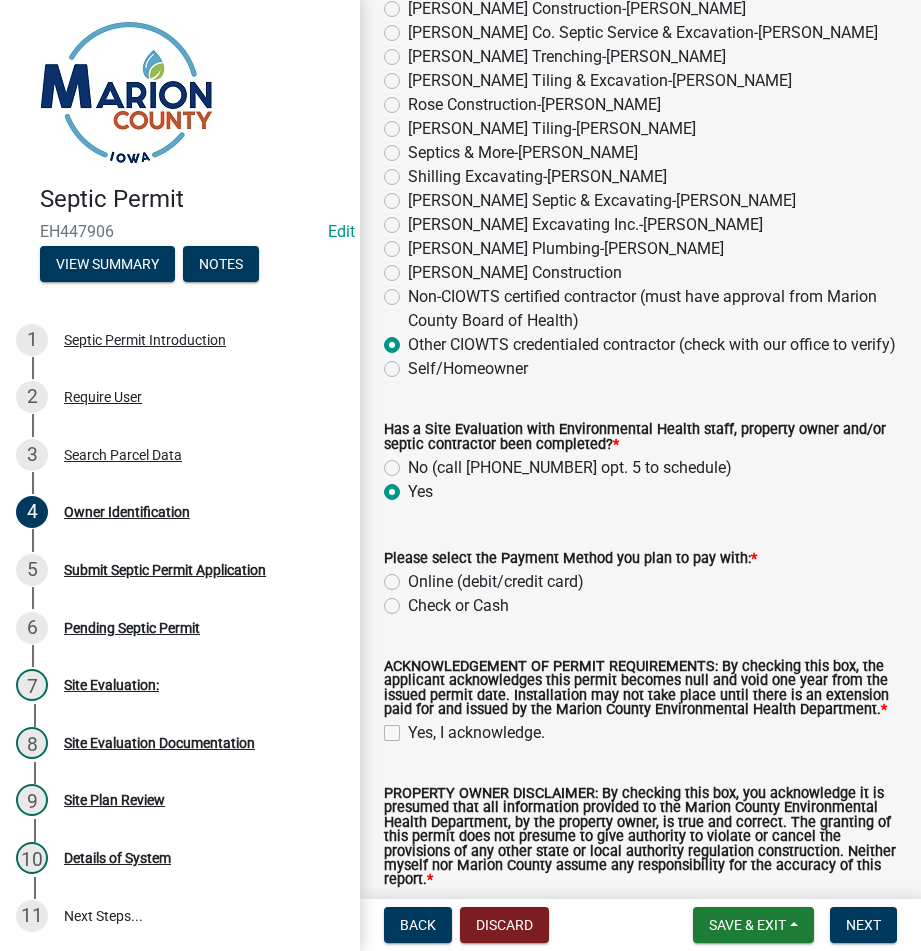 radio on "true" 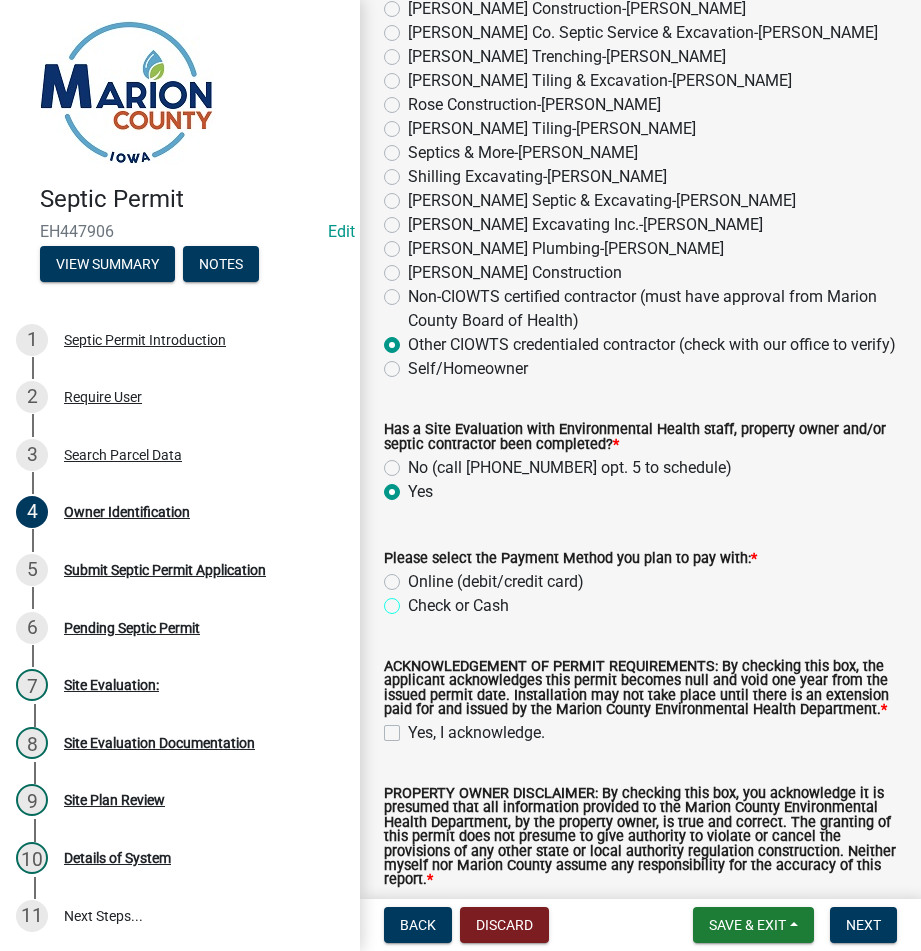click on "Check or Cash" at bounding box center (414, 600) 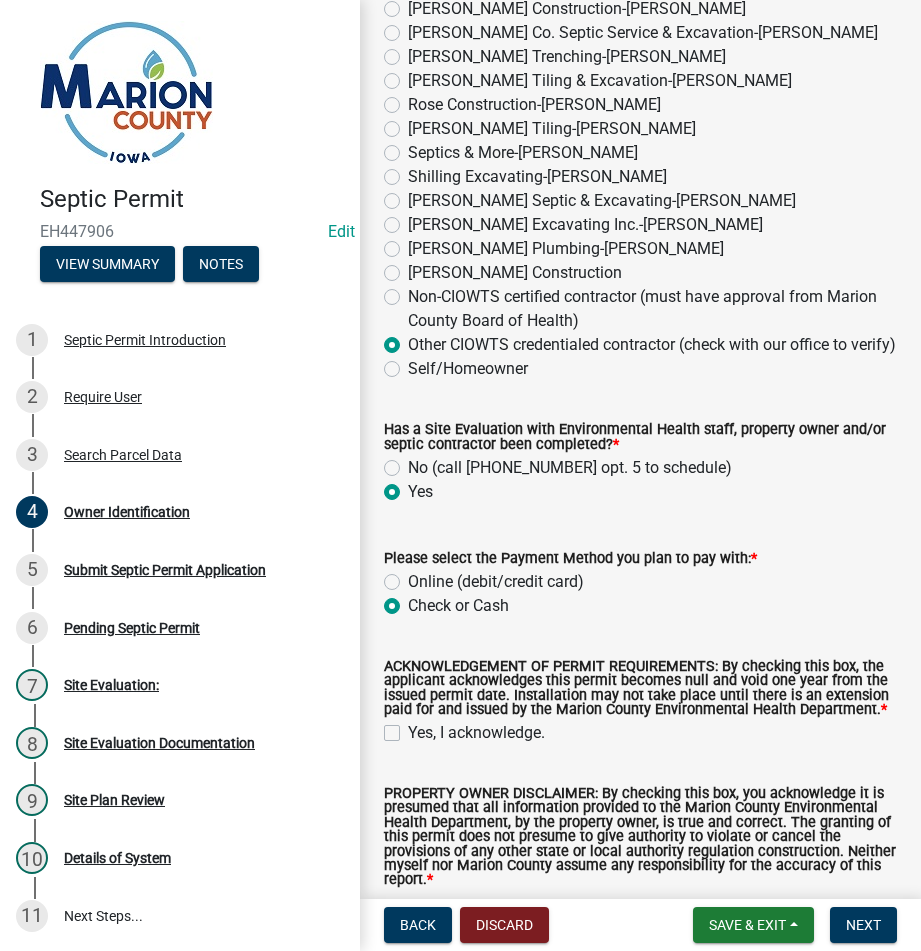 radio on "true" 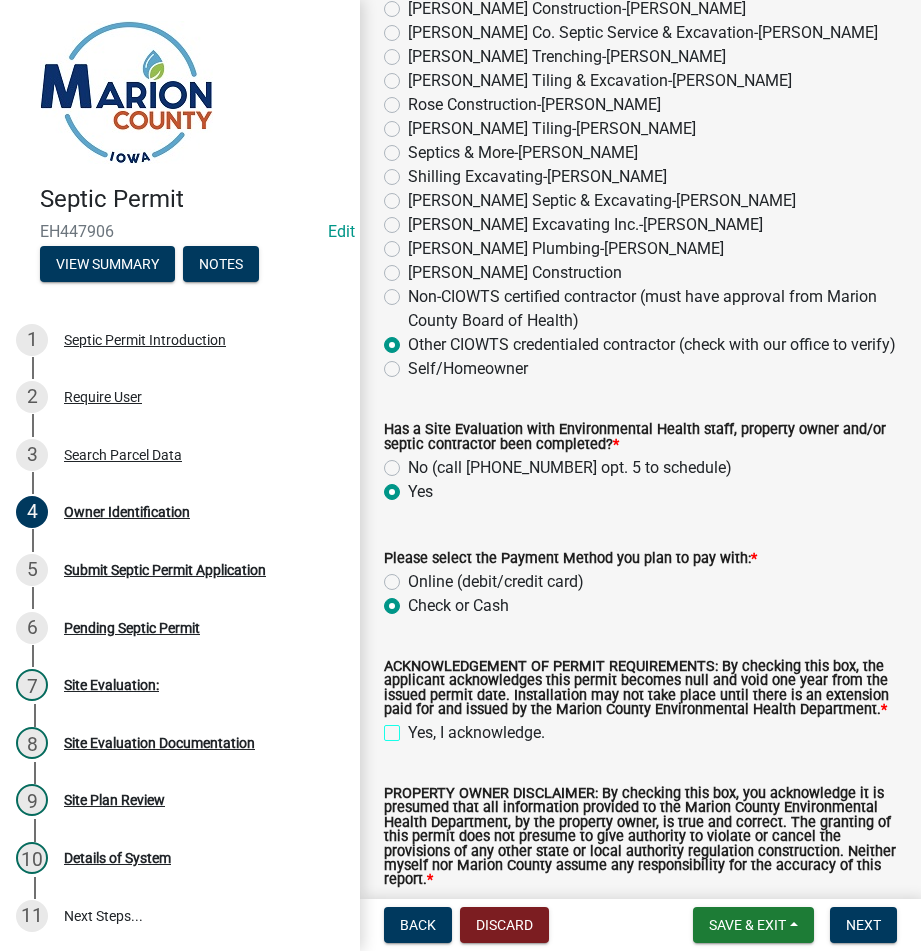 click on "Yes, I acknowledge." at bounding box center (414, 727) 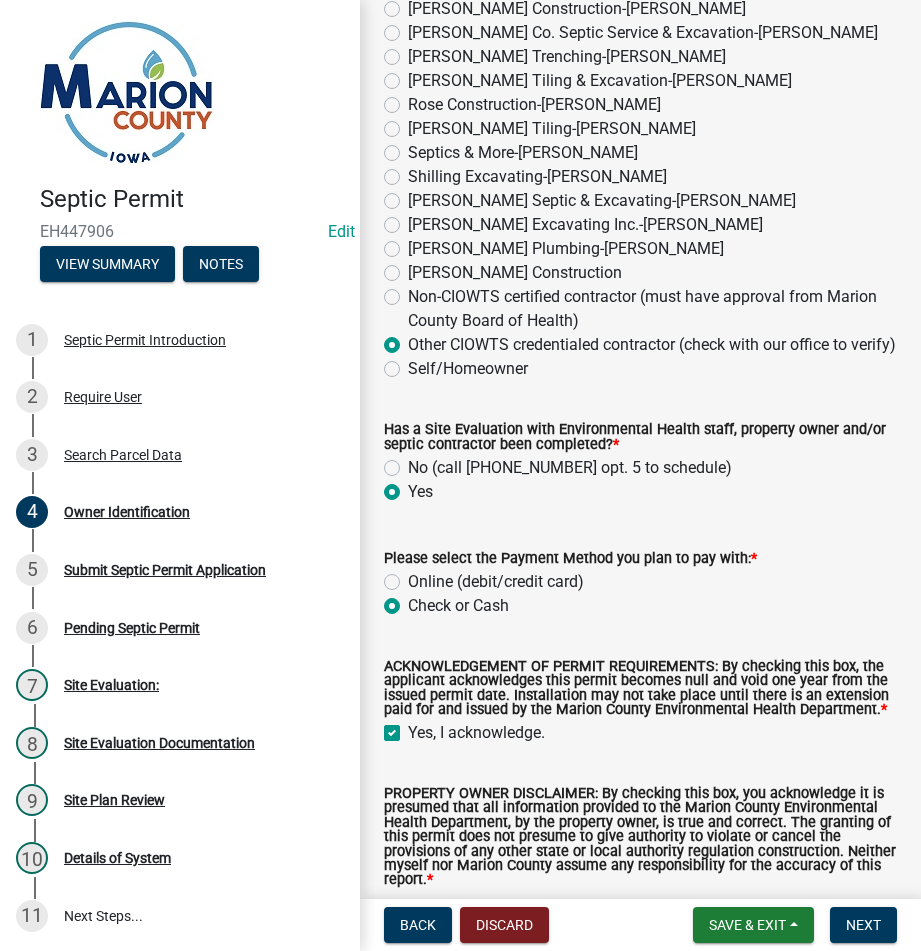 checkbox on "true" 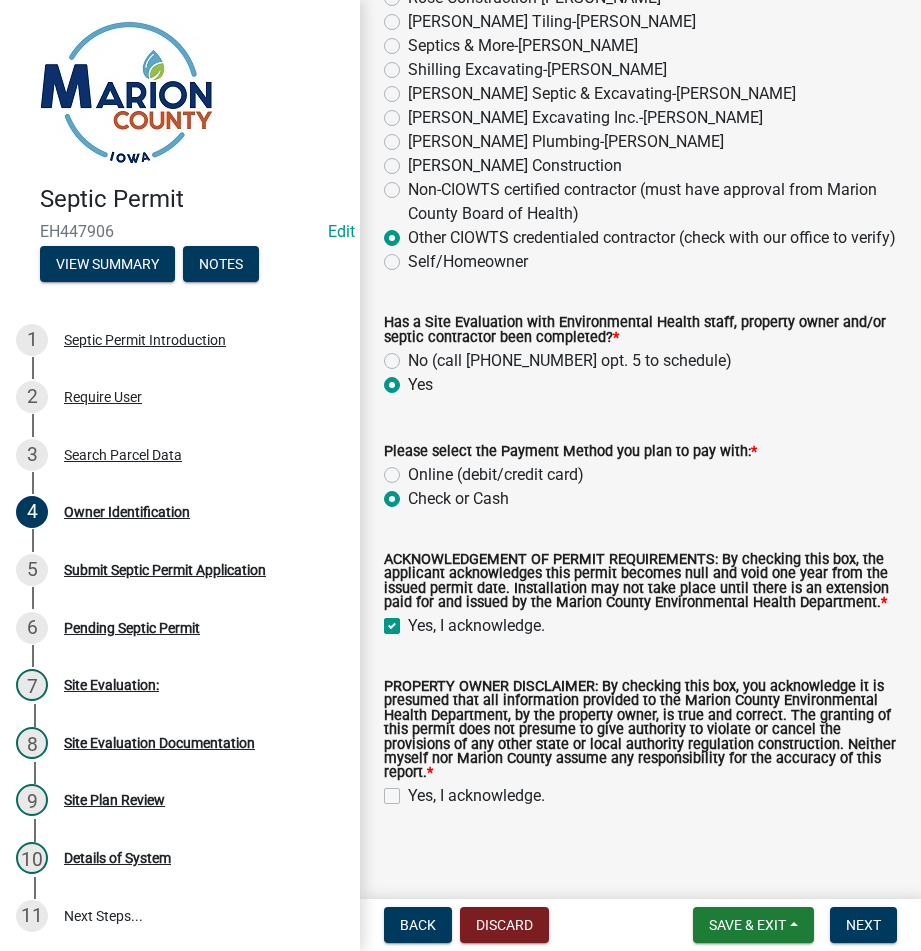scroll, scrollTop: 1796, scrollLeft: 0, axis: vertical 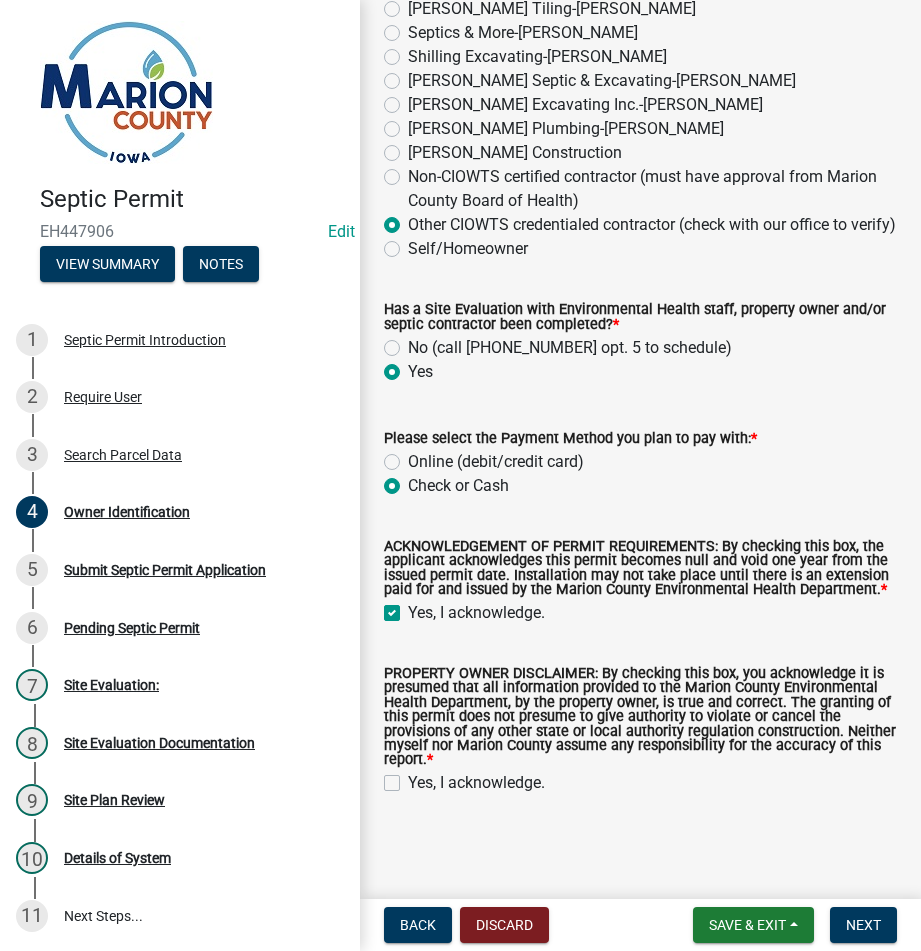 click on "Yes, I acknowledge." 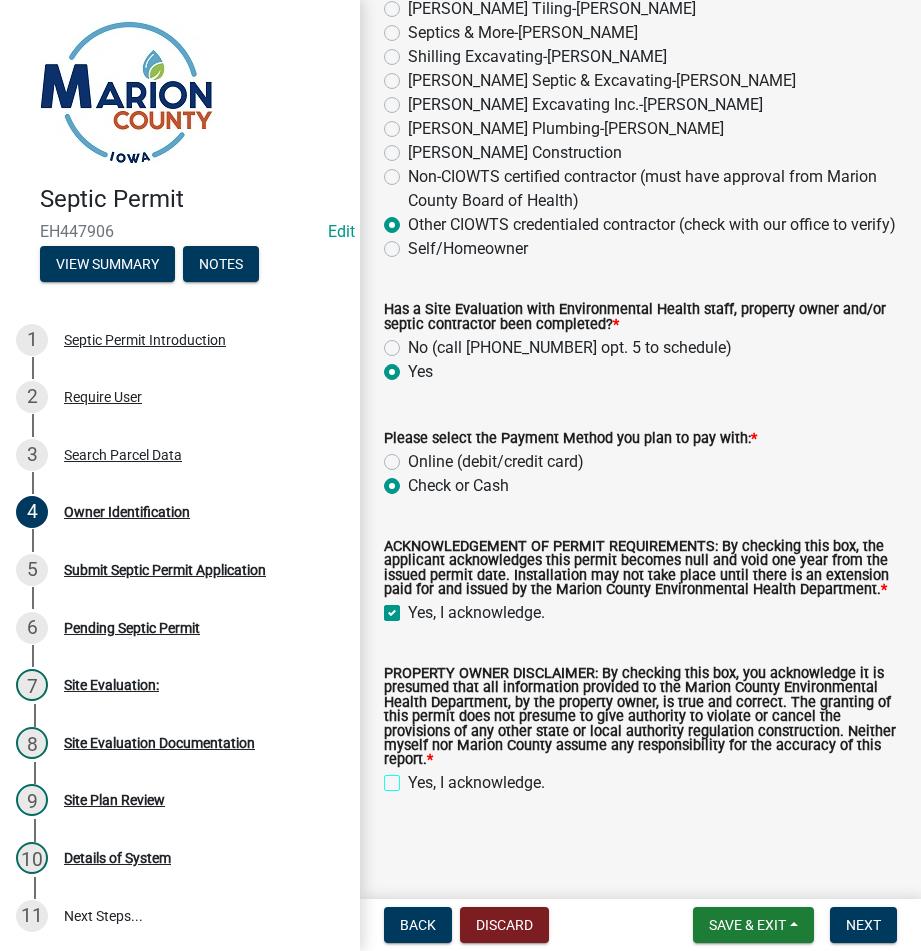 click on "Yes, I acknowledge." at bounding box center (414, 777) 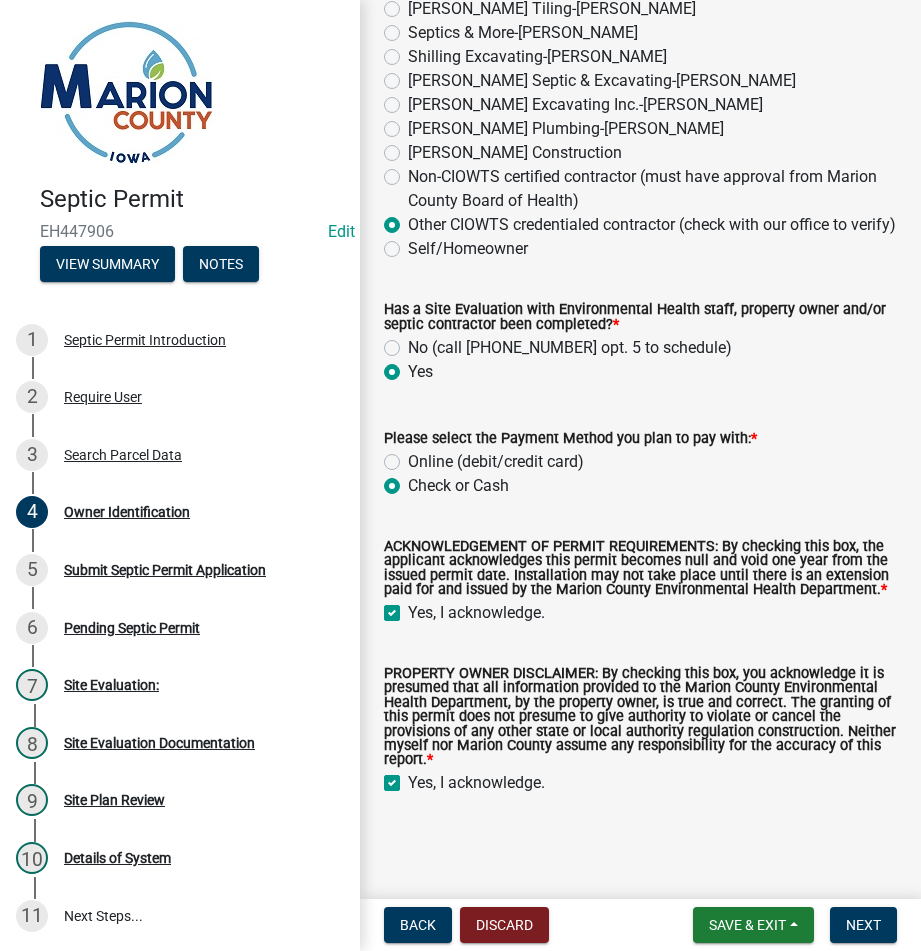 checkbox on "true" 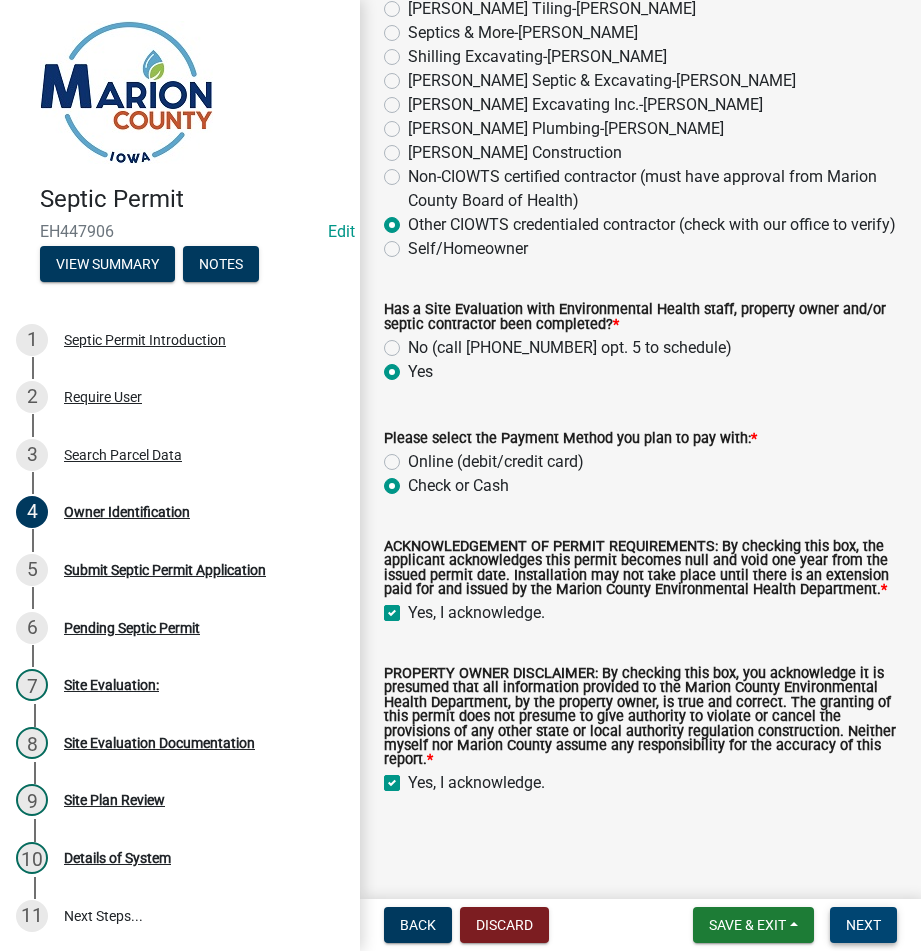 click on "Next" at bounding box center (863, 925) 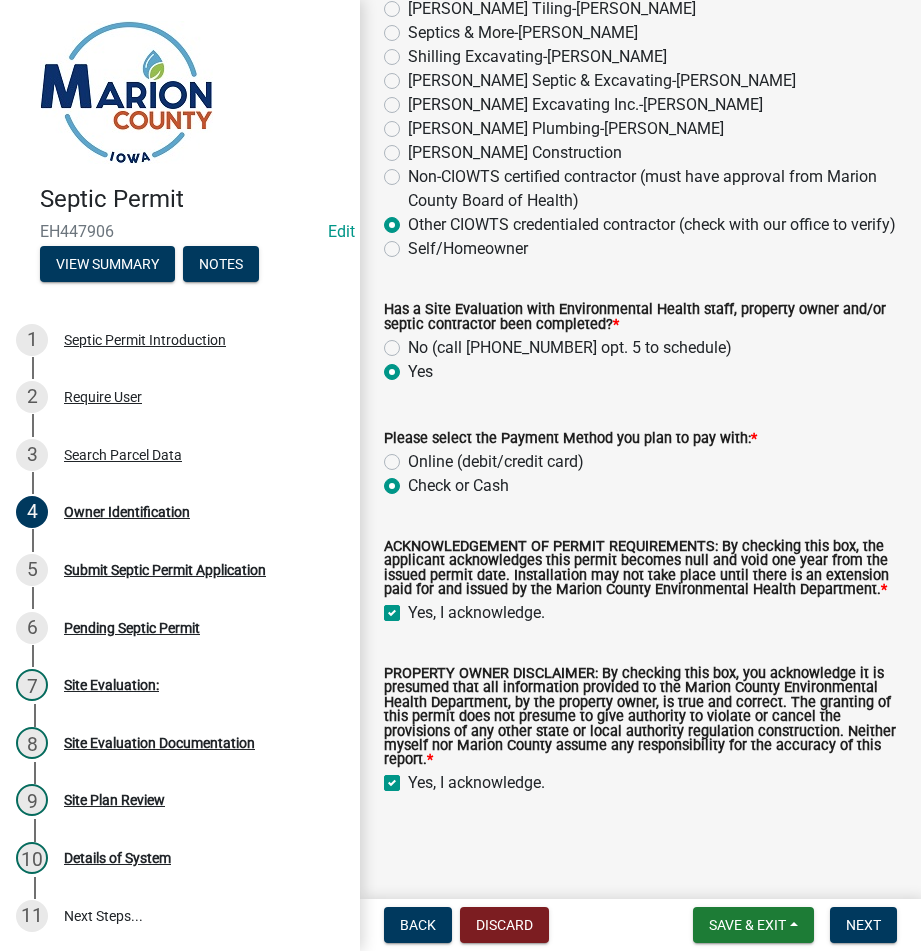 scroll, scrollTop: 0, scrollLeft: 0, axis: both 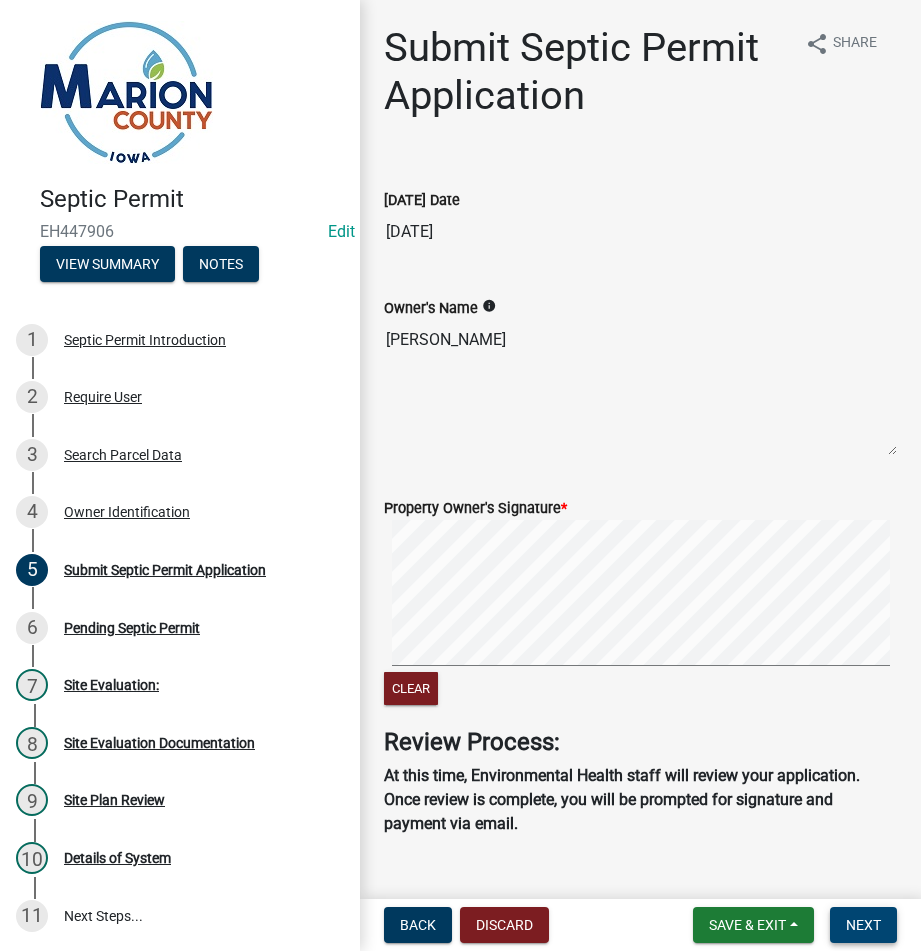 click on "Next" at bounding box center [863, 925] 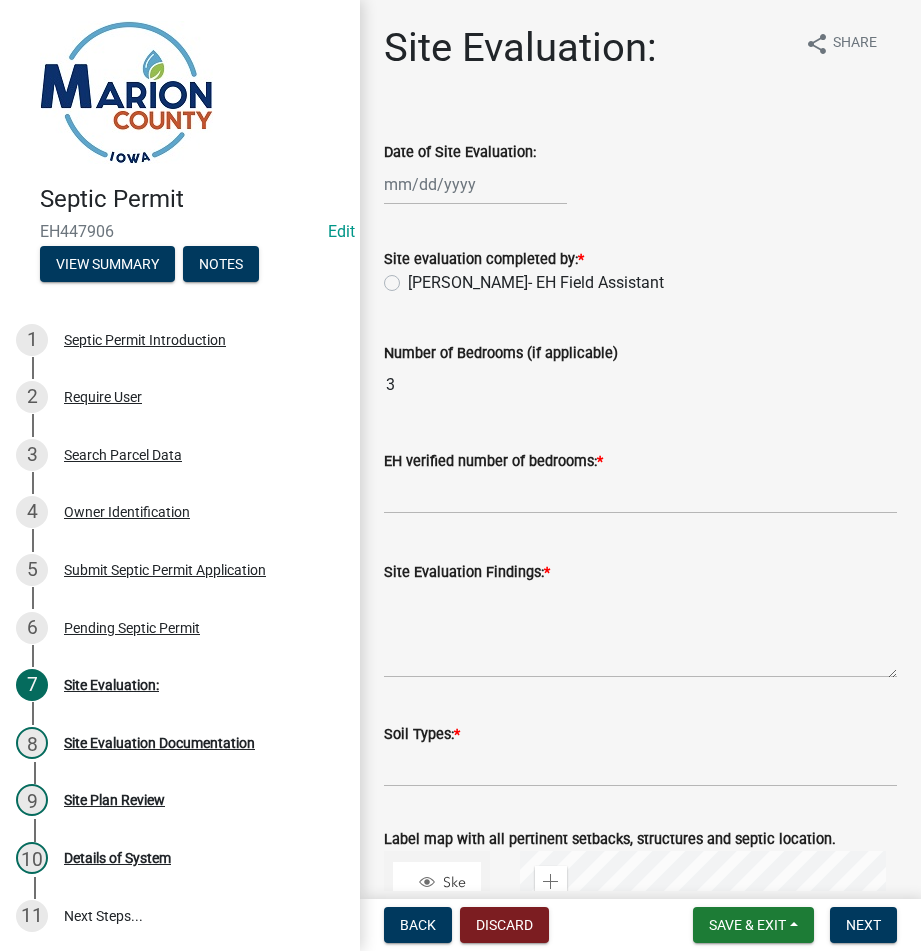 click 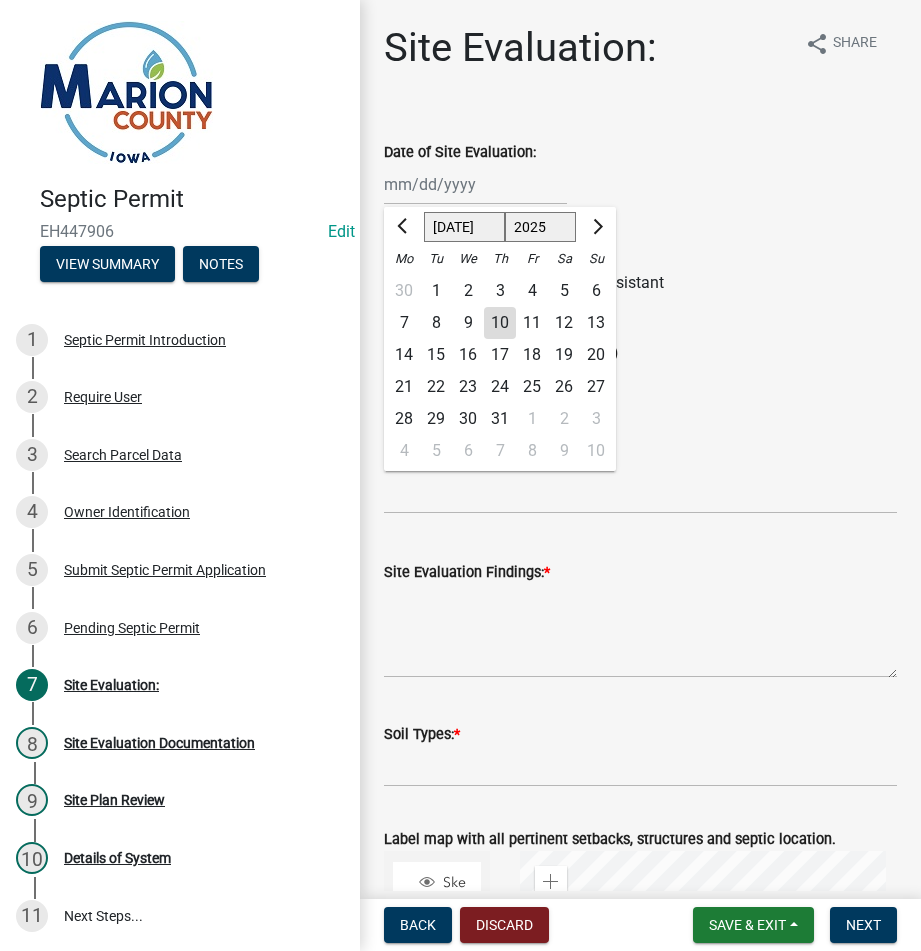 click on "7" 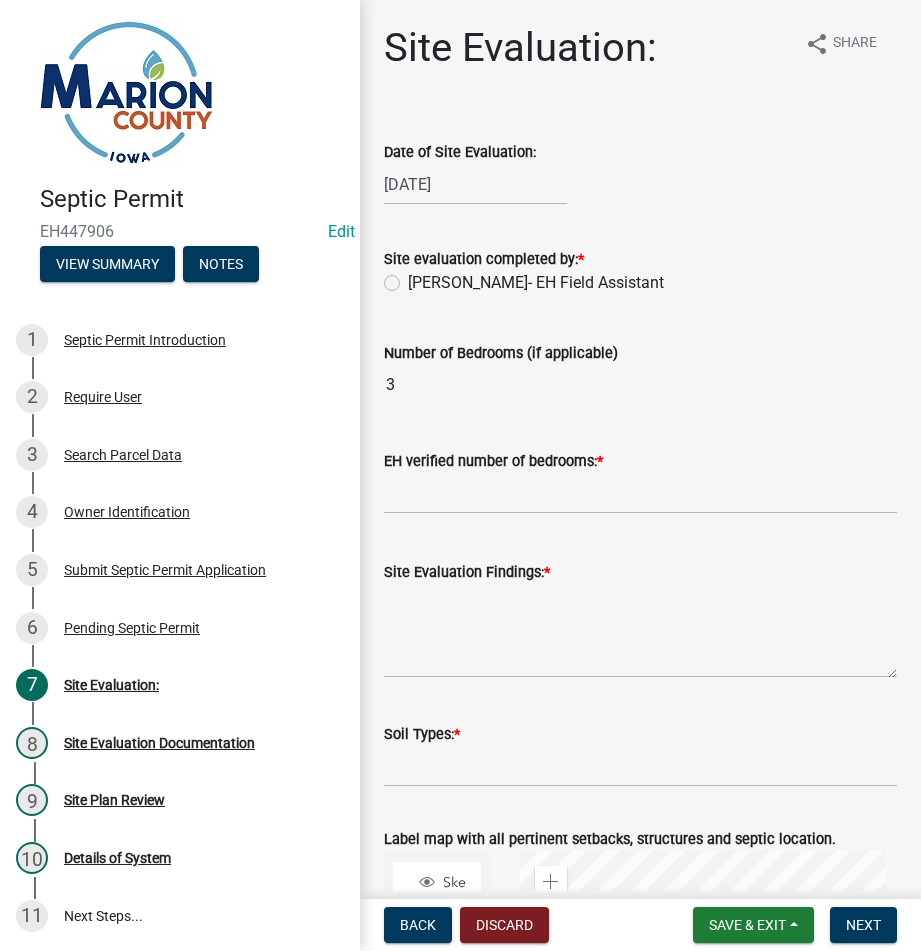 click on "[PERSON_NAME]- EH Field Assistant" 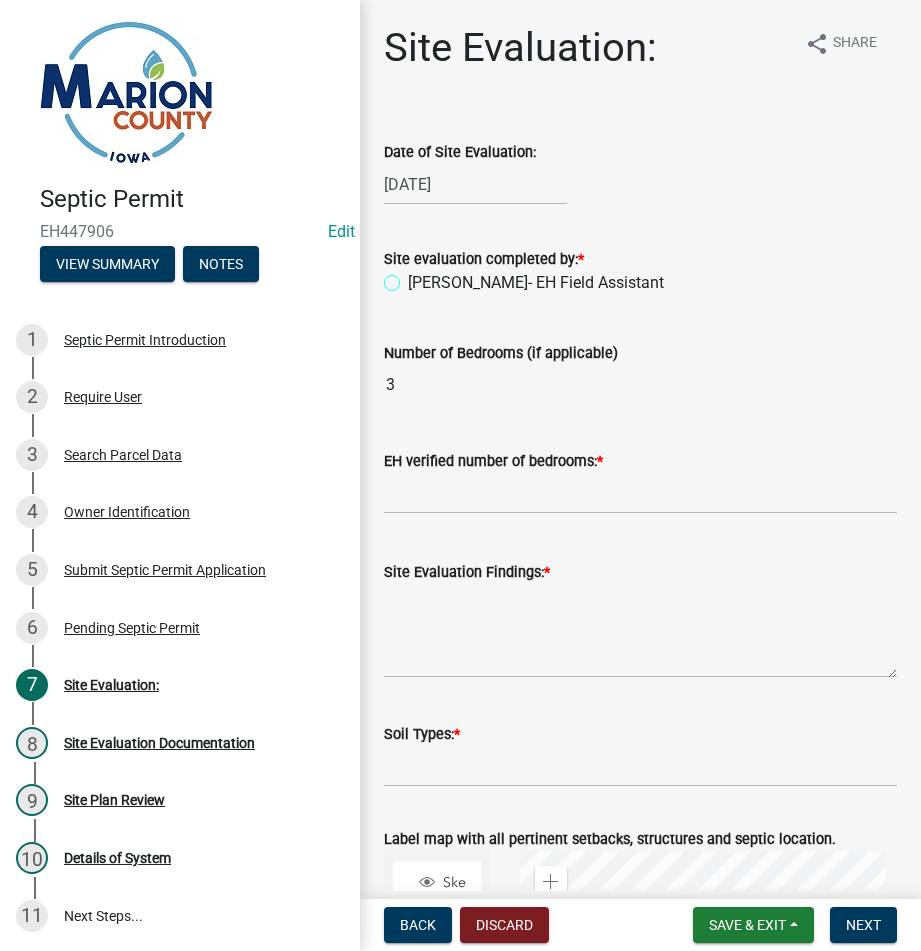 click on "[PERSON_NAME]- EH Field Assistant" at bounding box center [414, 277] 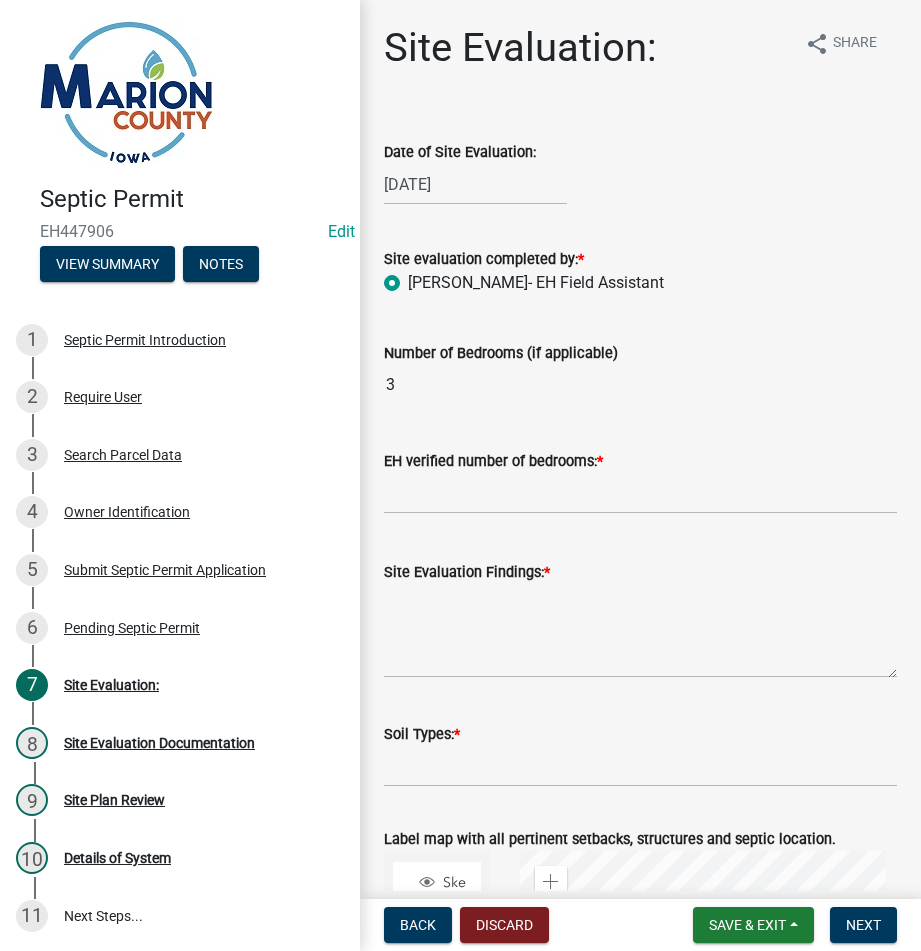 radio on "true" 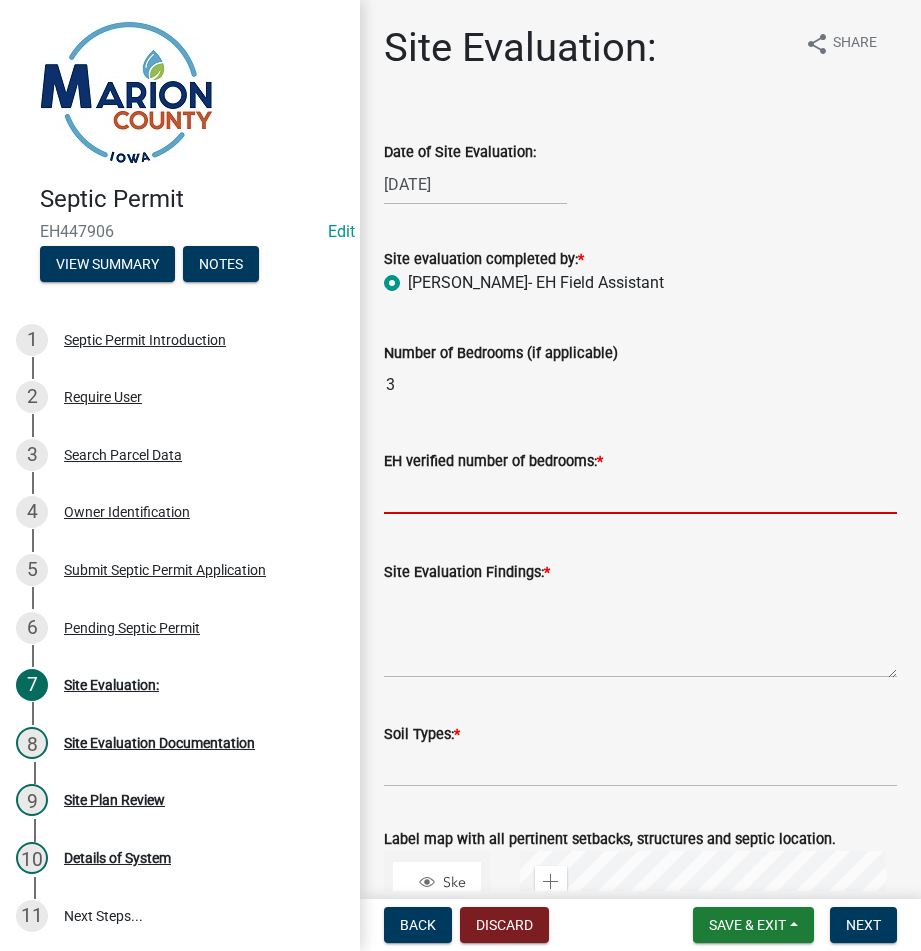 click 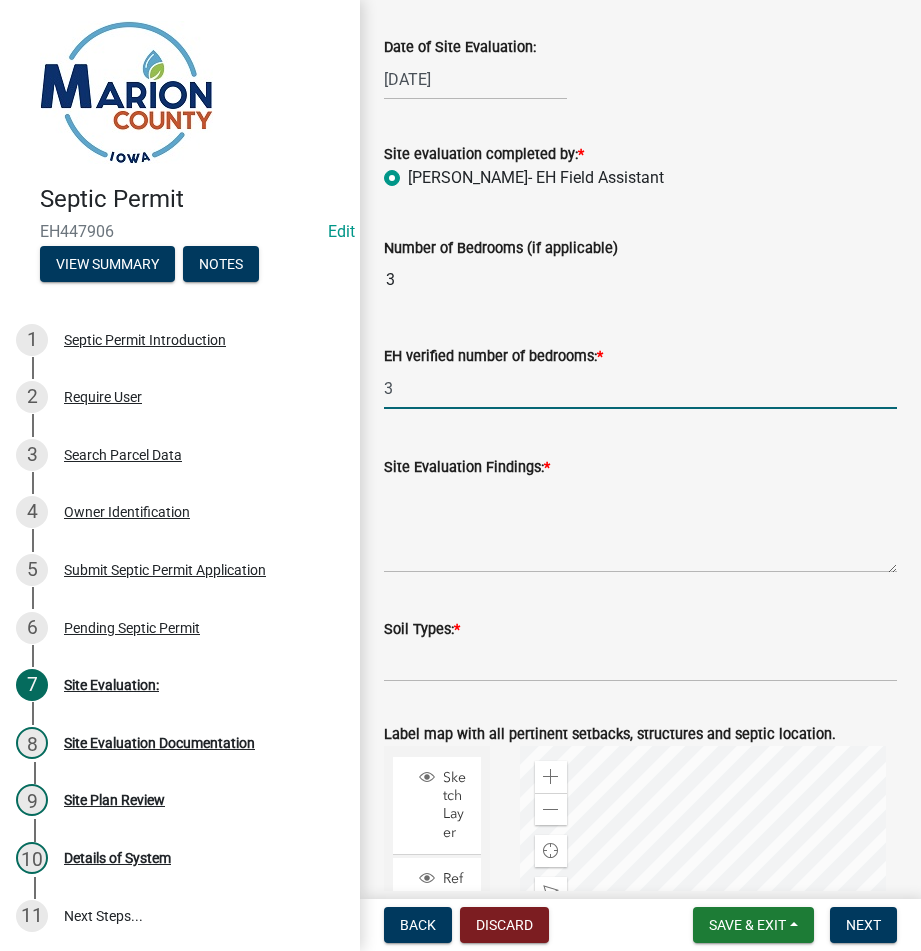 scroll, scrollTop: 400, scrollLeft: 0, axis: vertical 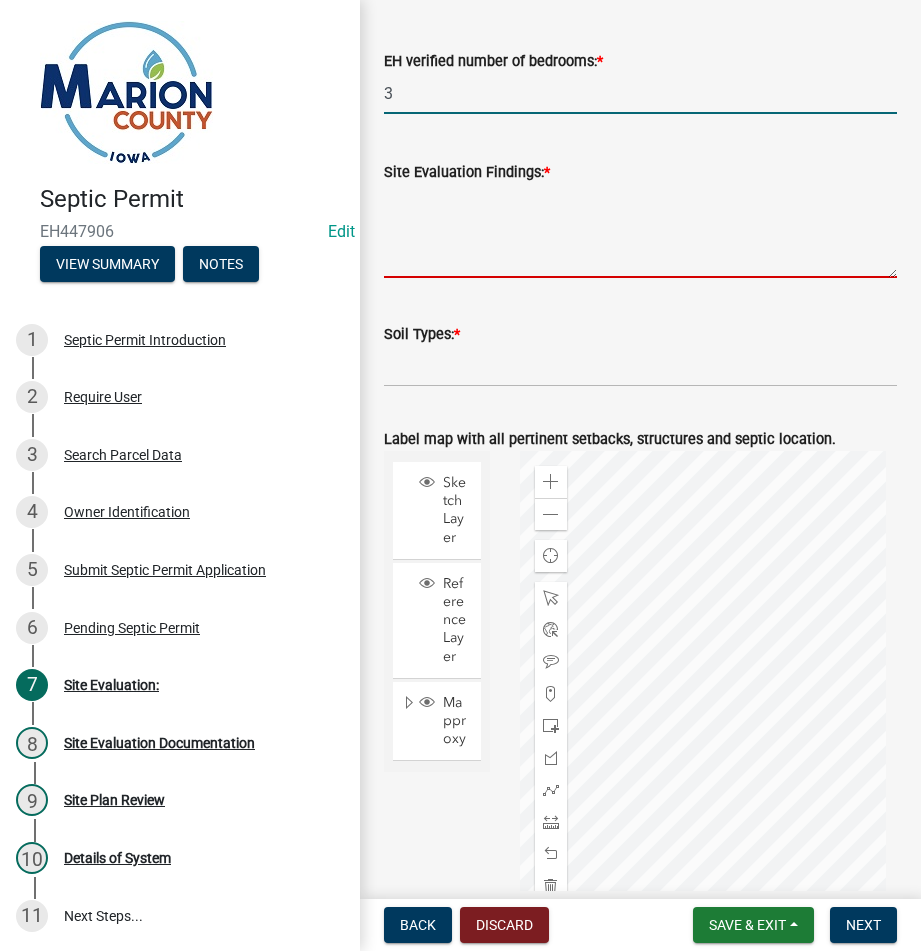click on "Site Evaluation Findings:  *" at bounding box center (640, 231) 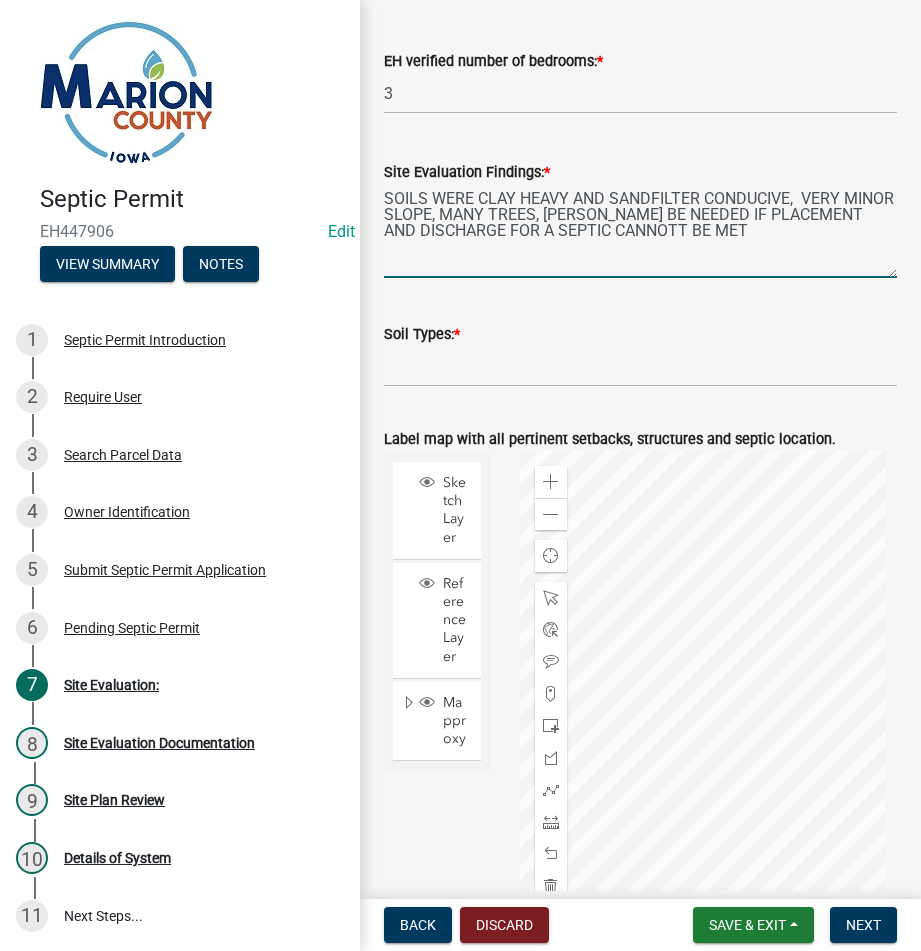 type on "SOILS WERE CLAY HEAVY AND SANDFILTER CONDUCIVE,  VERY MINOR SLOPE, MANY TREES, [PERSON_NAME] BE NEEDED IF PLACEMENT AND DISCHARGE FOR A SEPTIC CANNOTT BE MET" 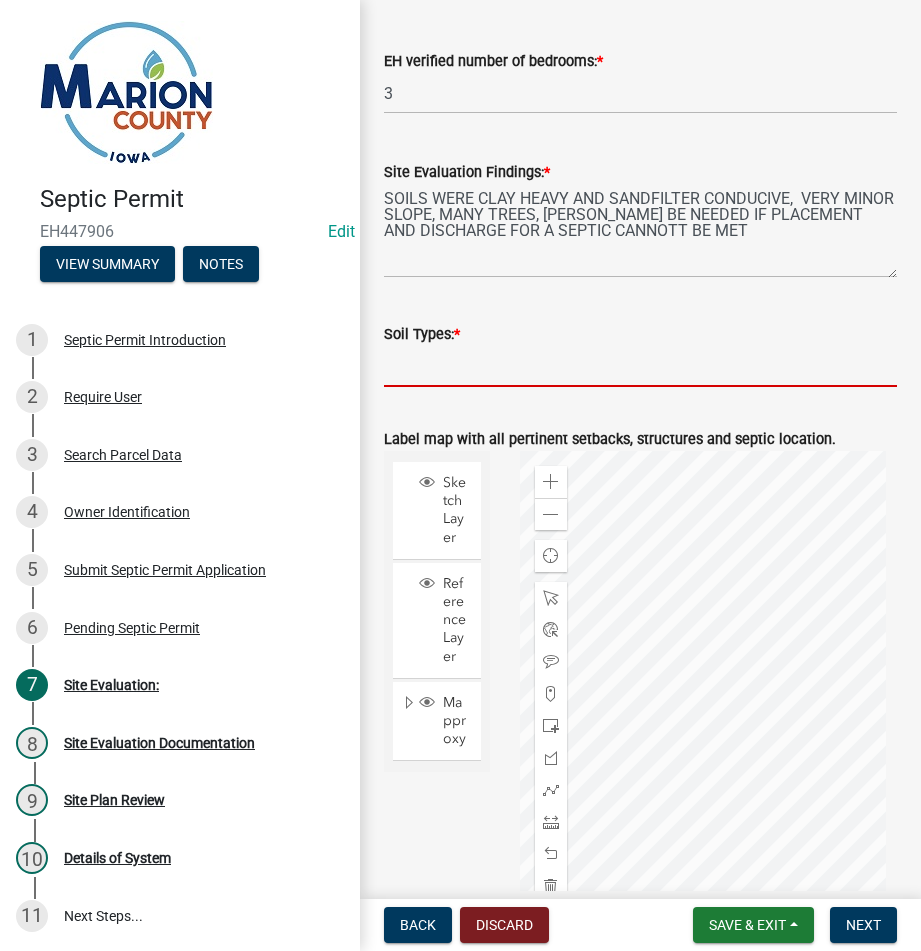 click on "Soil Types:  *" at bounding box center [640, 366] 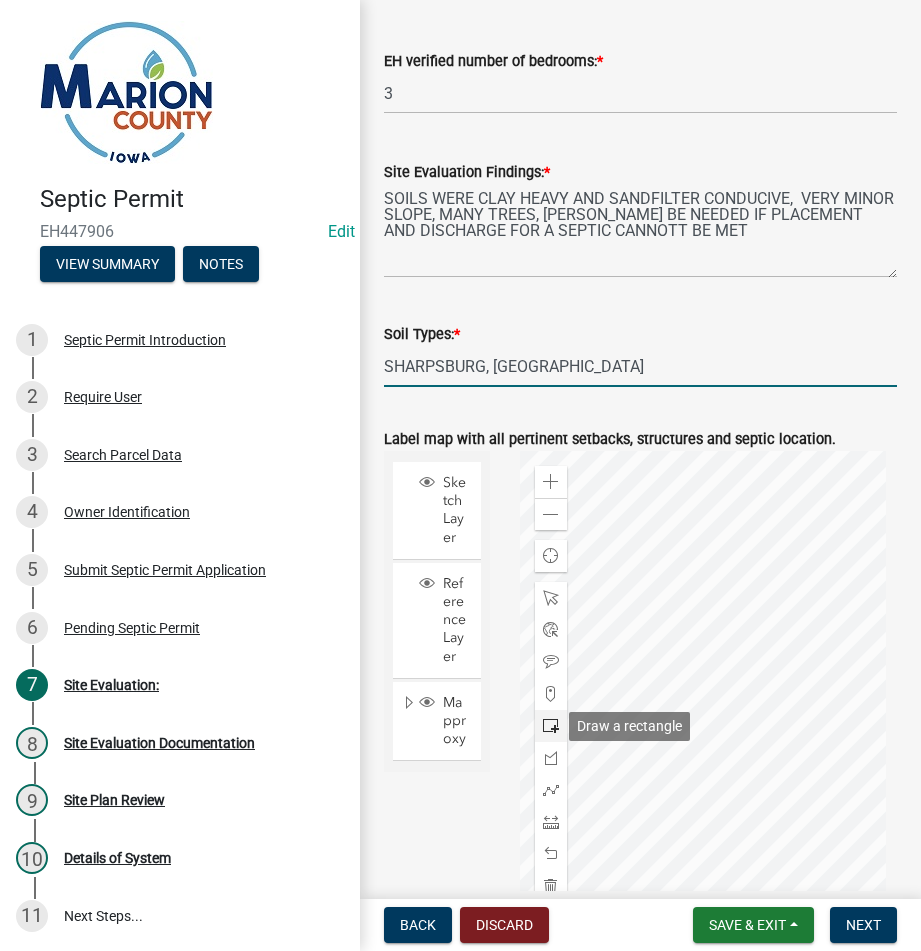 type on "SHARPSBURG, [GEOGRAPHIC_DATA]" 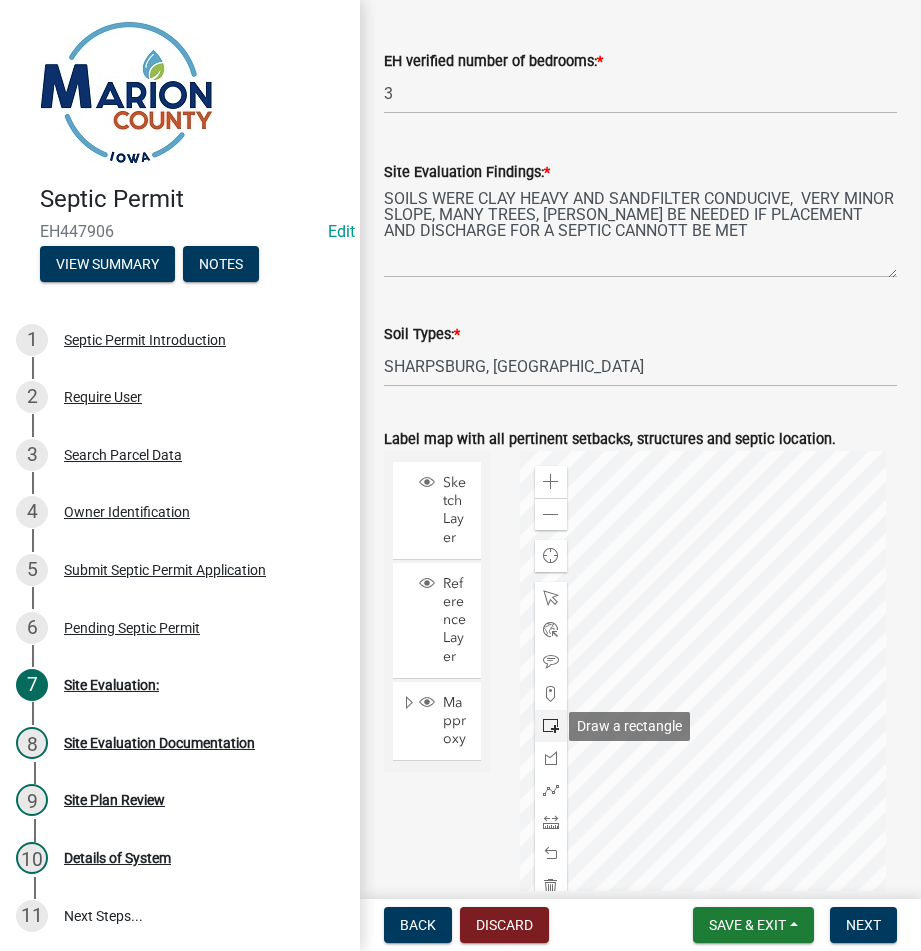 click 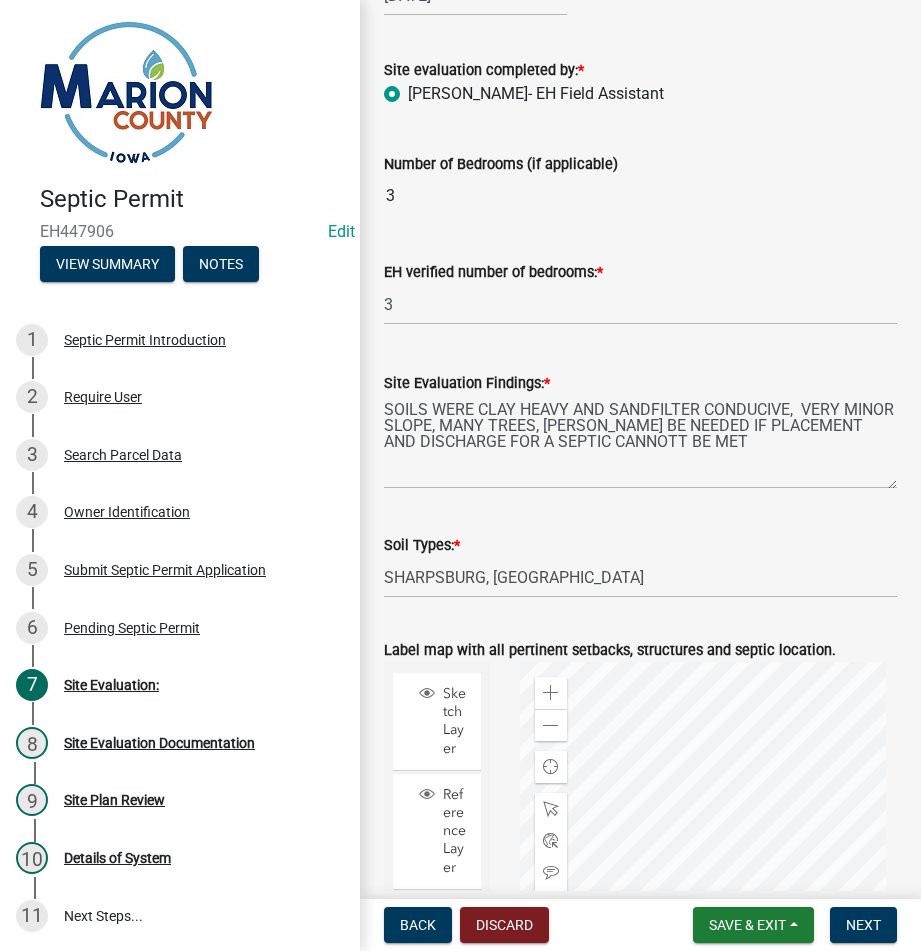 scroll, scrollTop: 360, scrollLeft: 0, axis: vertical 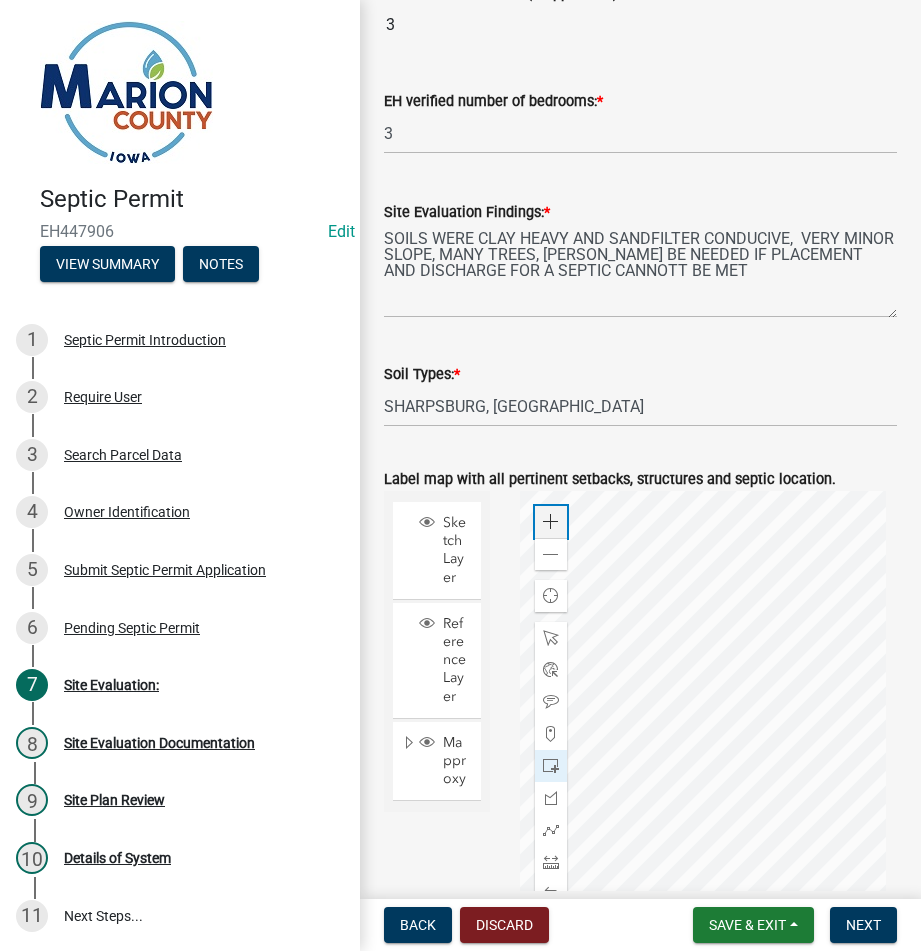 click on "Zoom in" 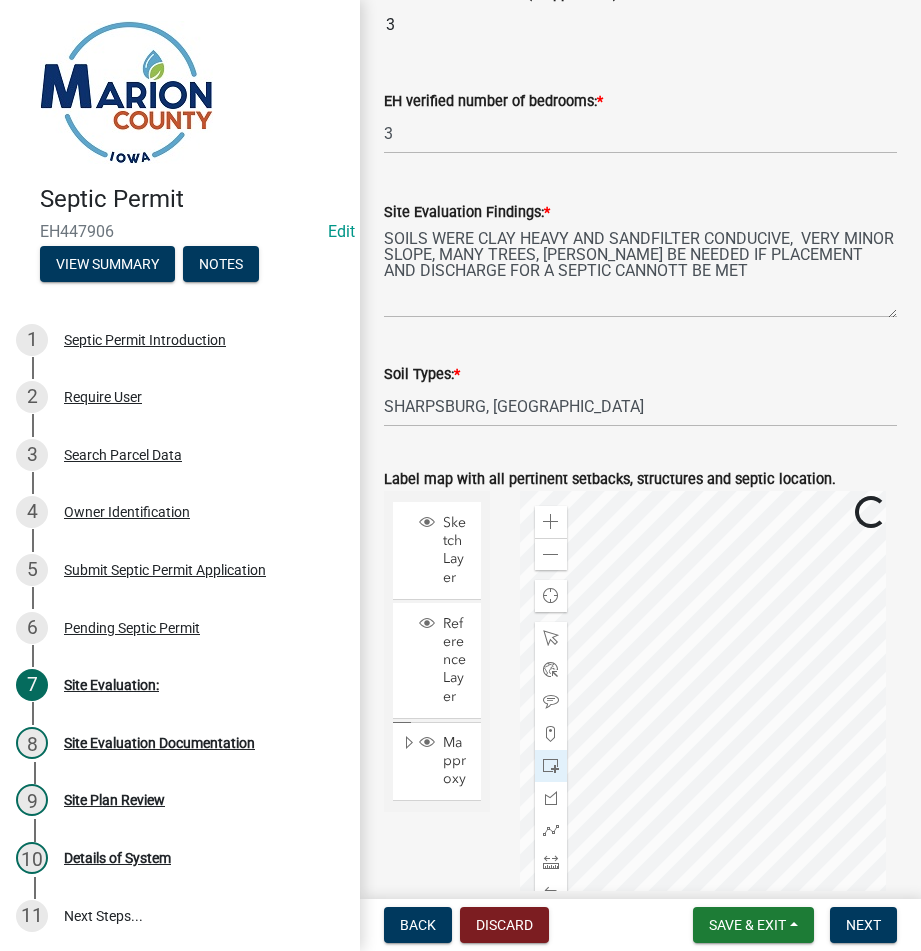 click 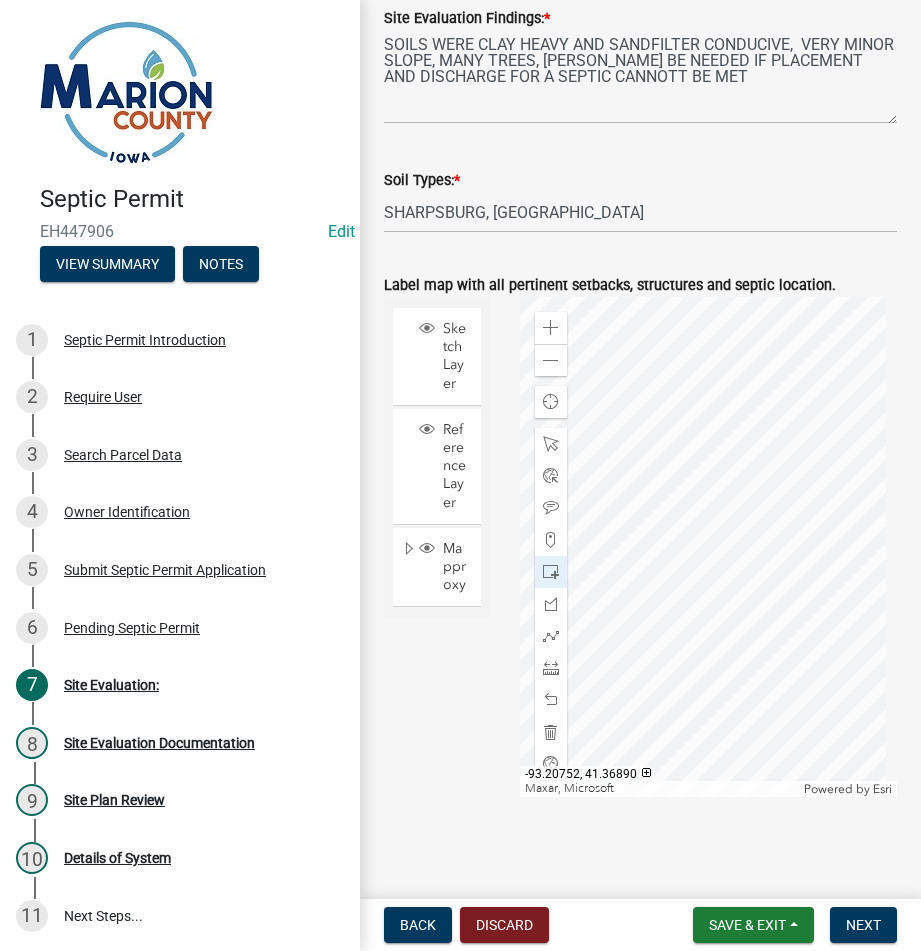 scroll, scrollTop: 556, scrollLeft: 0, axis: vertical 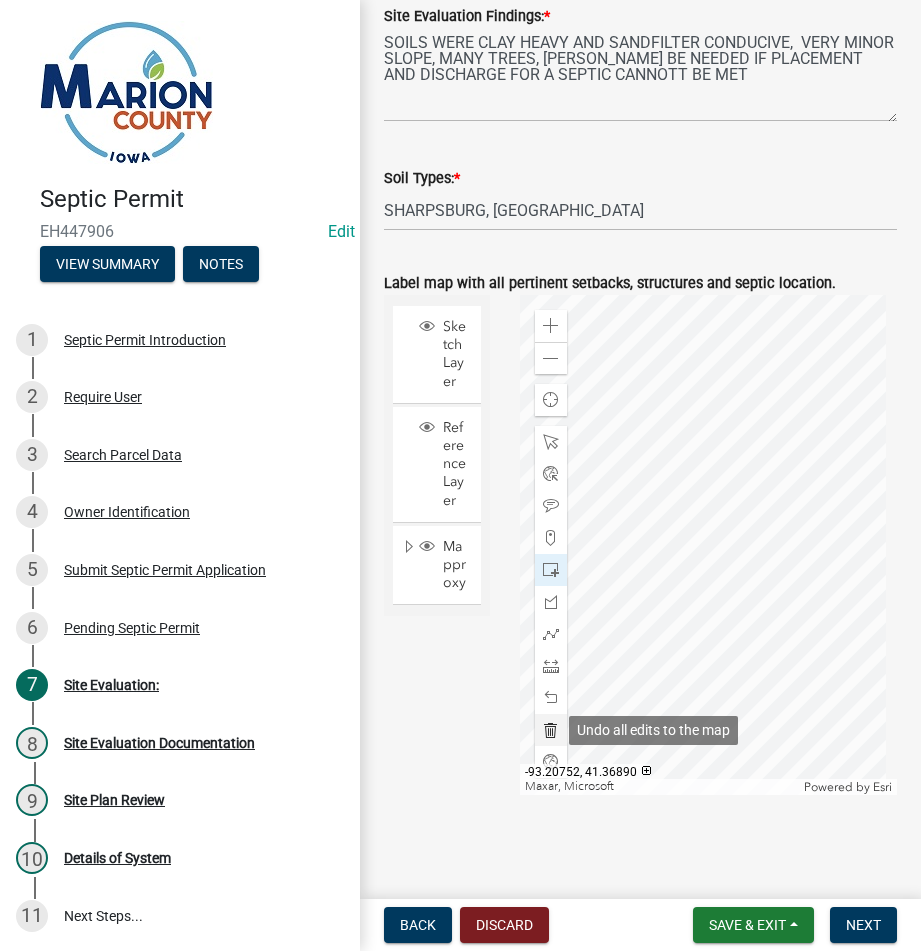 click 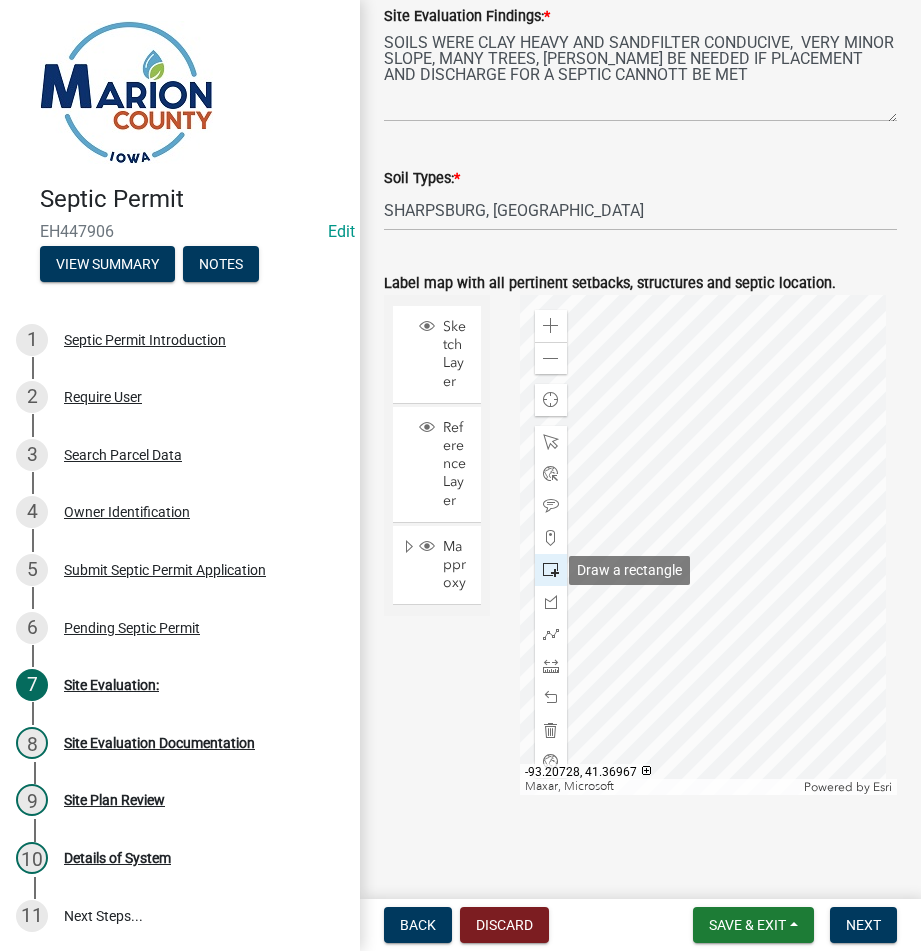 click 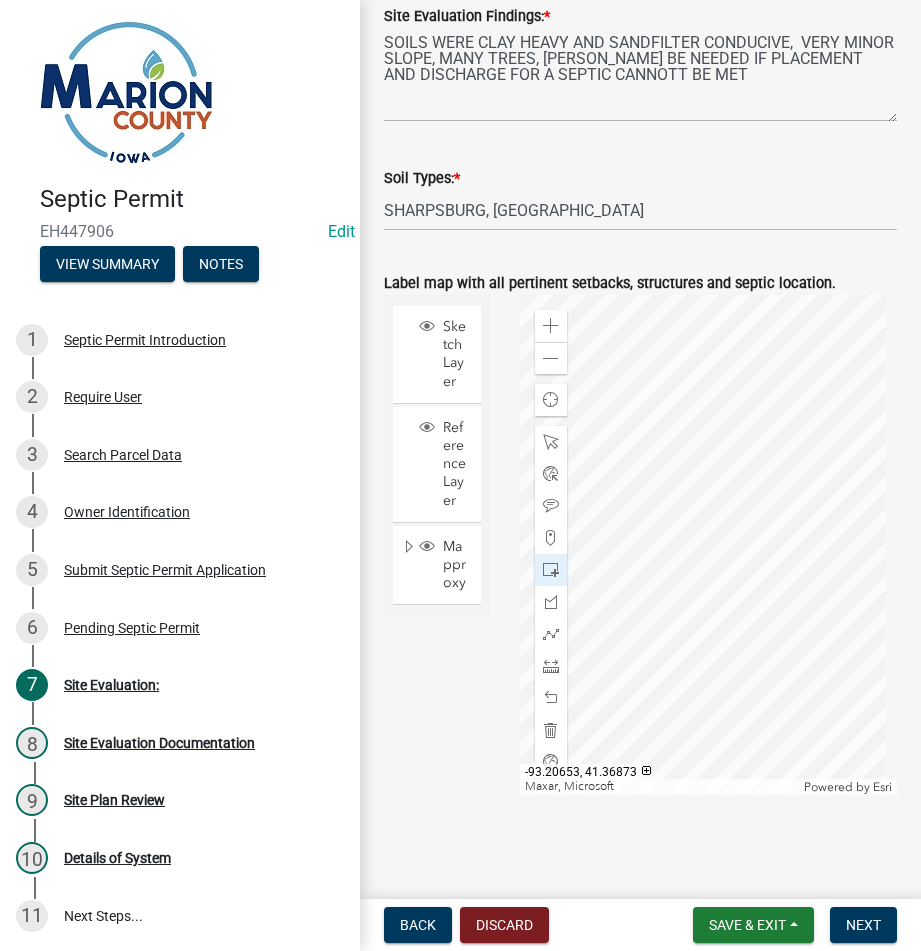 click 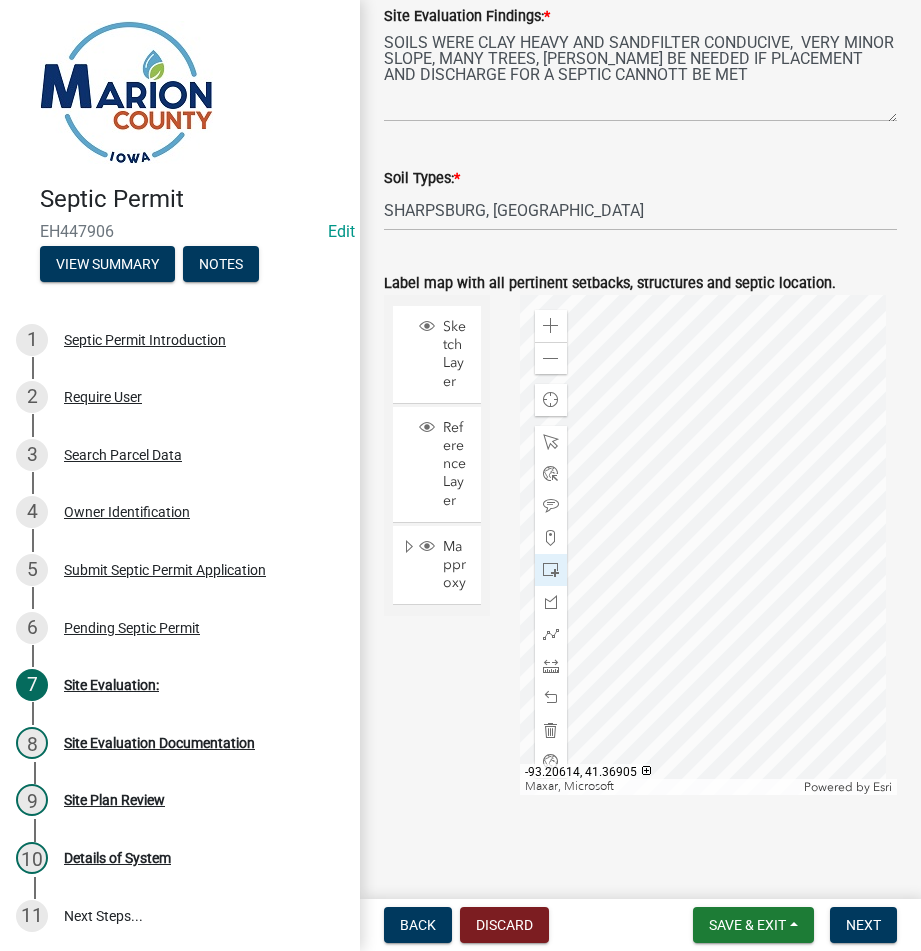 click 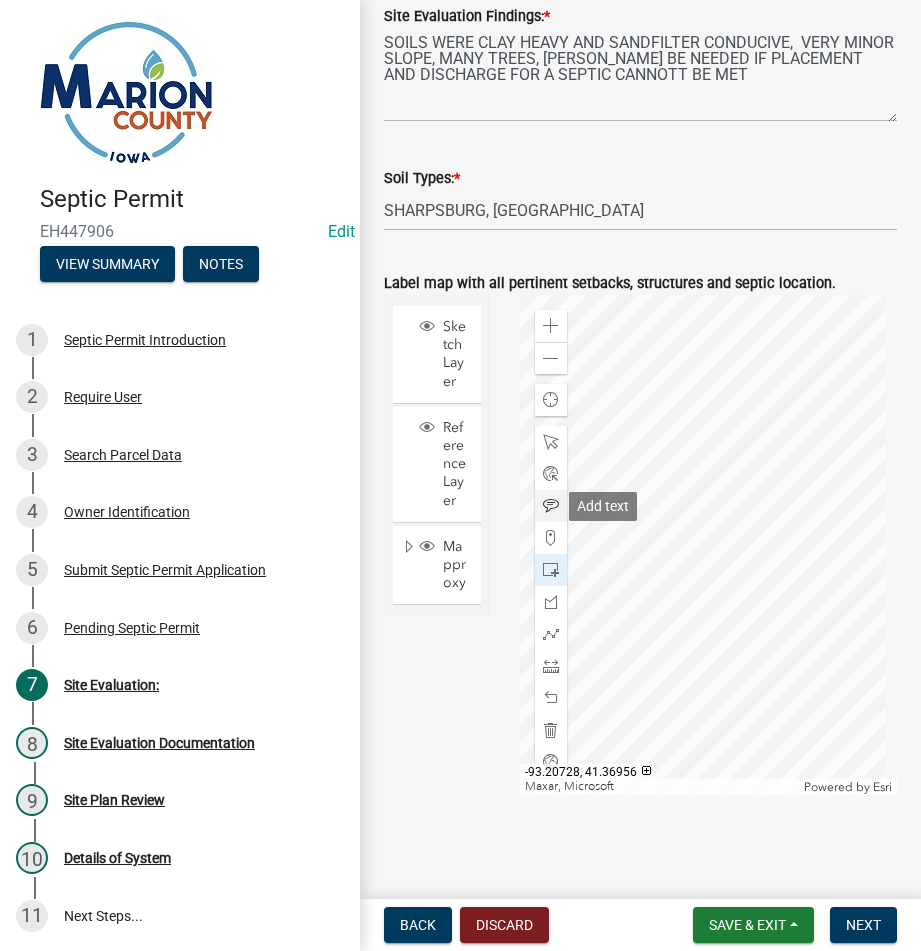 click 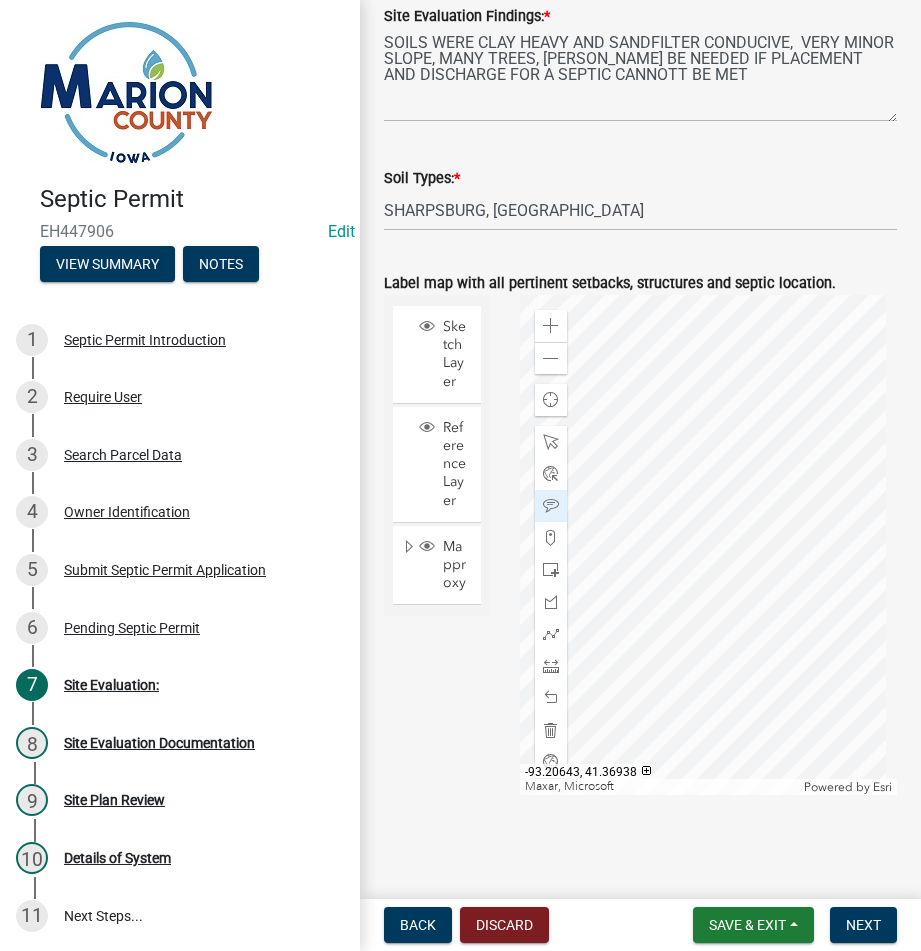 click 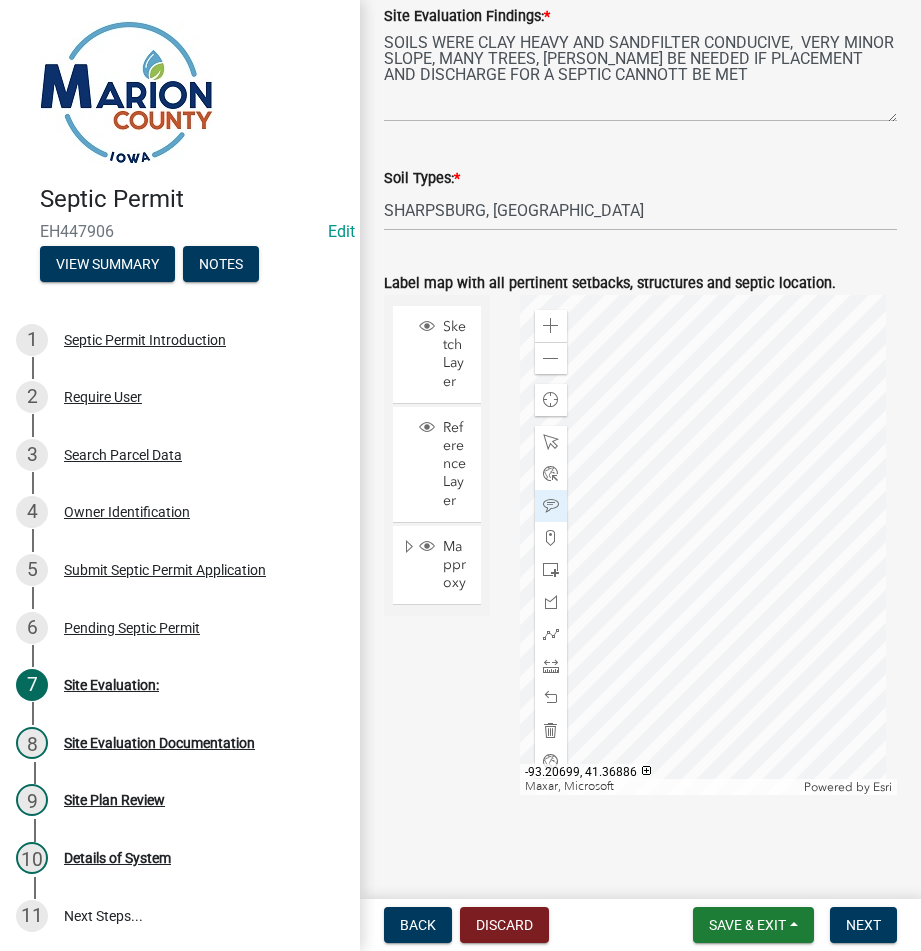 click 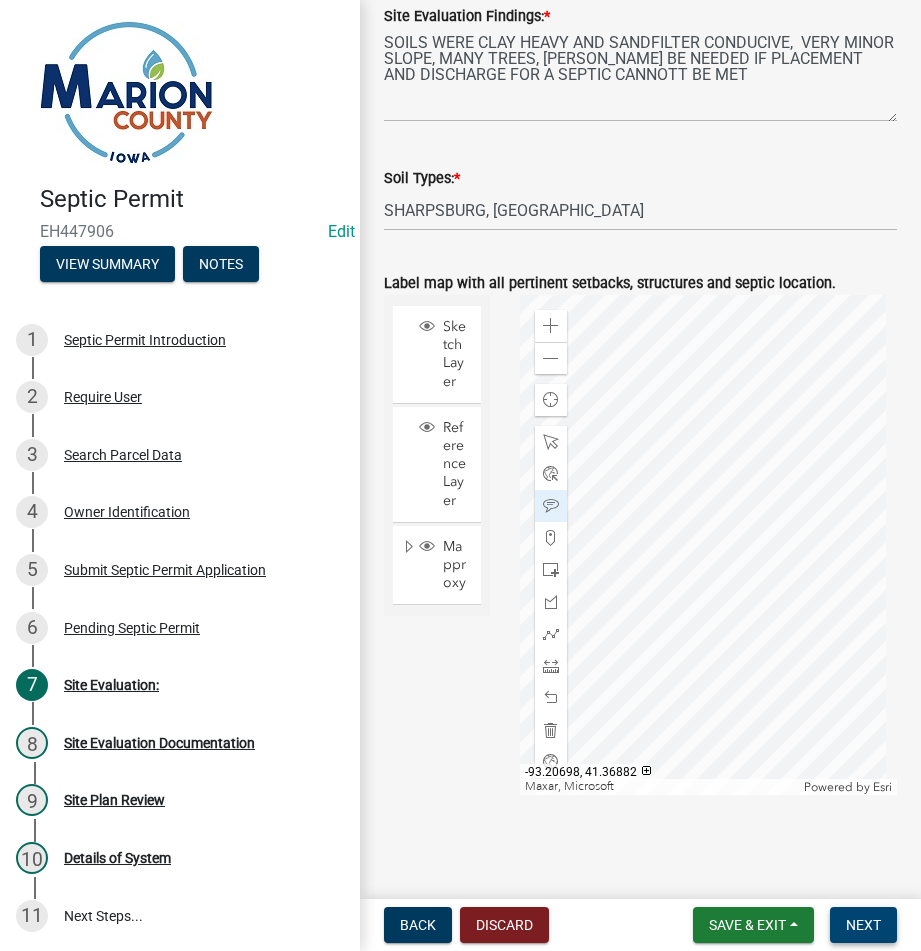 click on "Next" at bounding box center (863, 925) 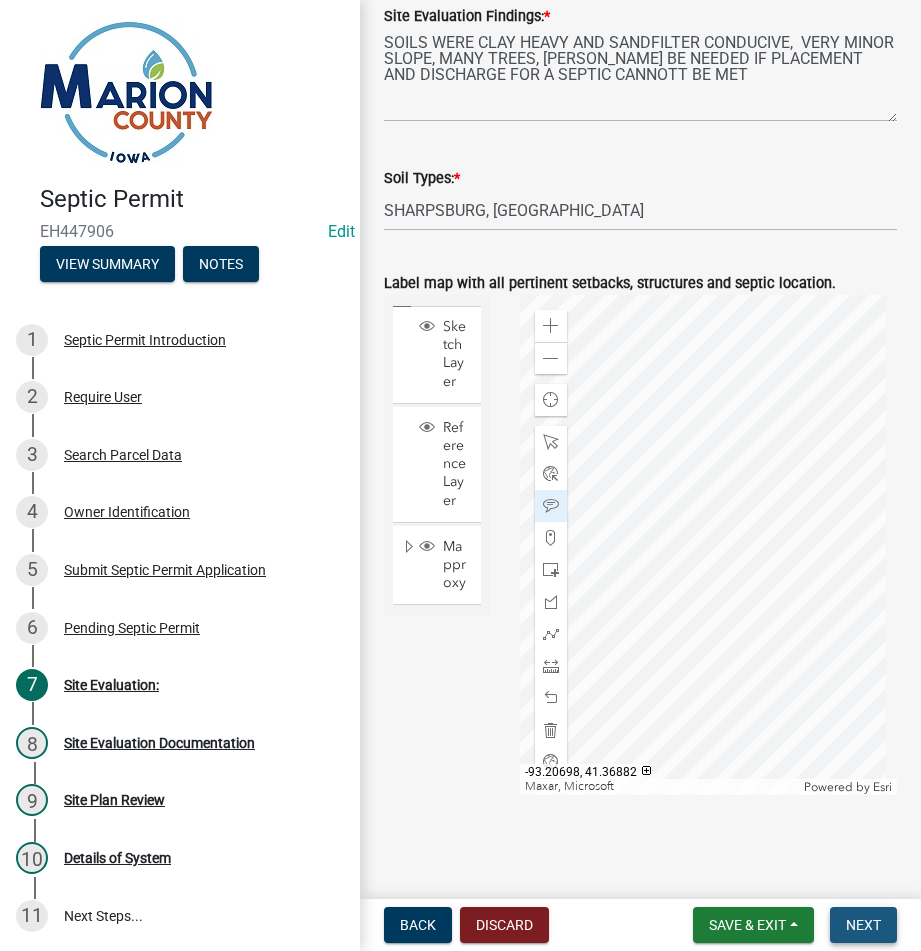 scroll, scrollTop: 0, scrollLeft: 0, axis: both 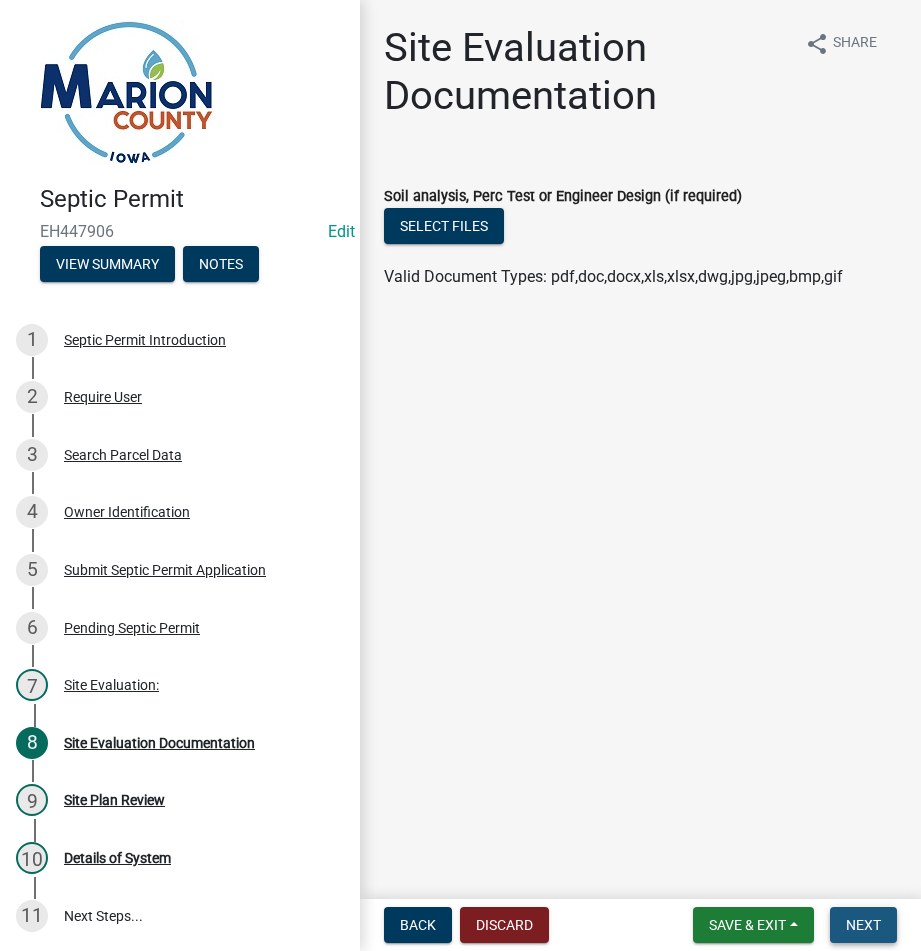 click on "Next" at bounding box center [863, 925] 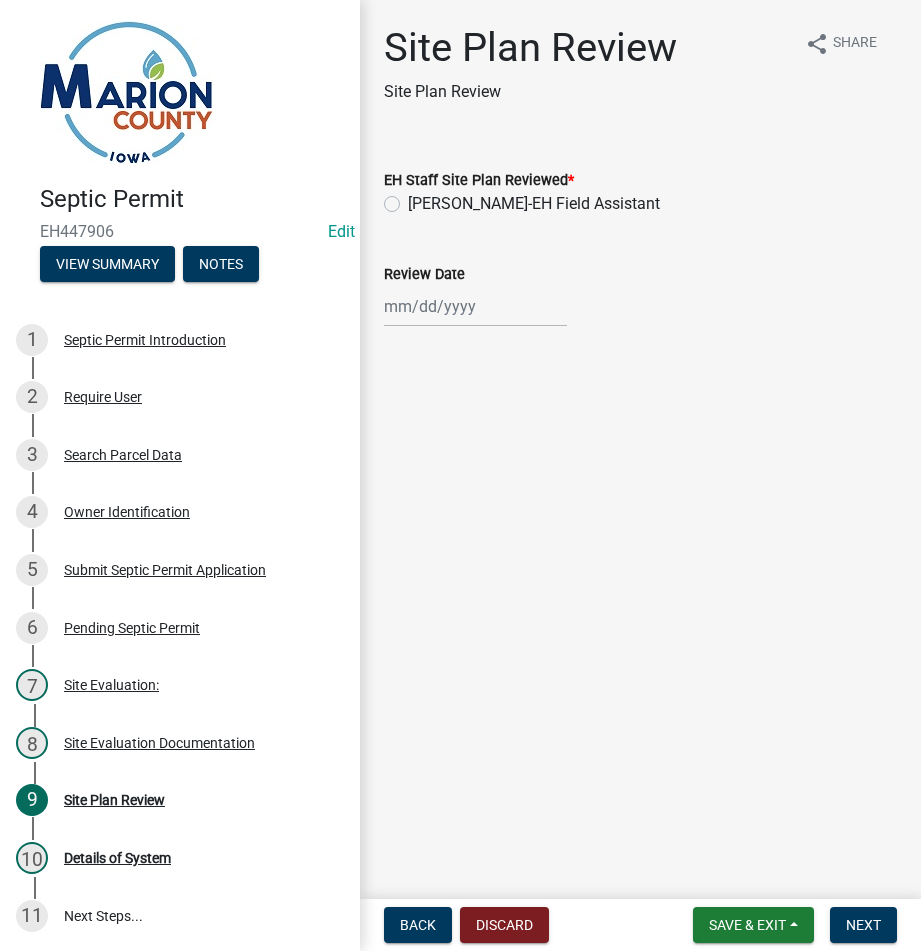 click on "[PERSON_NAME]-EH Field Assistant" 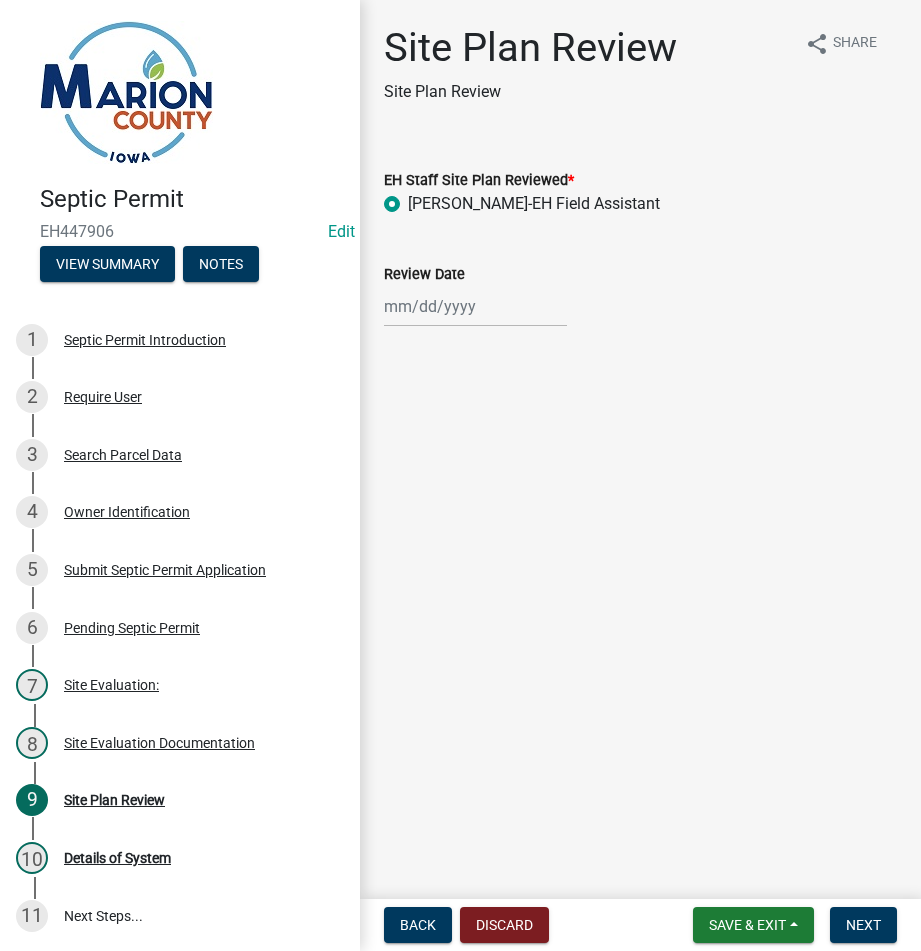 radio on "true" 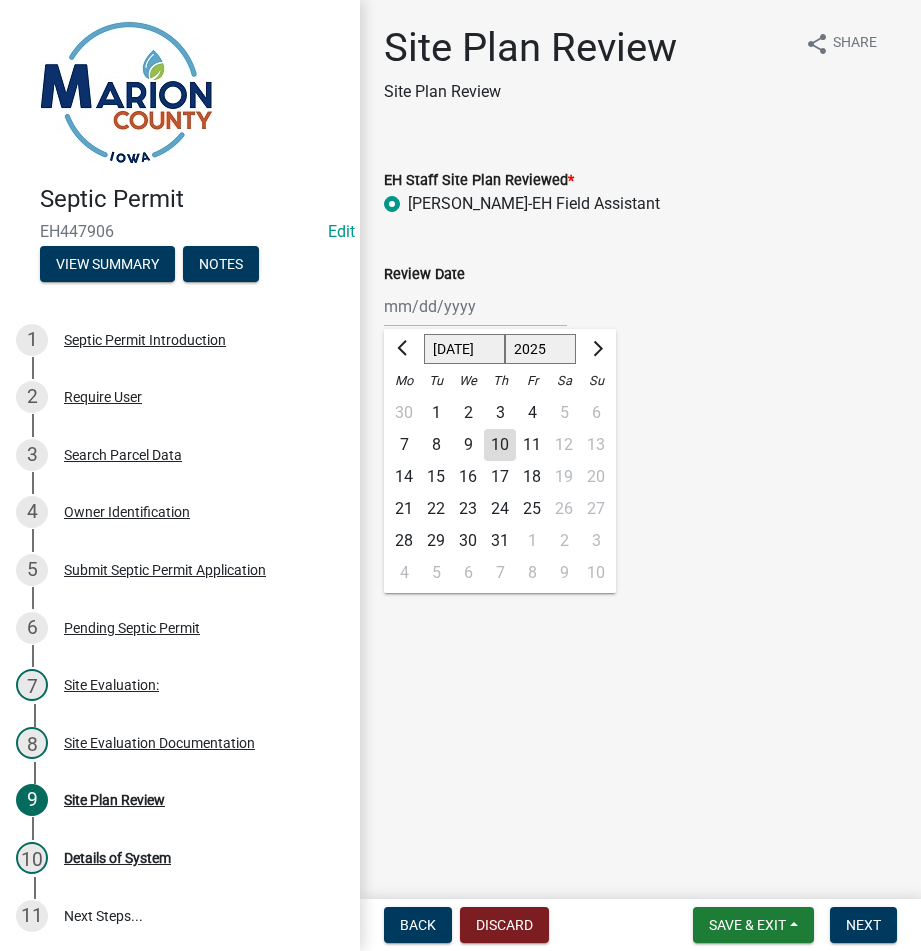 click on "10" 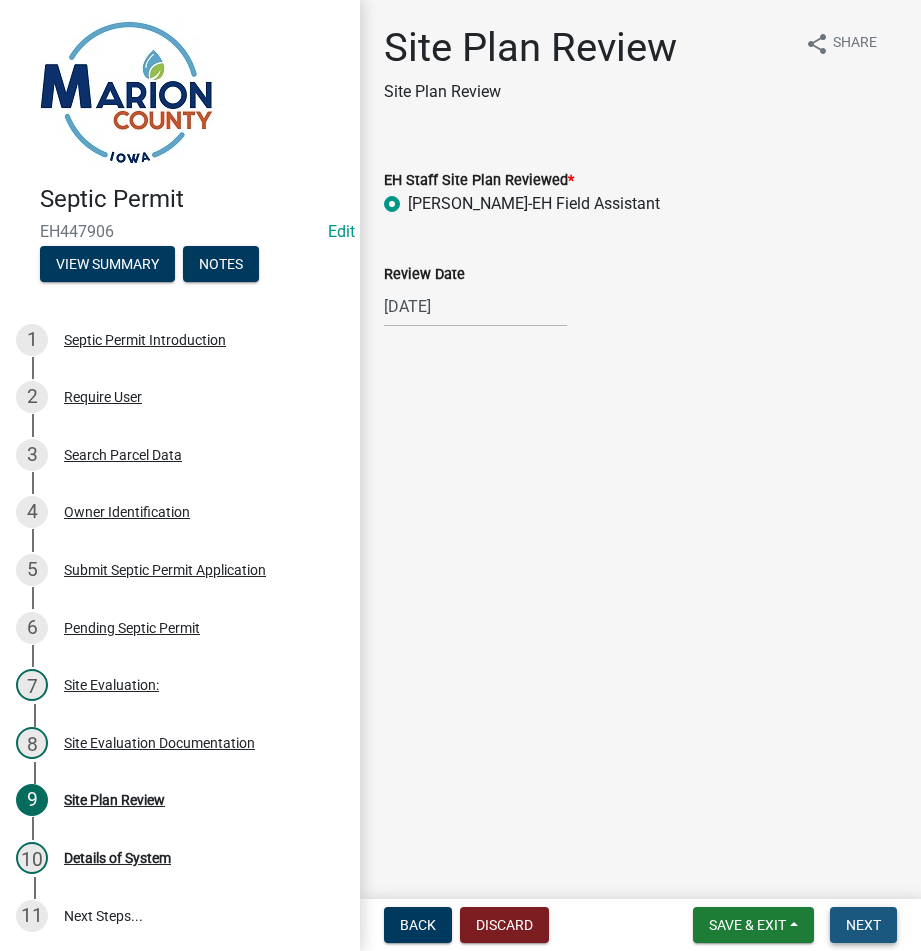 click on "Next" at bounding box center [863, 925] 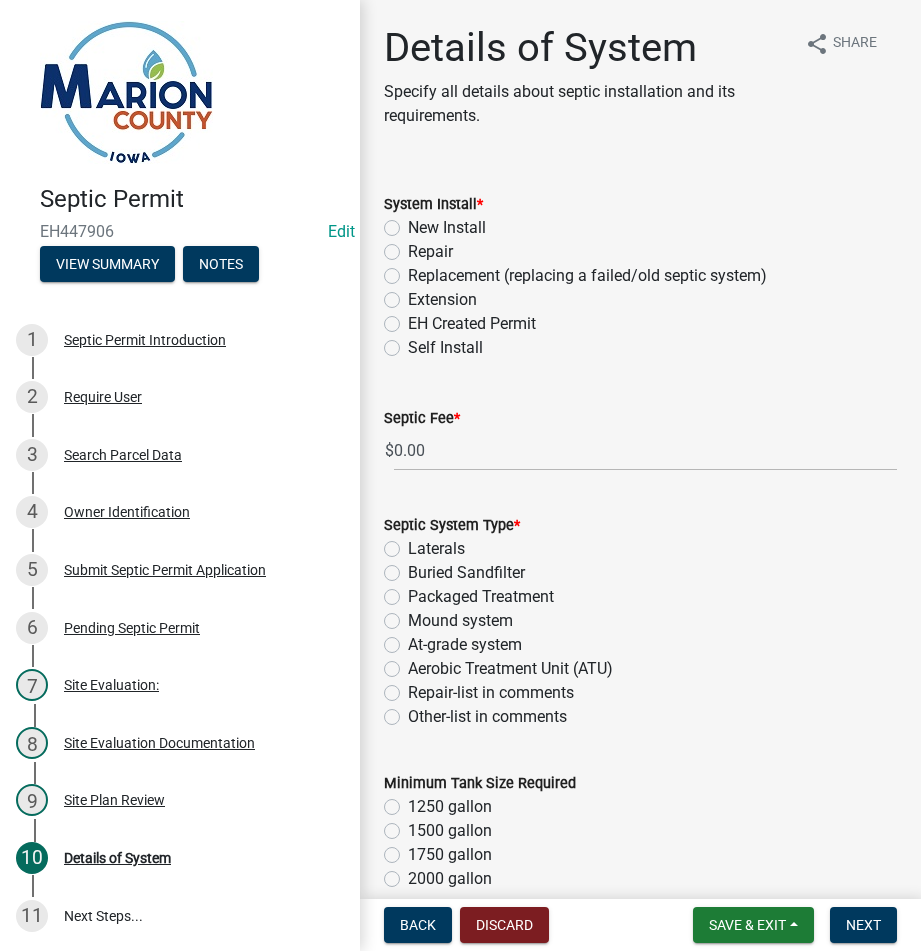 click on "Replacement (replacing a failed/old septic system)" 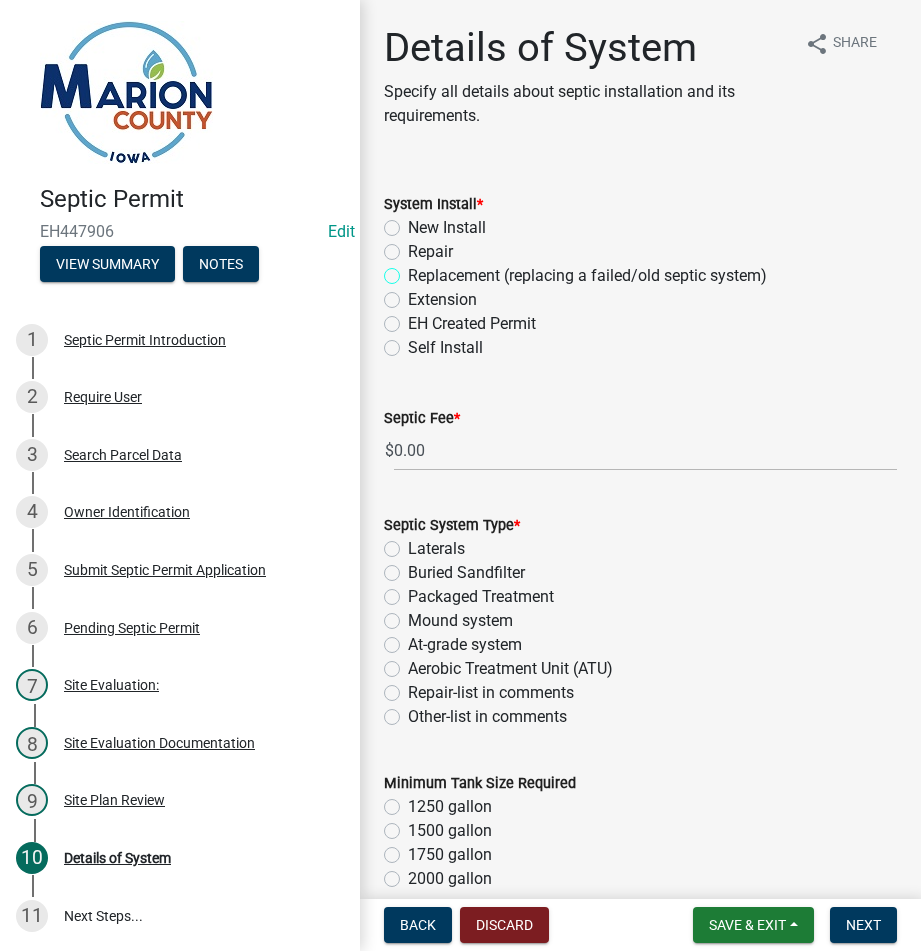 click on "Replacement (replacing a failed/old septic system)" at bounding box center (414, 270) 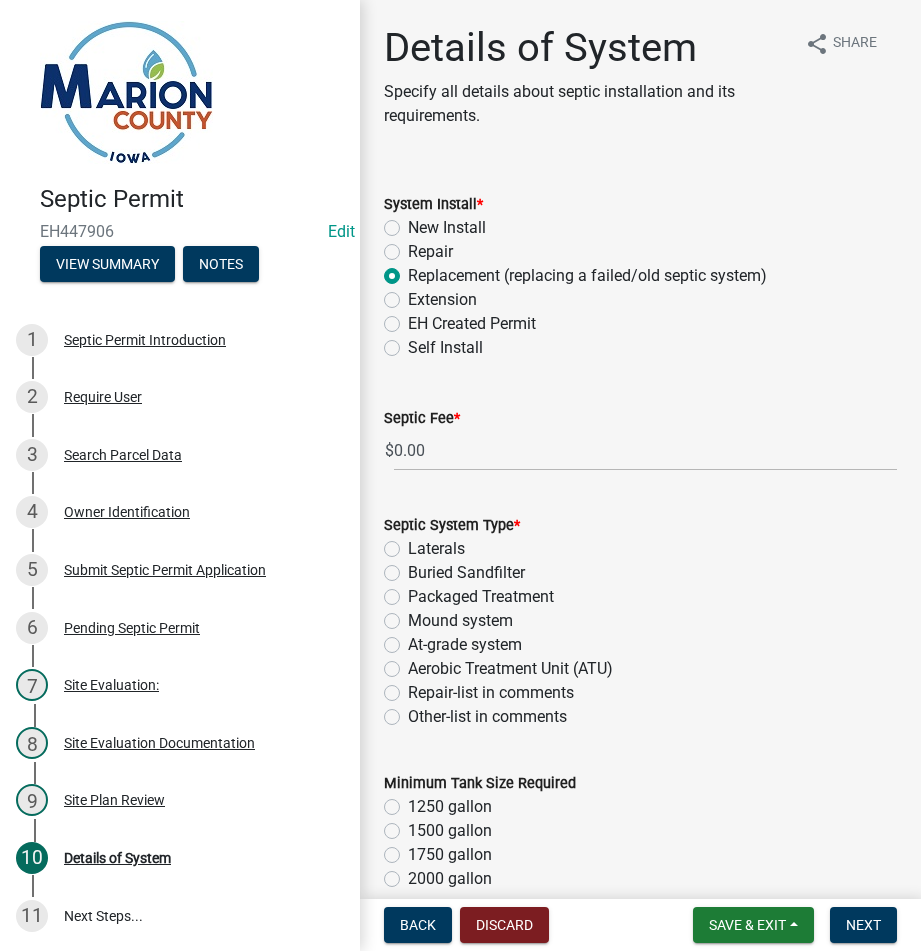 radio on "true" 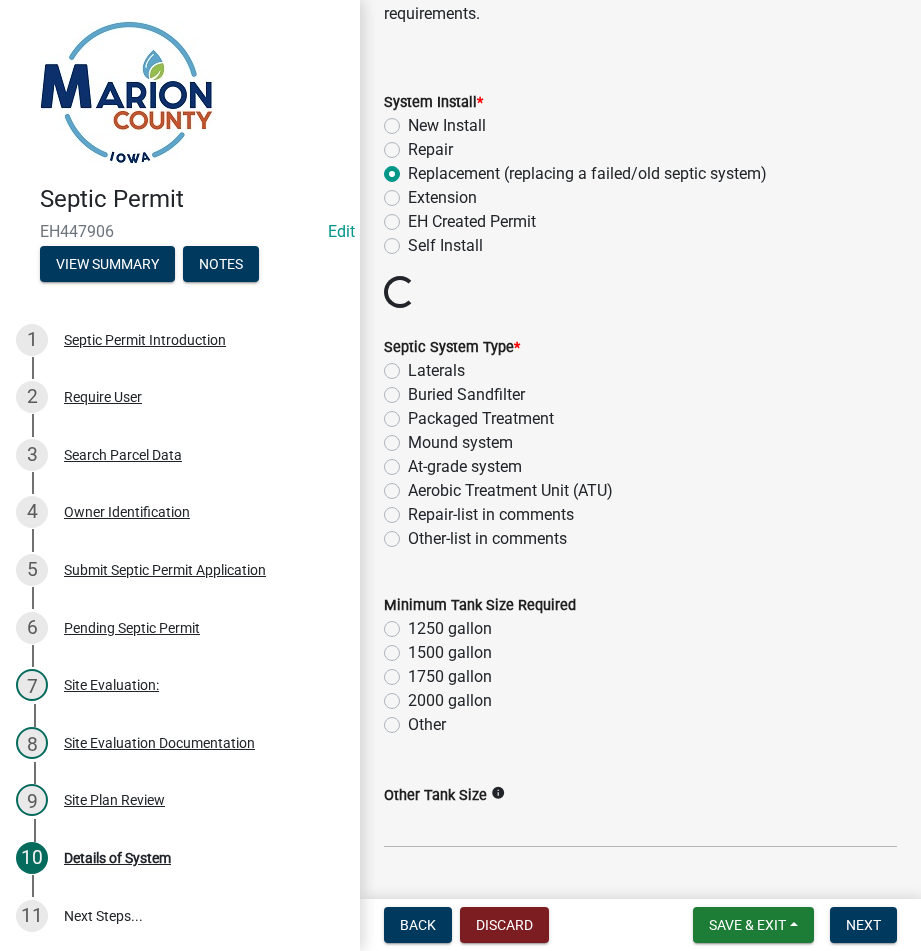 scroll, scrollTop: 200, scrollLeft: 0, axis: vertical 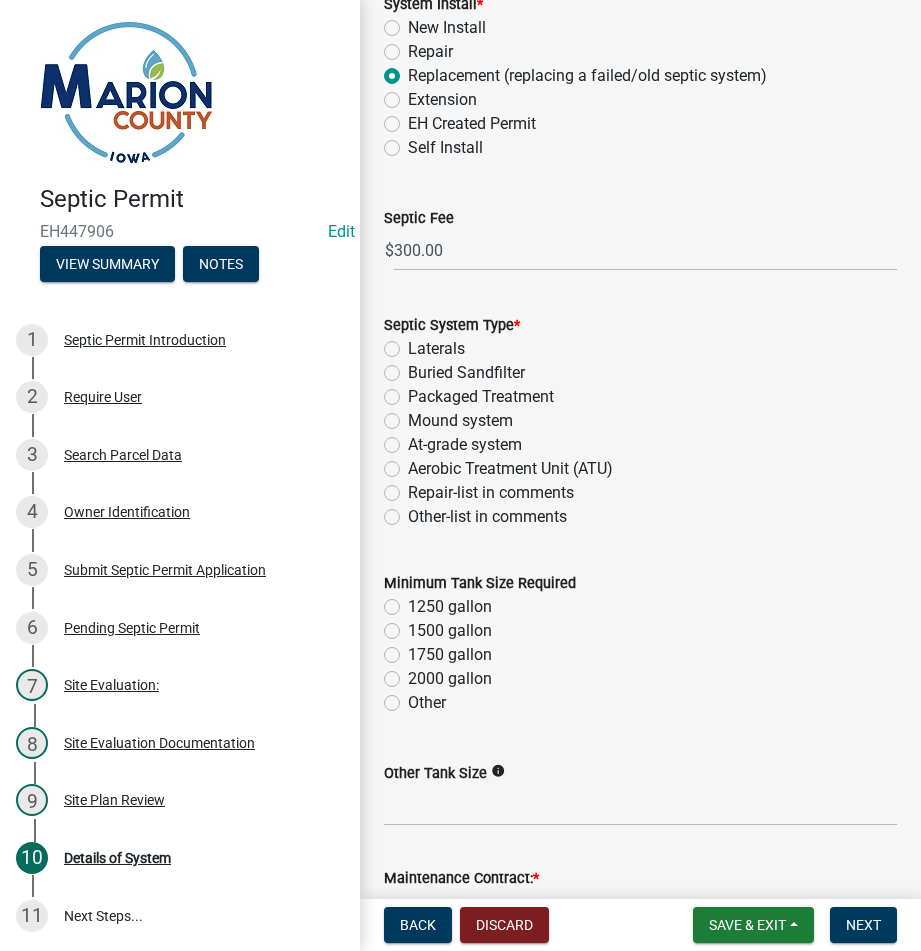click on "Buried Sandfilter" 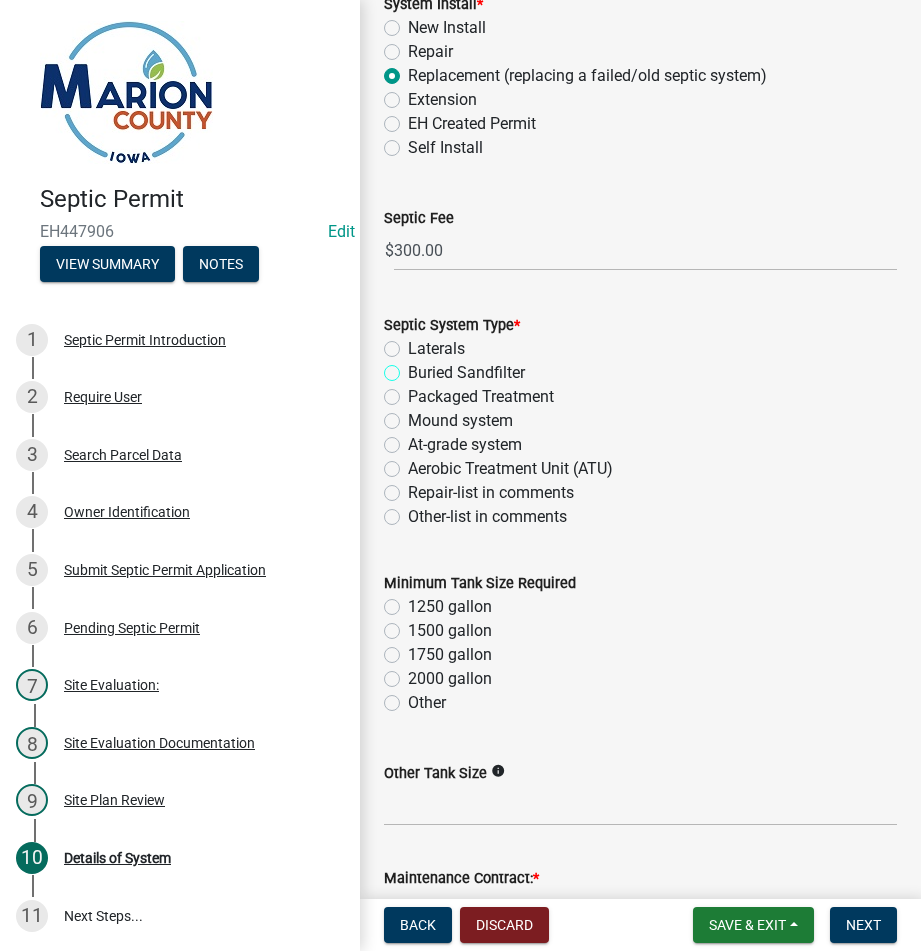 click on "Buried Sandfilter" at bounding box center (414, 367) 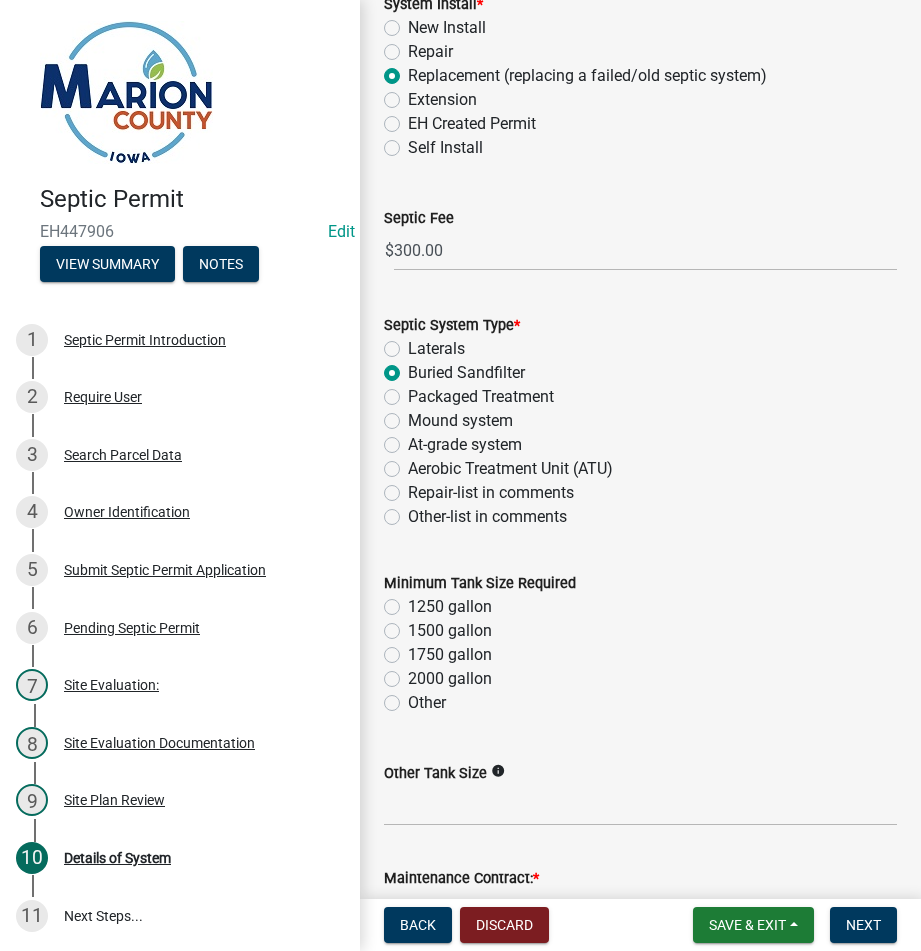 radio on "true" 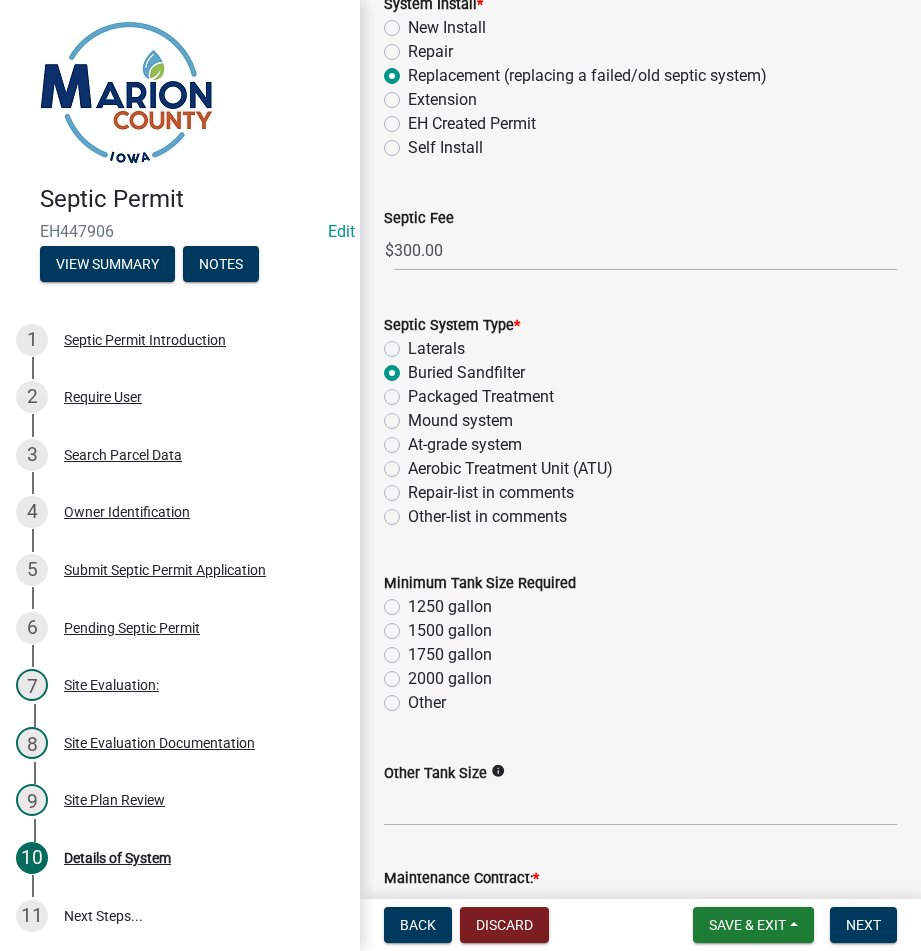 scroll, scrollTop: 600, scrollLeft: 0, axis: vertical 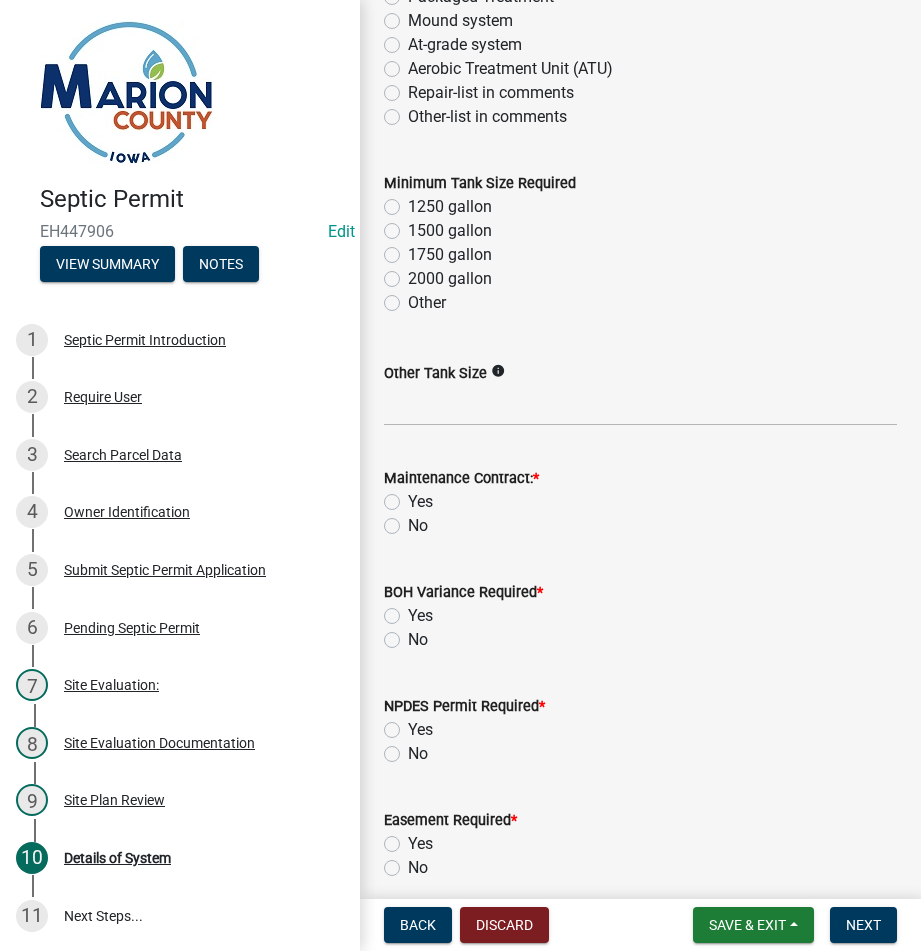 click on "1250 gallon" 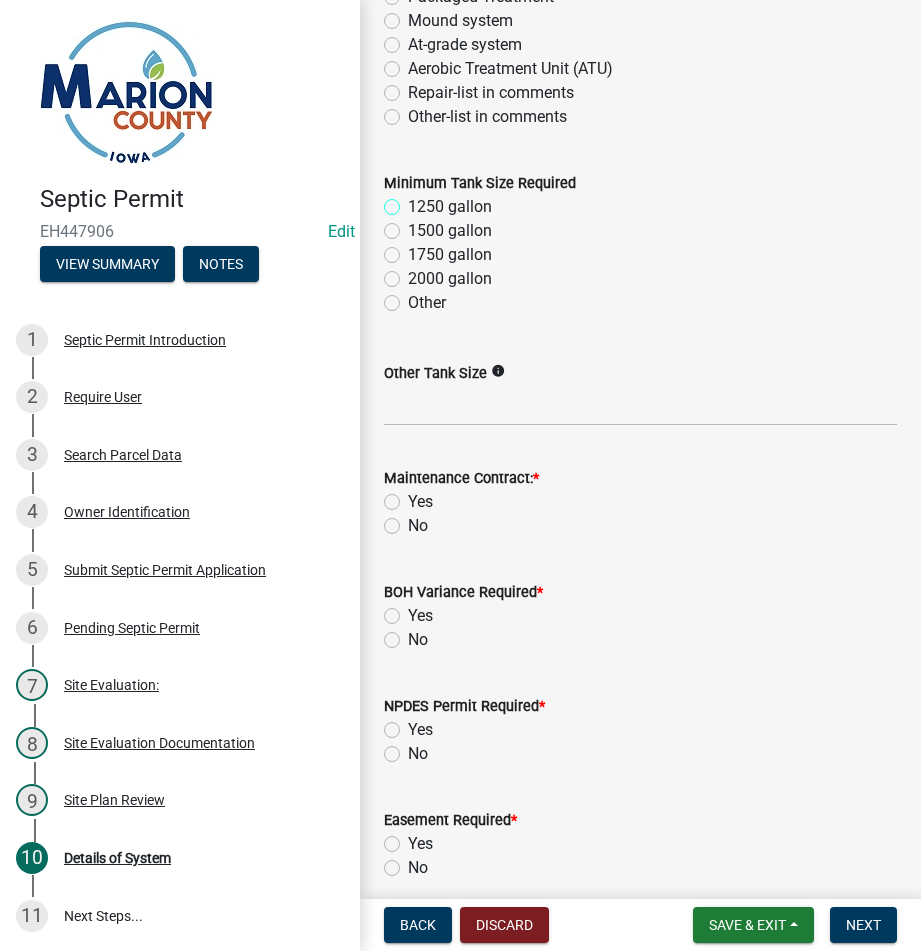 click on "1250 gallon" at bounding box center (414, 201) 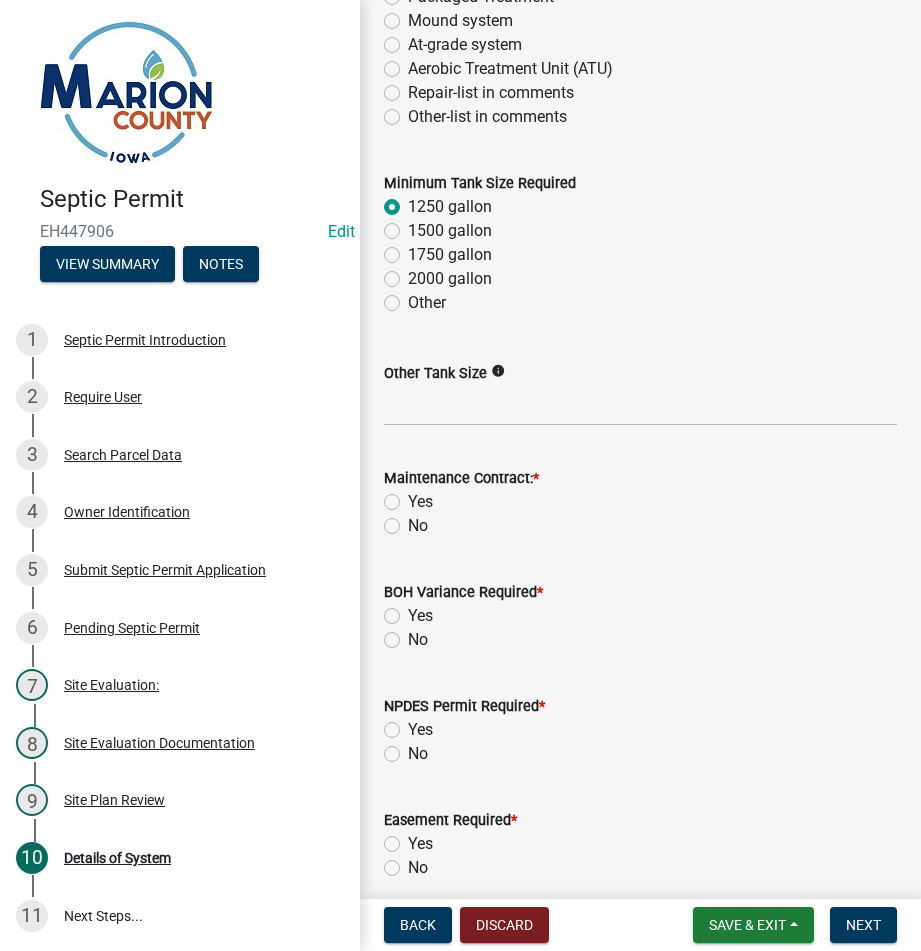radio on "true" 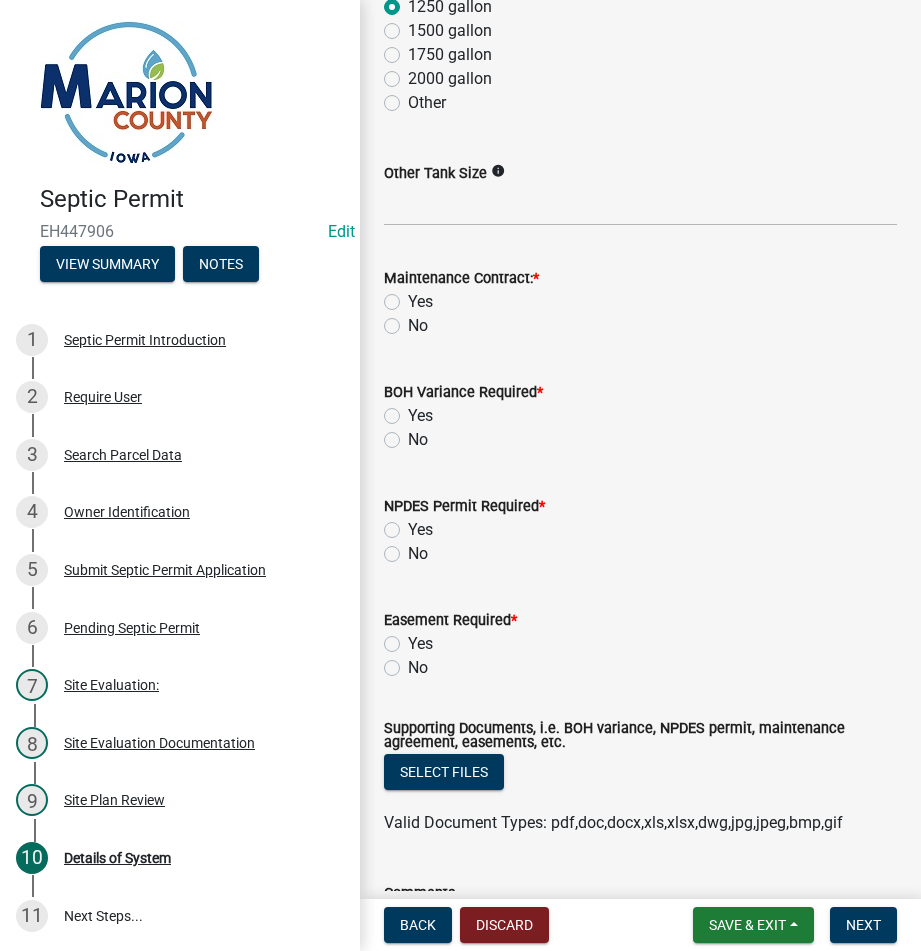 click on "No" 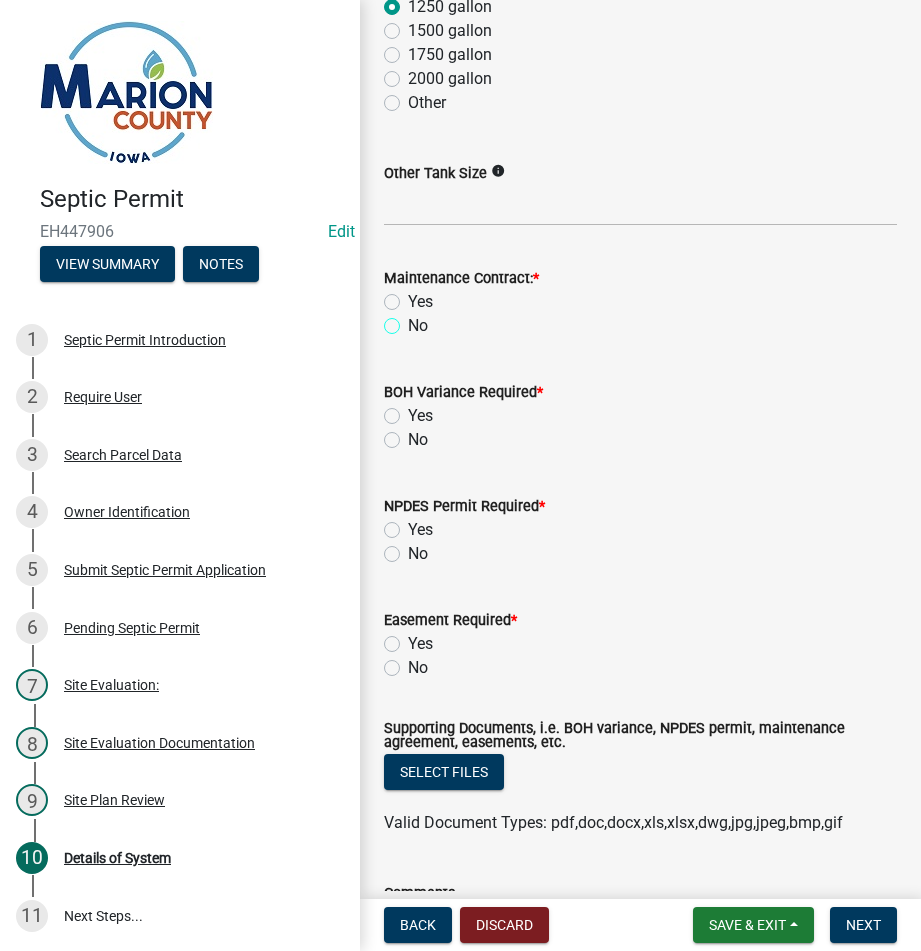 click on "No" at bounding box center [414, 320] 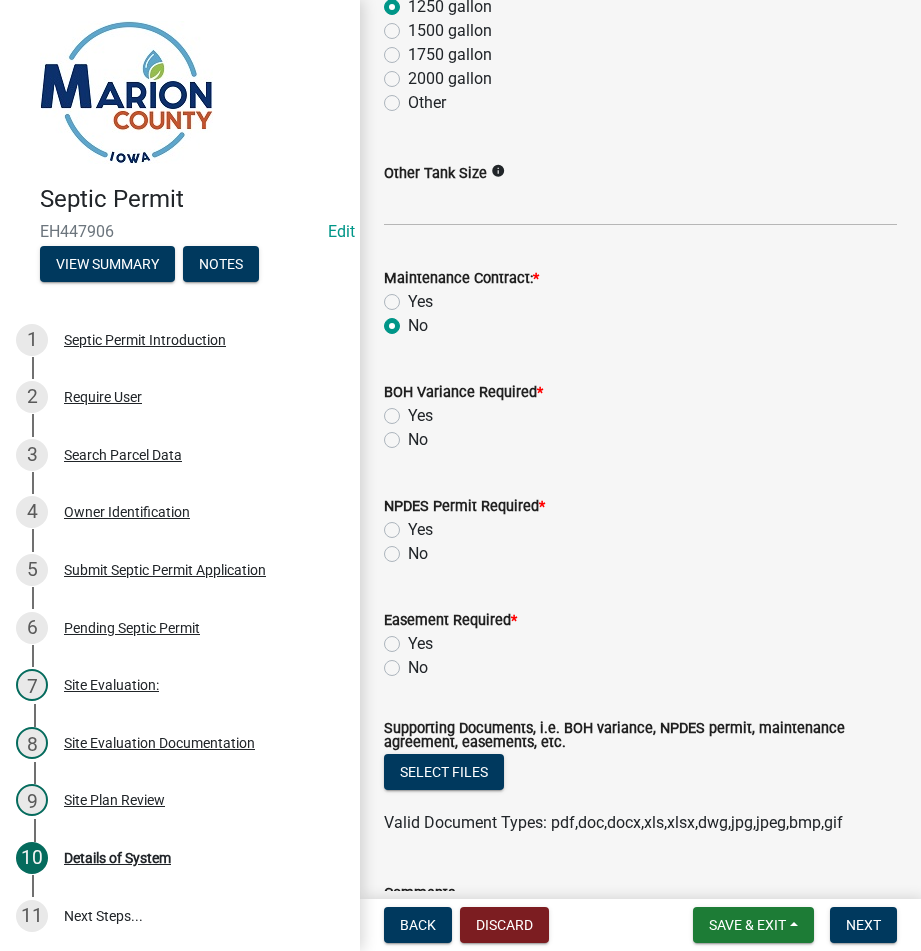 radio on "true" 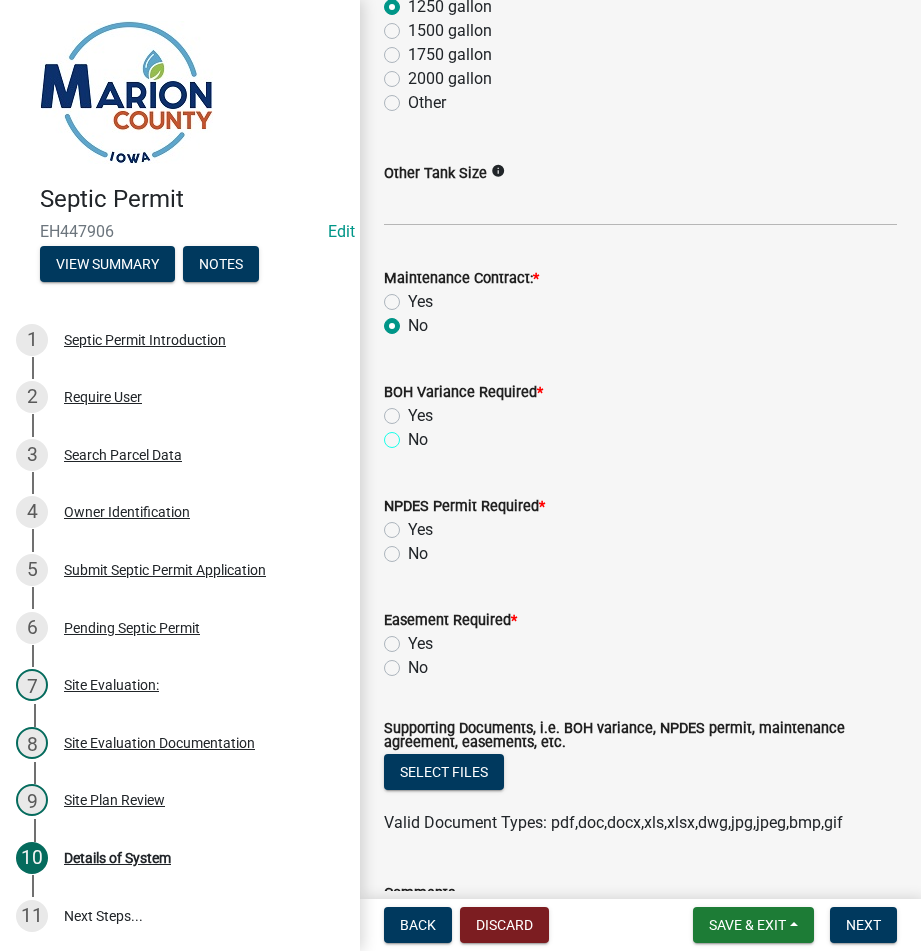 click on "No" at bounding box center (414, 434) 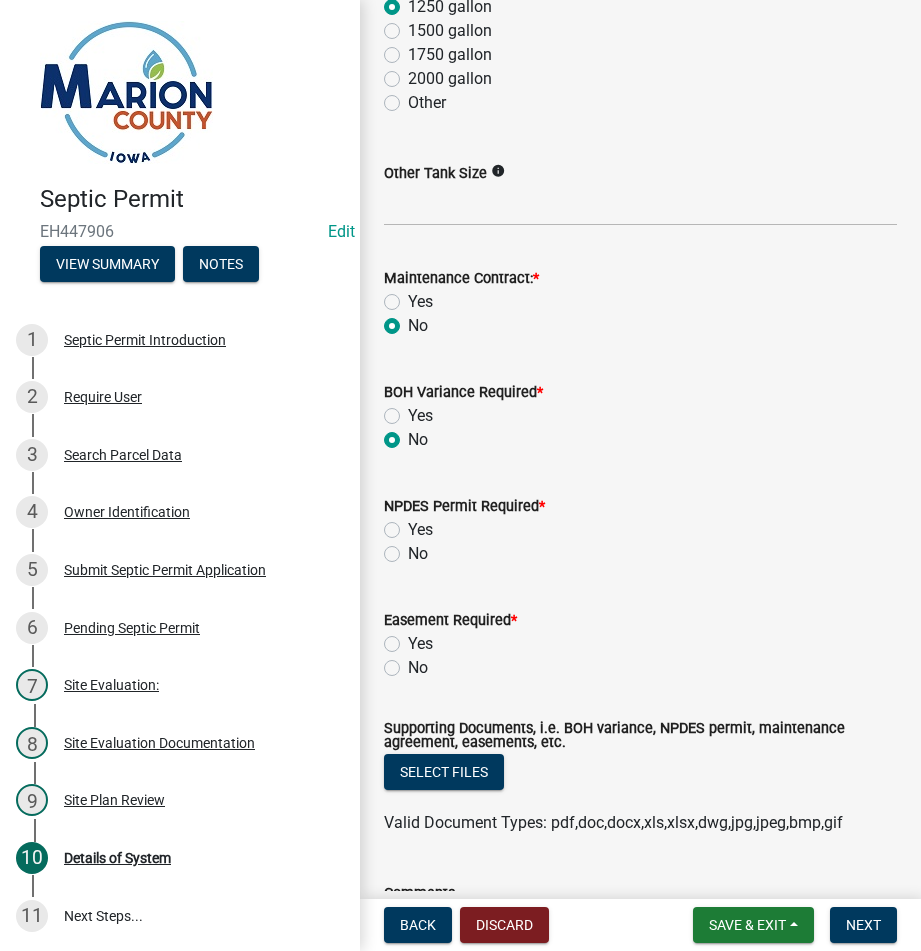 radio on "true" 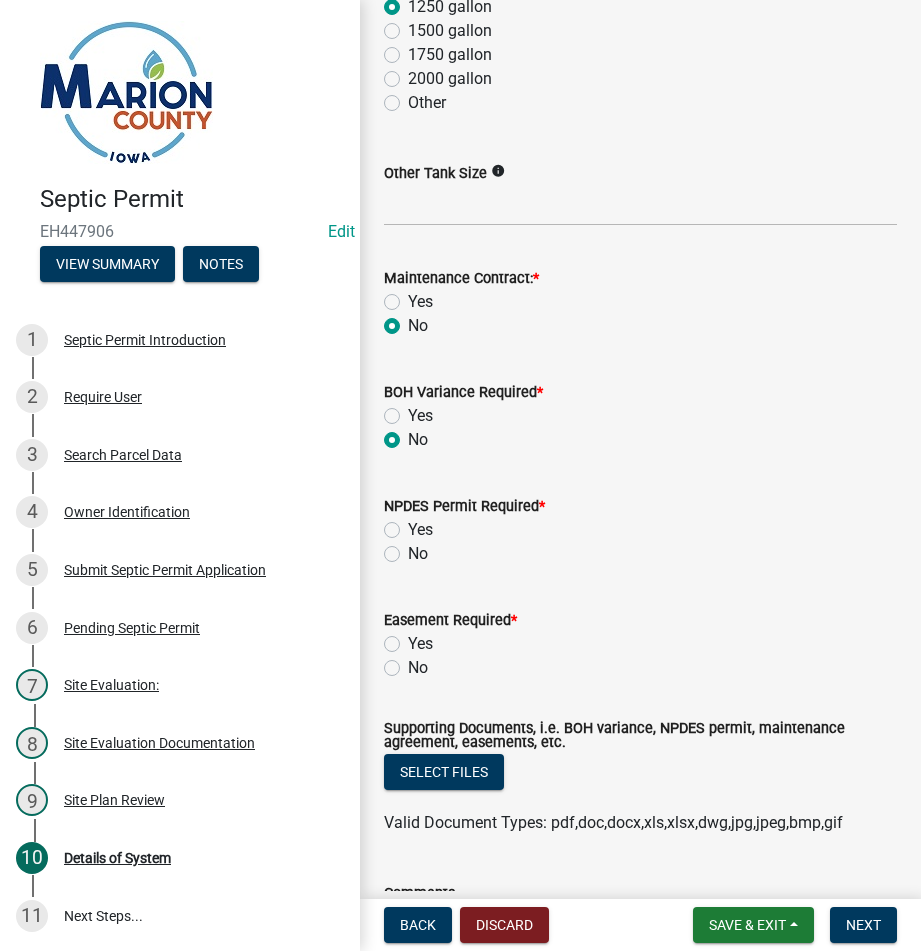 click on "No" 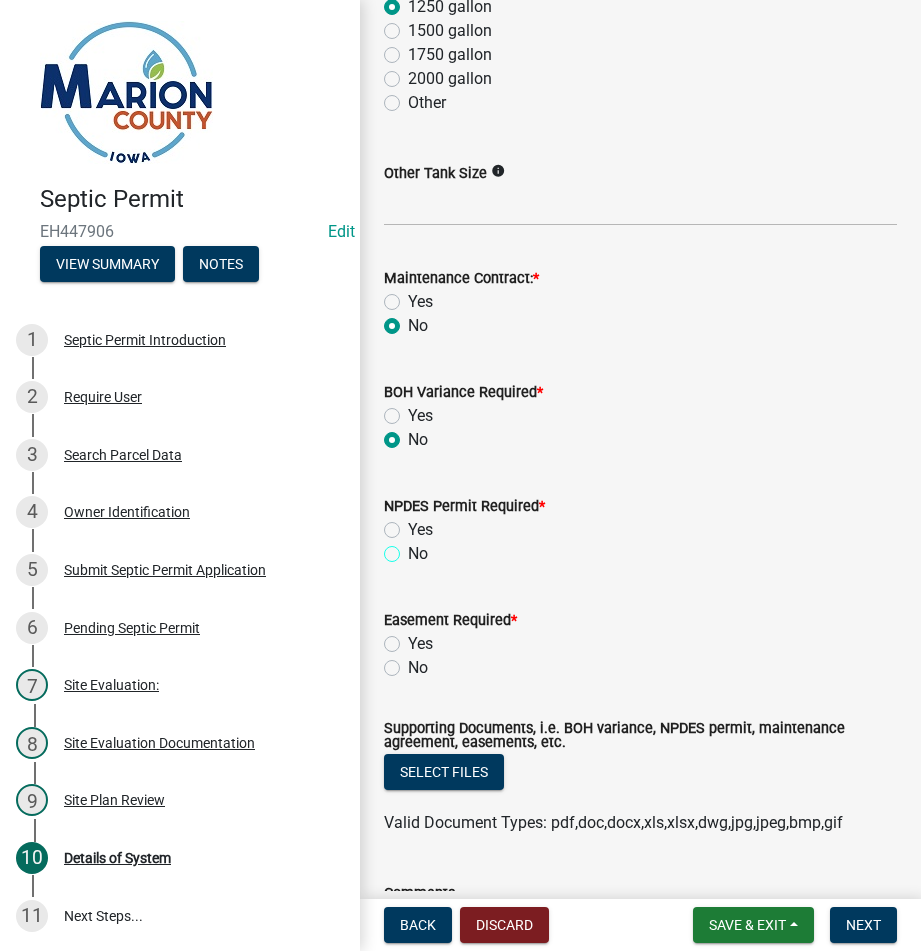 click on "No" at bounding box center [414, 548] 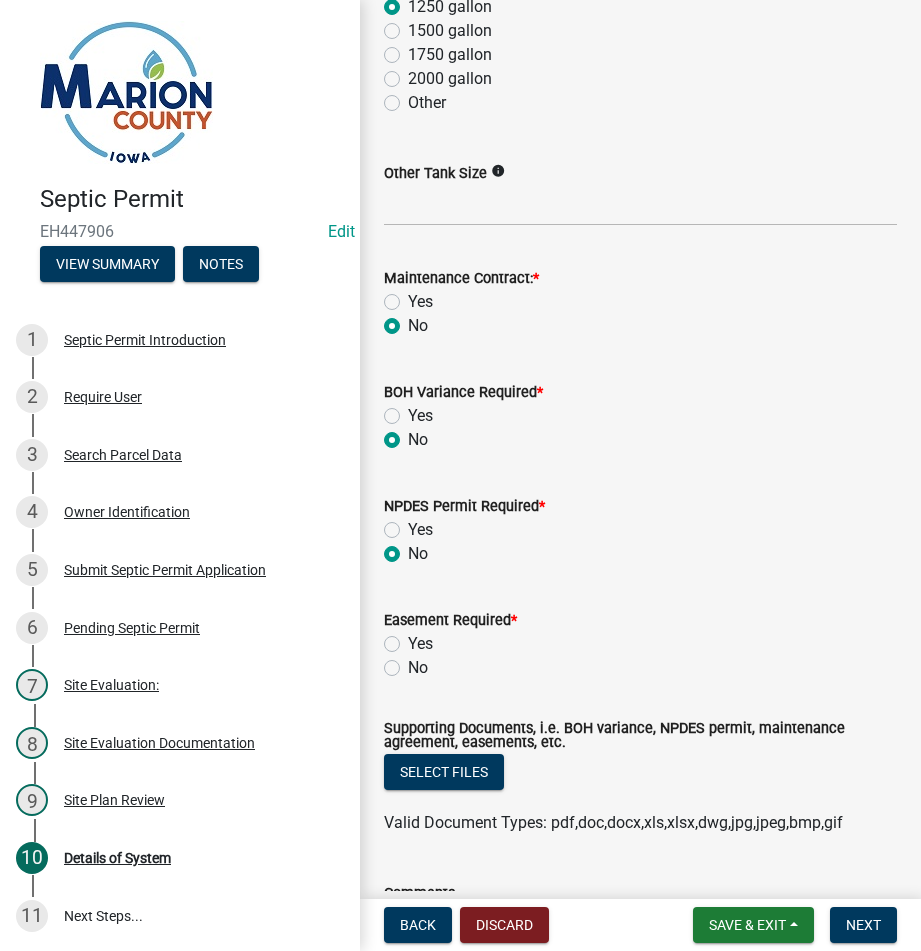 radio on "true" 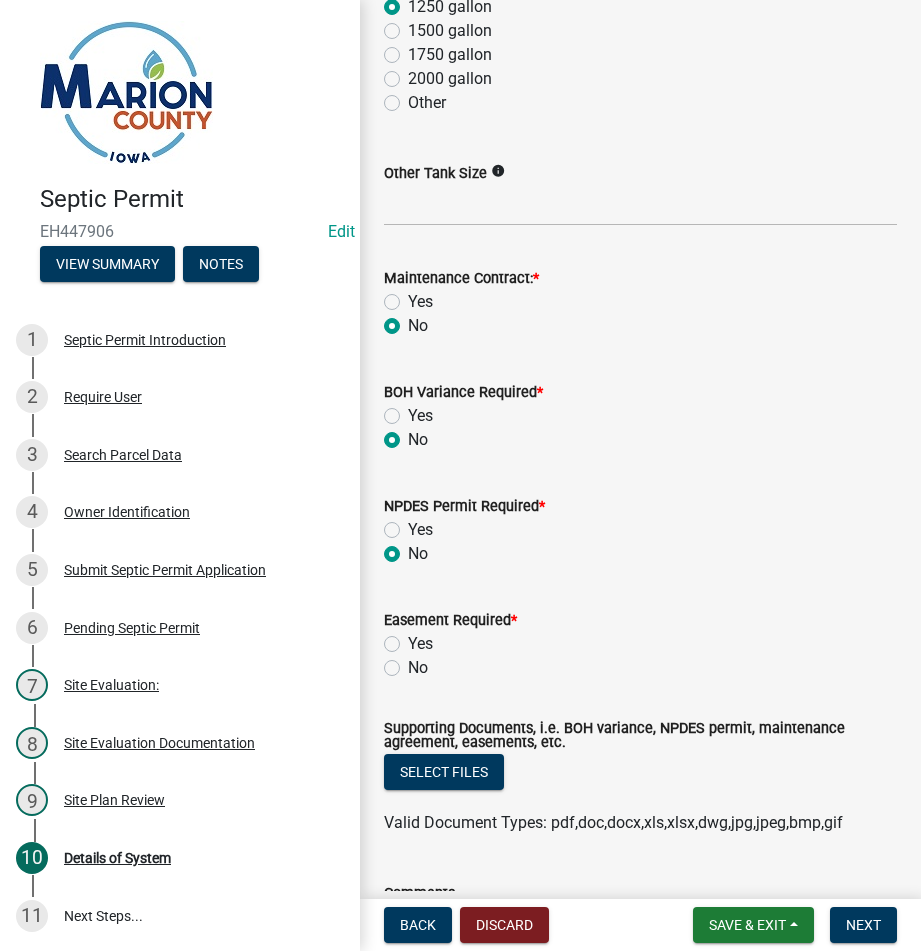 click on "No" 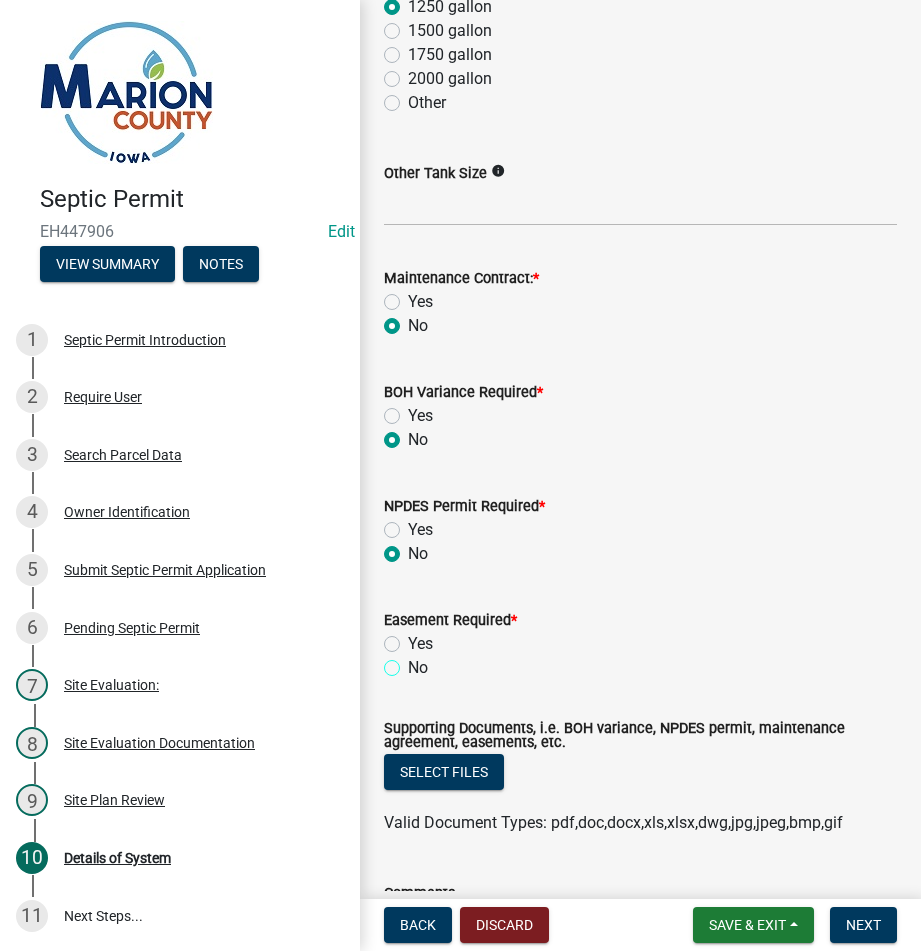 click on "No" at bounding box center [414, 662] 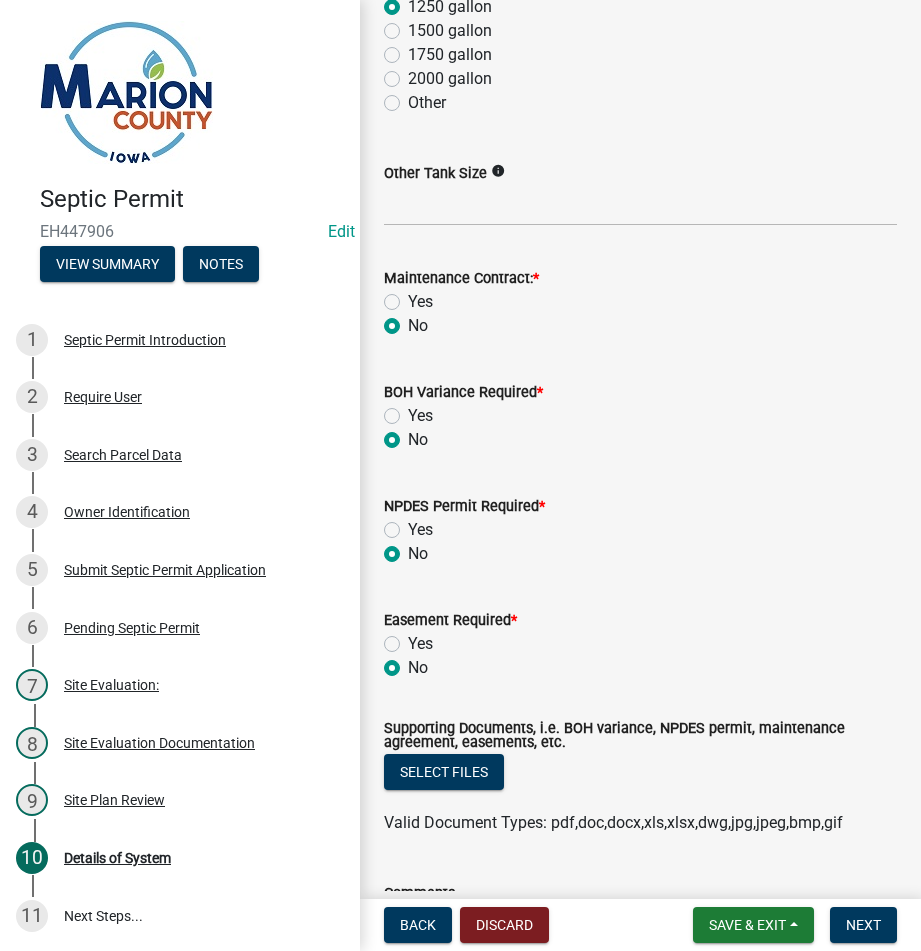 radio on "true" 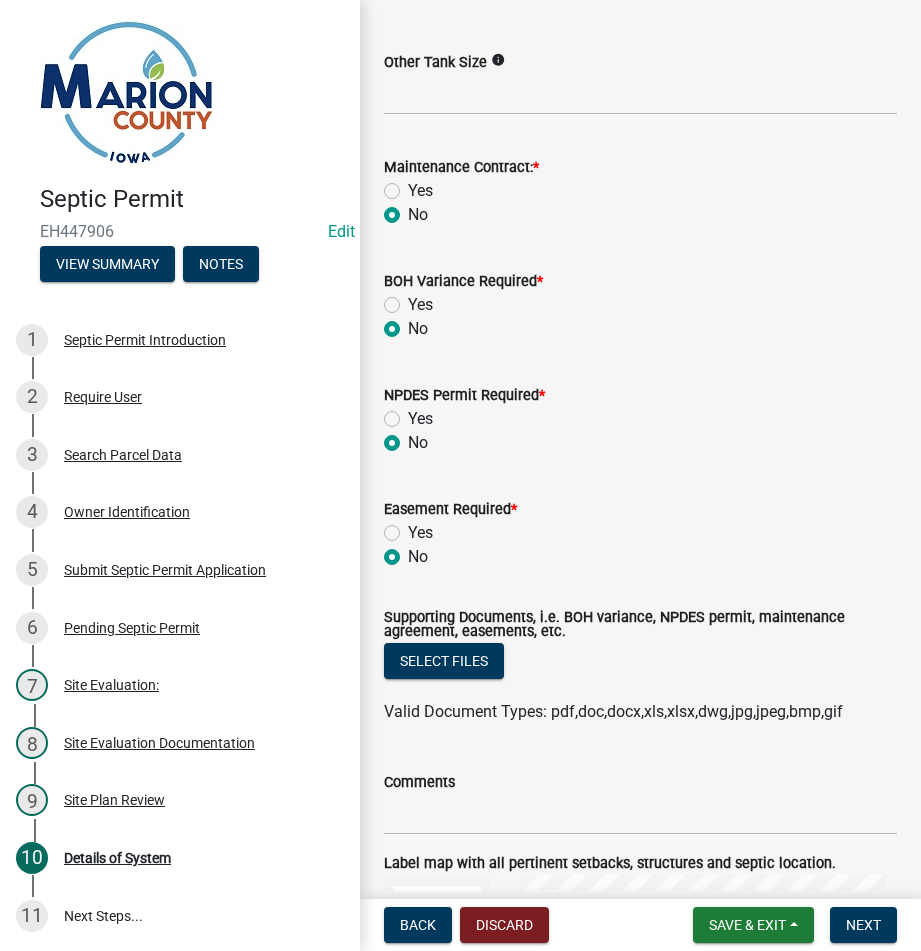 scroll, scrollTop: 1100, scrollLeft: 0, axis: vertical 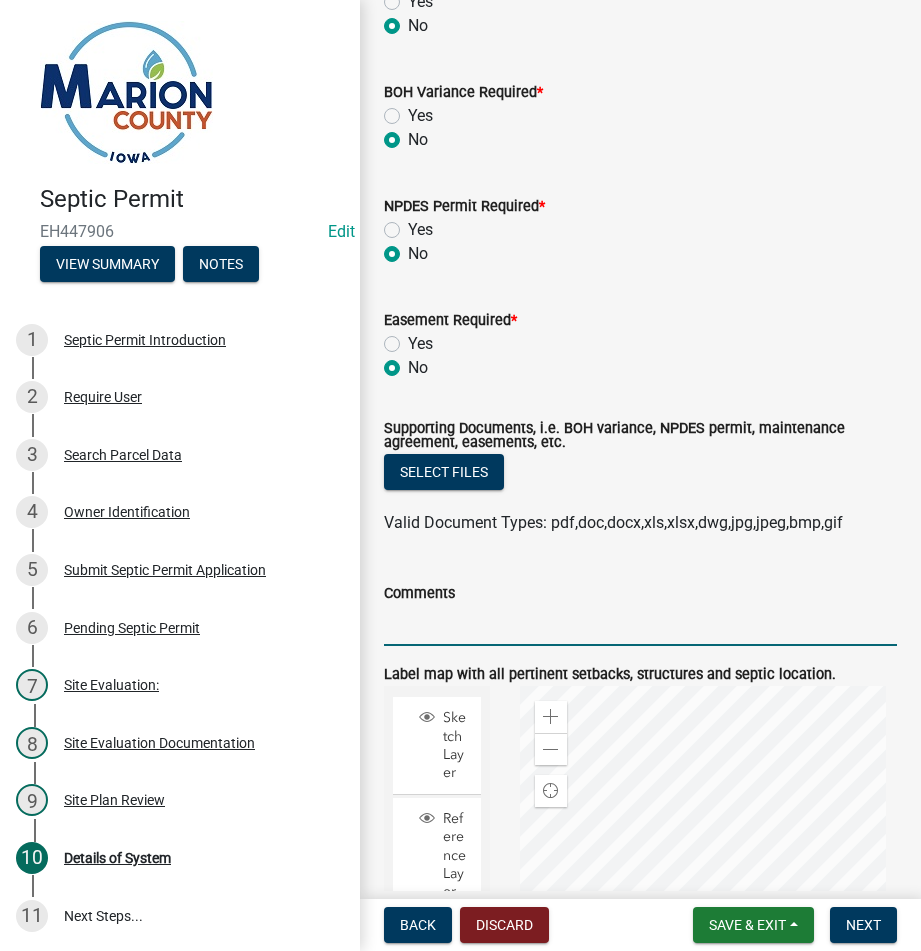 click on "Comments" at bounding box center [640, 625] 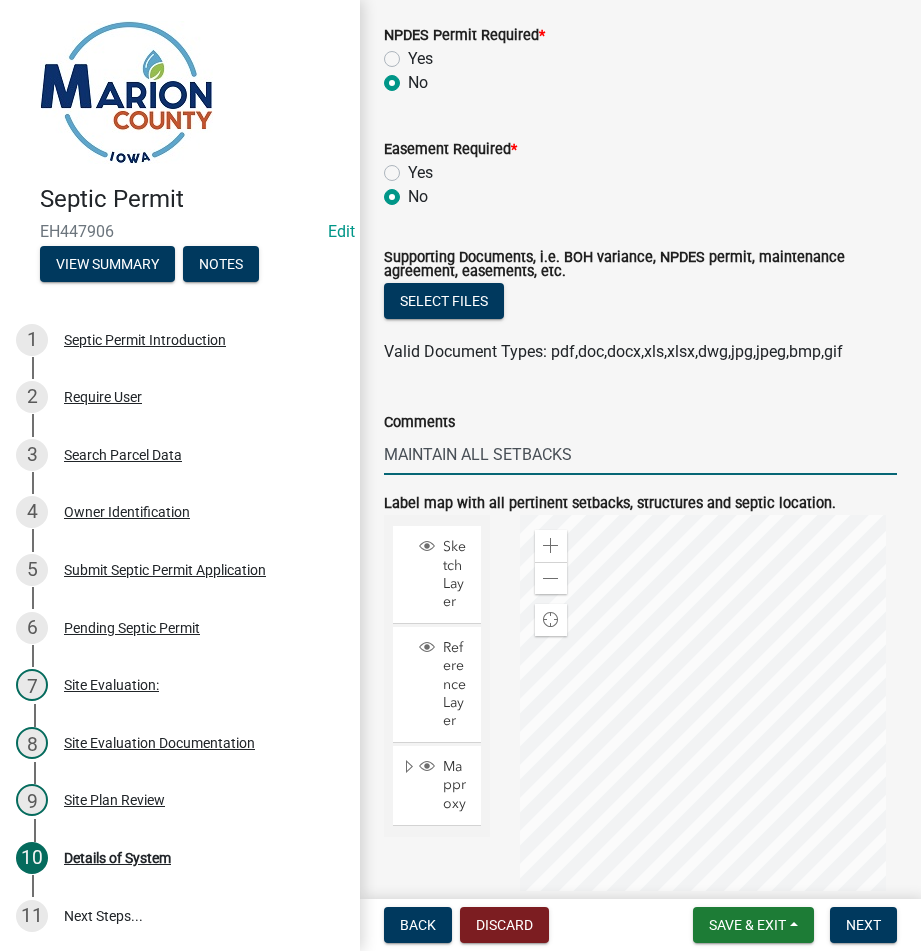 scroll, scrollTop: 1490, scrollLeft: 0, axis: vertical 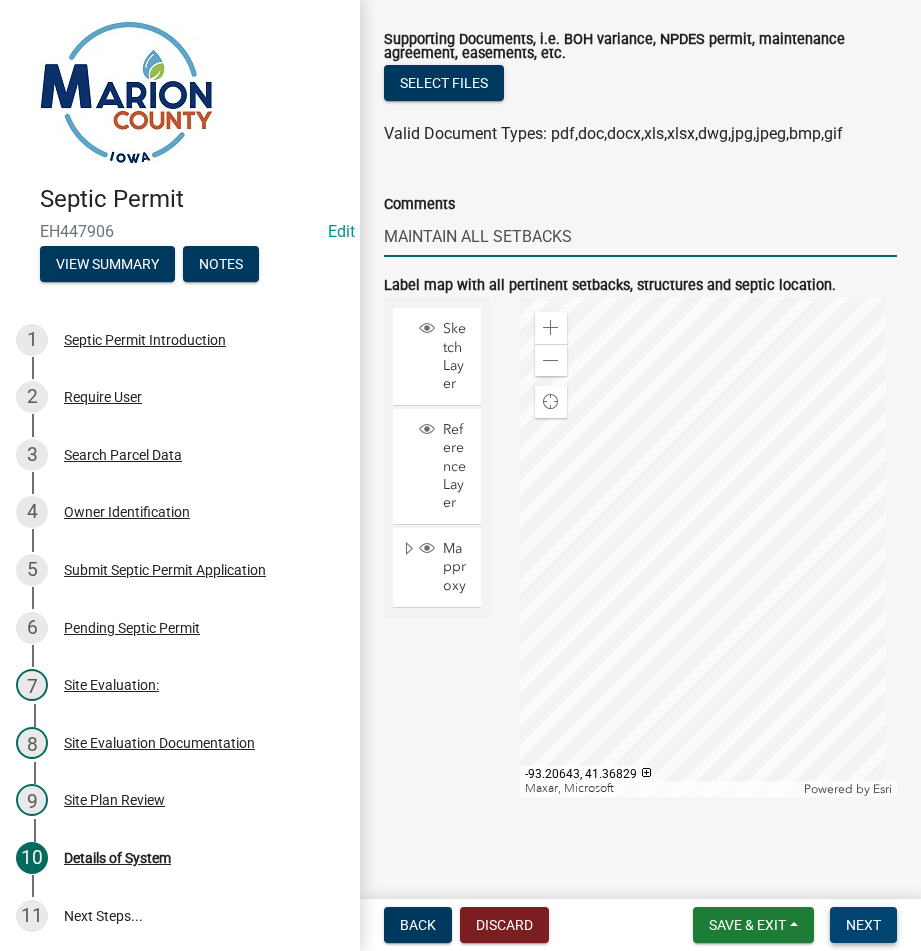 click on "Next" at bounding box center [863, 925] 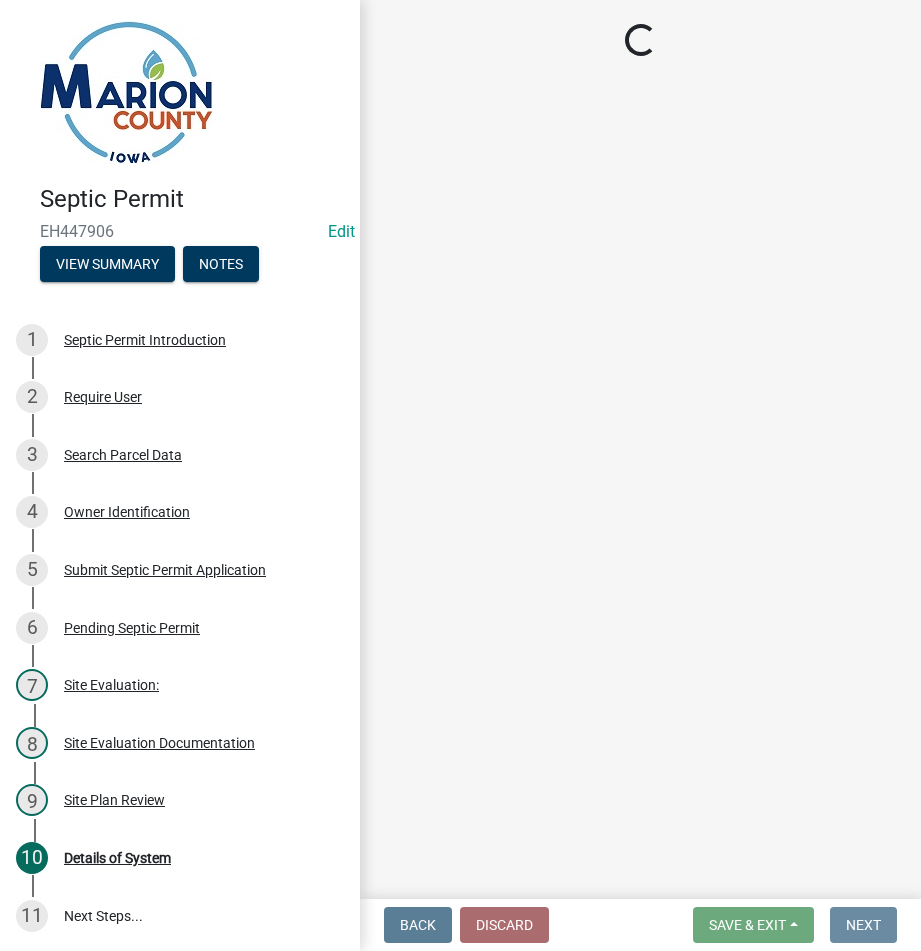 scroll, scrollTop: 0, scrollLeft: 0, axis: both 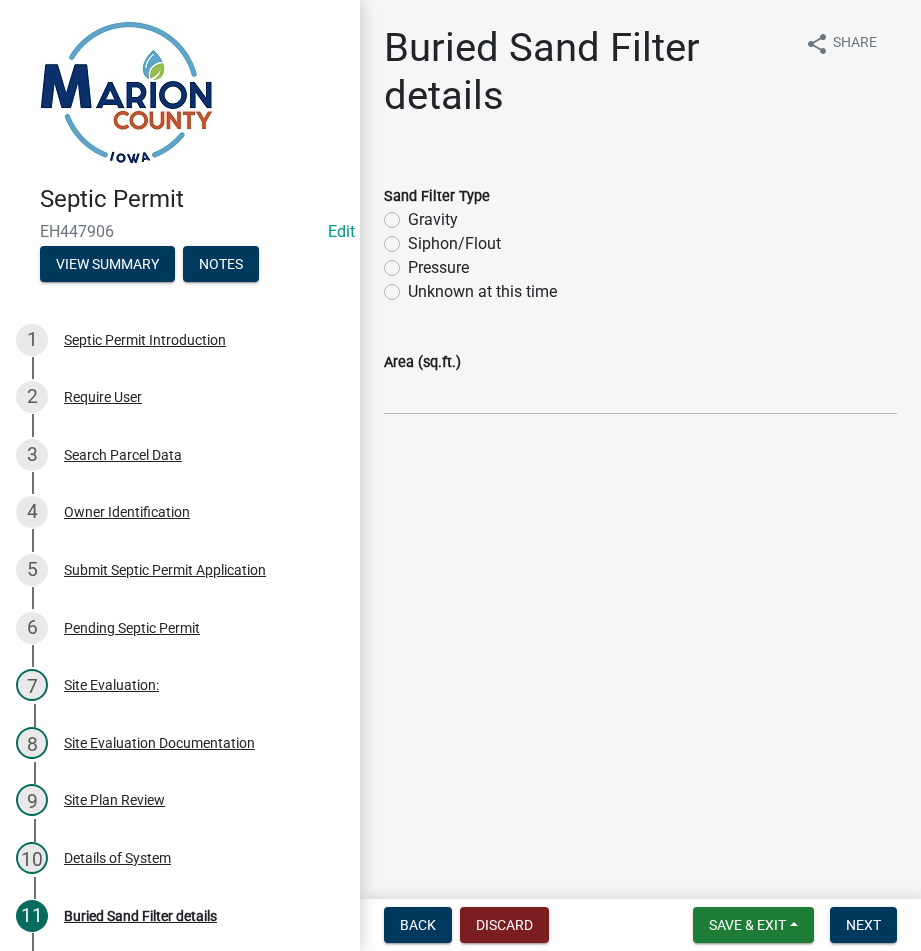 click on "Unknown at this time" 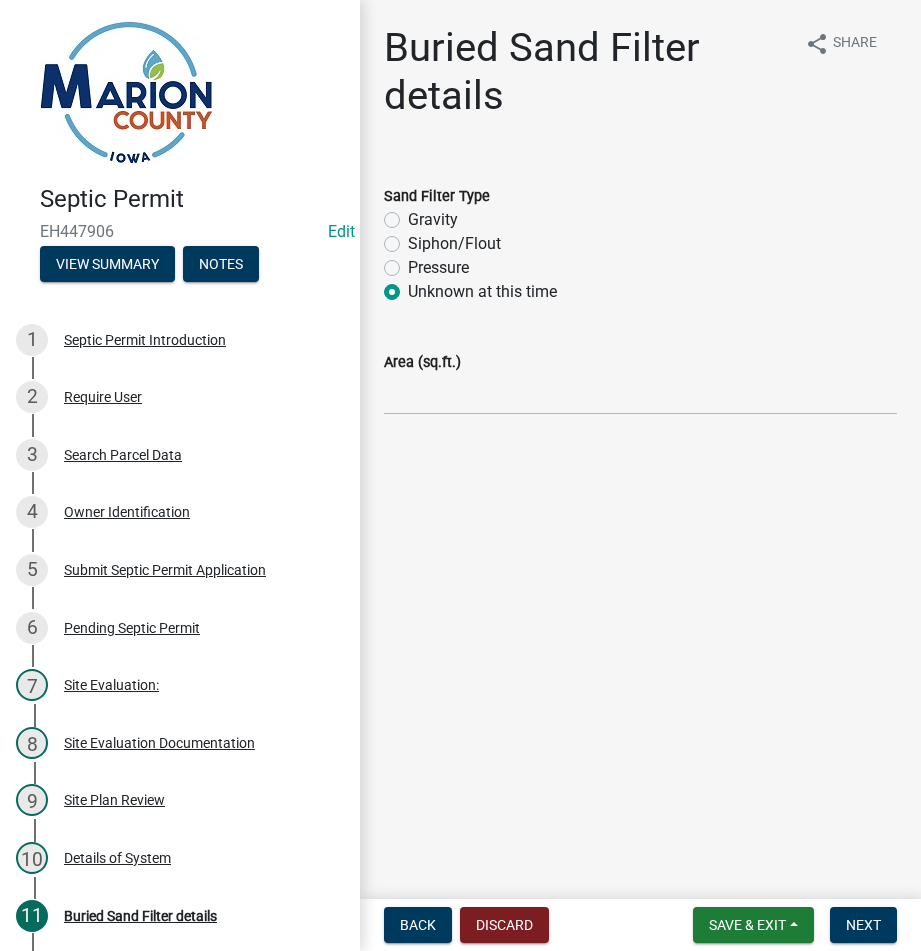 radio on "true" 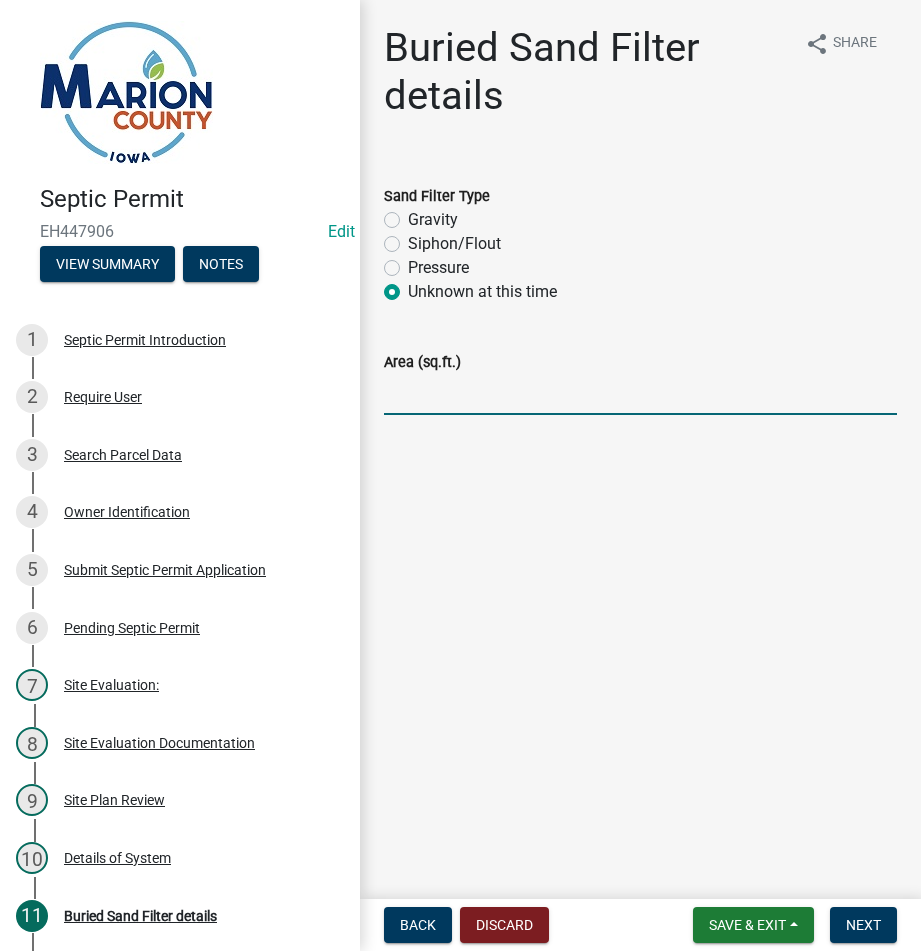 click on "Area (sq.ft.)" at bounding box center (640, 394) 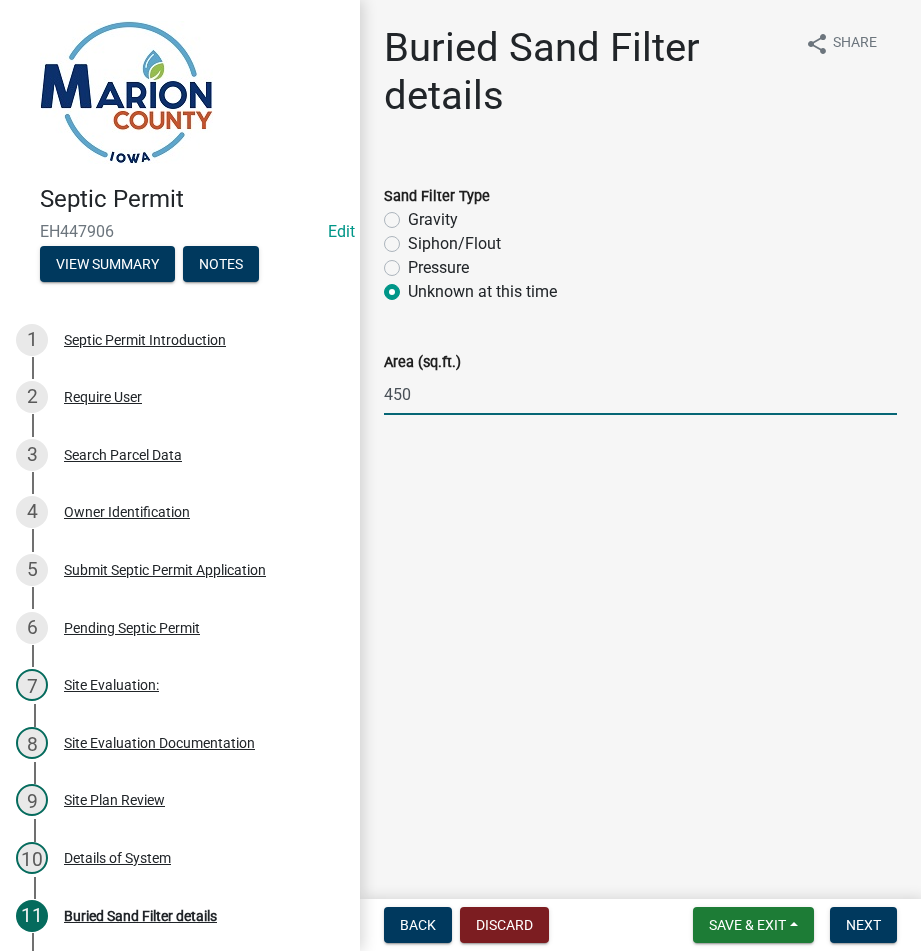 type on "450 SQ FT-720 SQ FT" 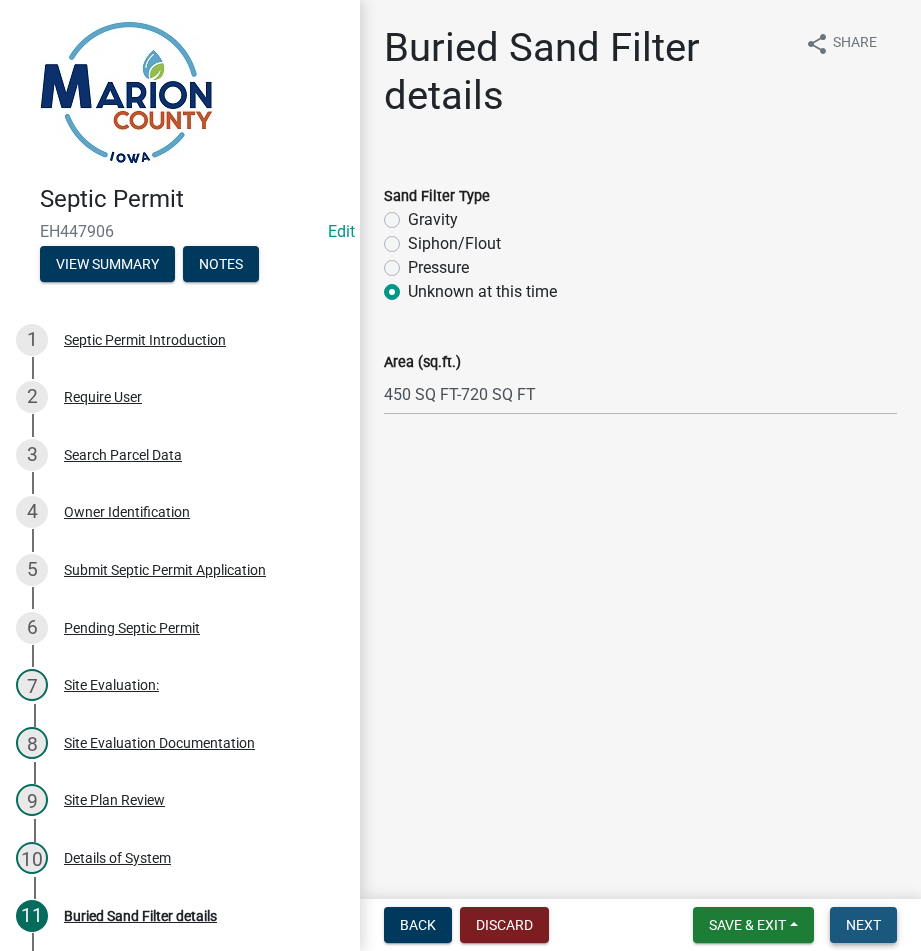 click on "Next" at bounding box center [863, 925] 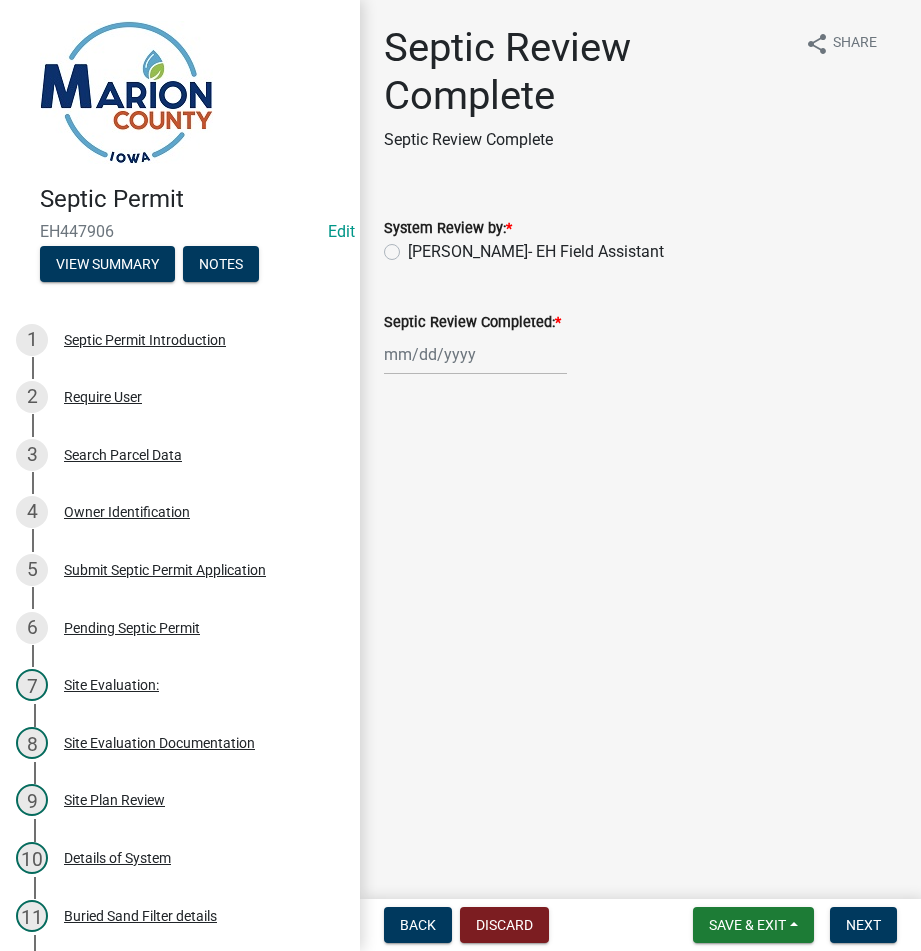 click on "[PERSON_NAME]- EH Field Assistant" 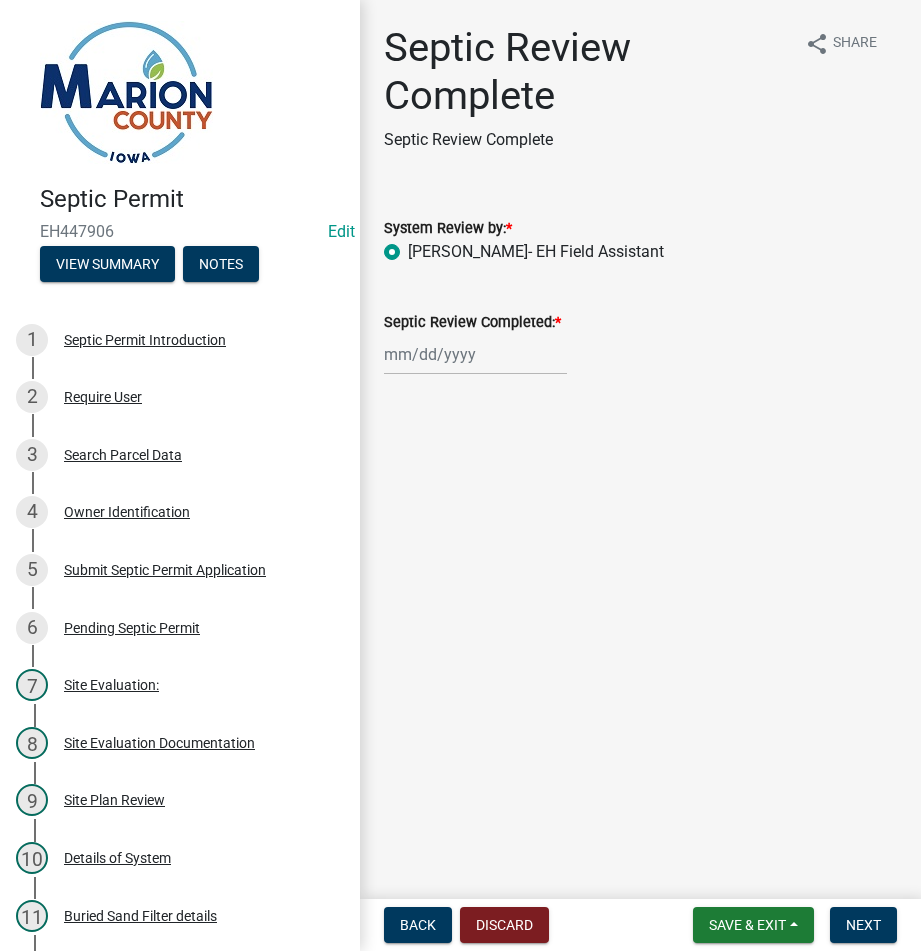 radio on "true" 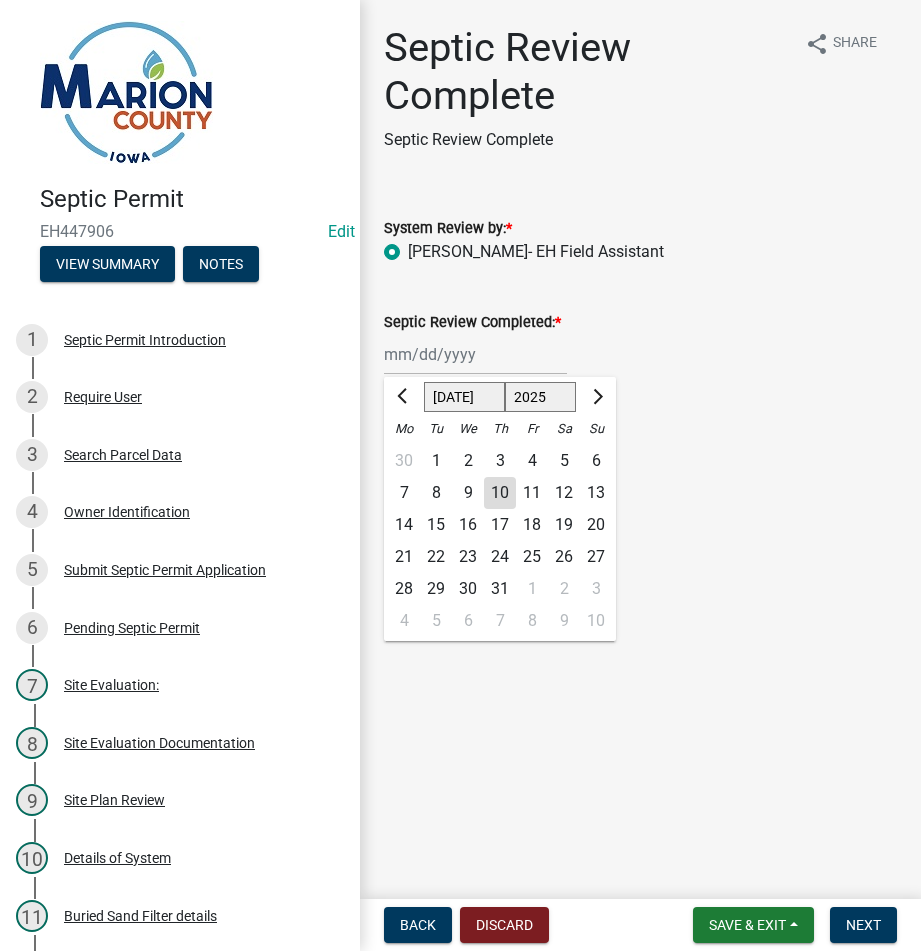 click on "10" 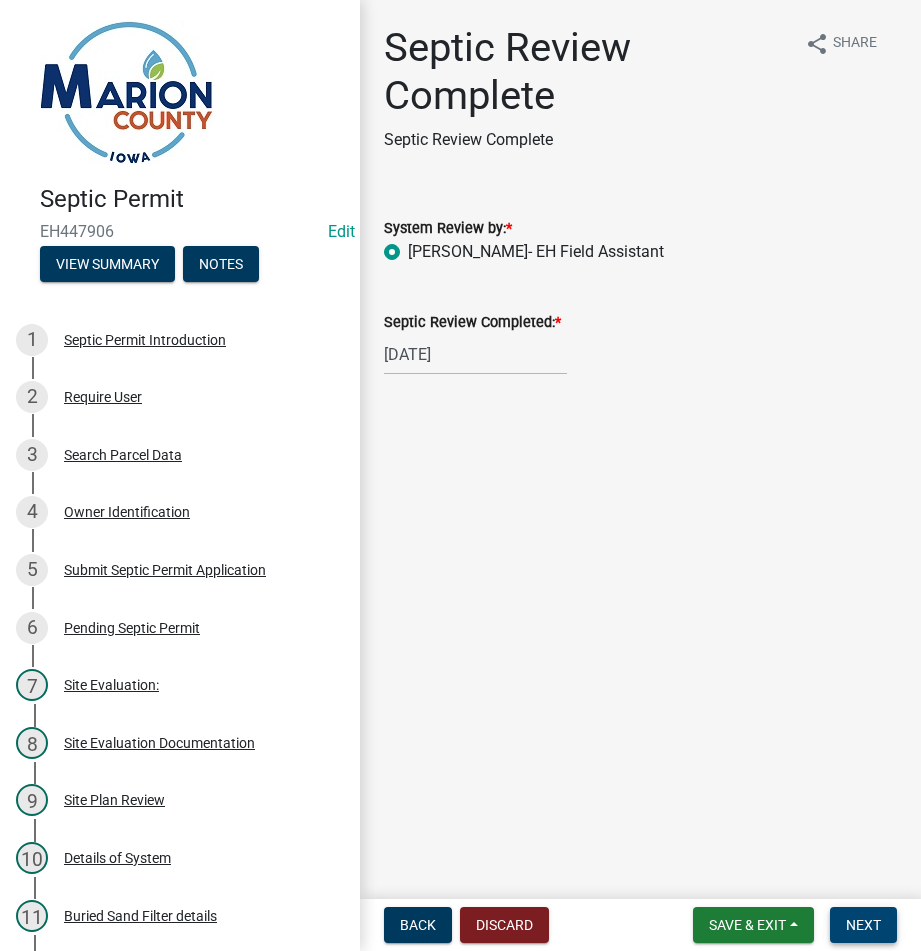 click on "Next" at bounding box center (863, 925) 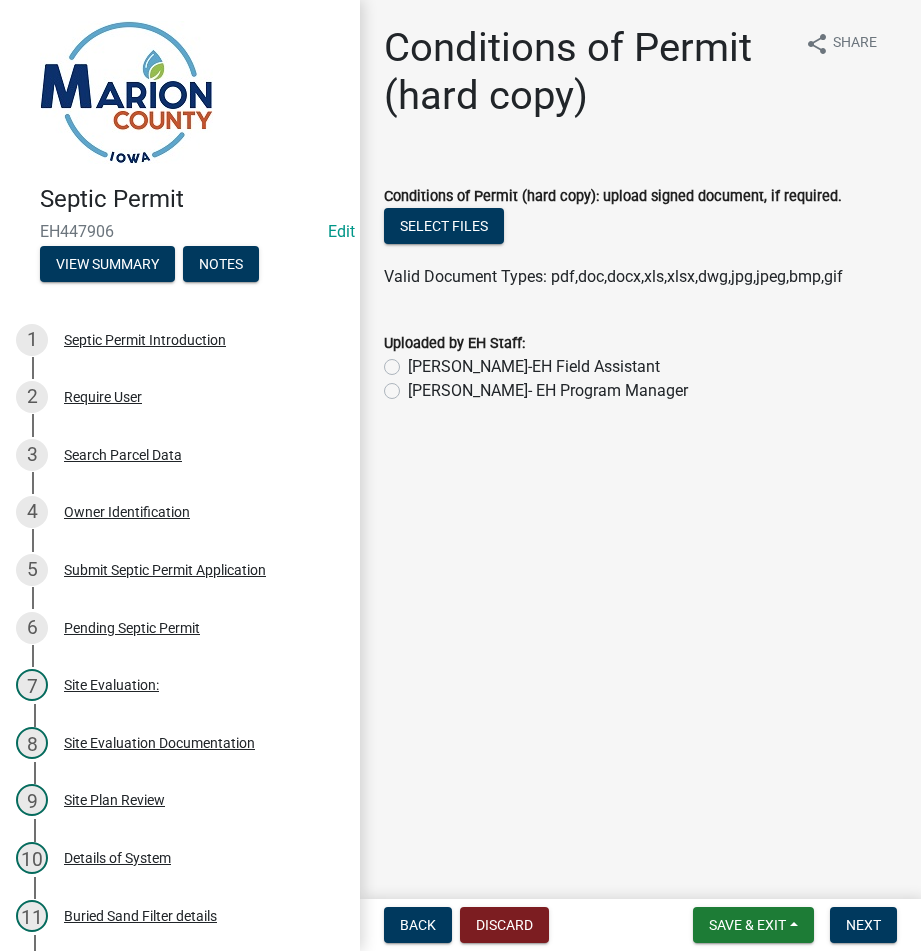 click on "[PERSON_NAME]-EH Field Assistant" 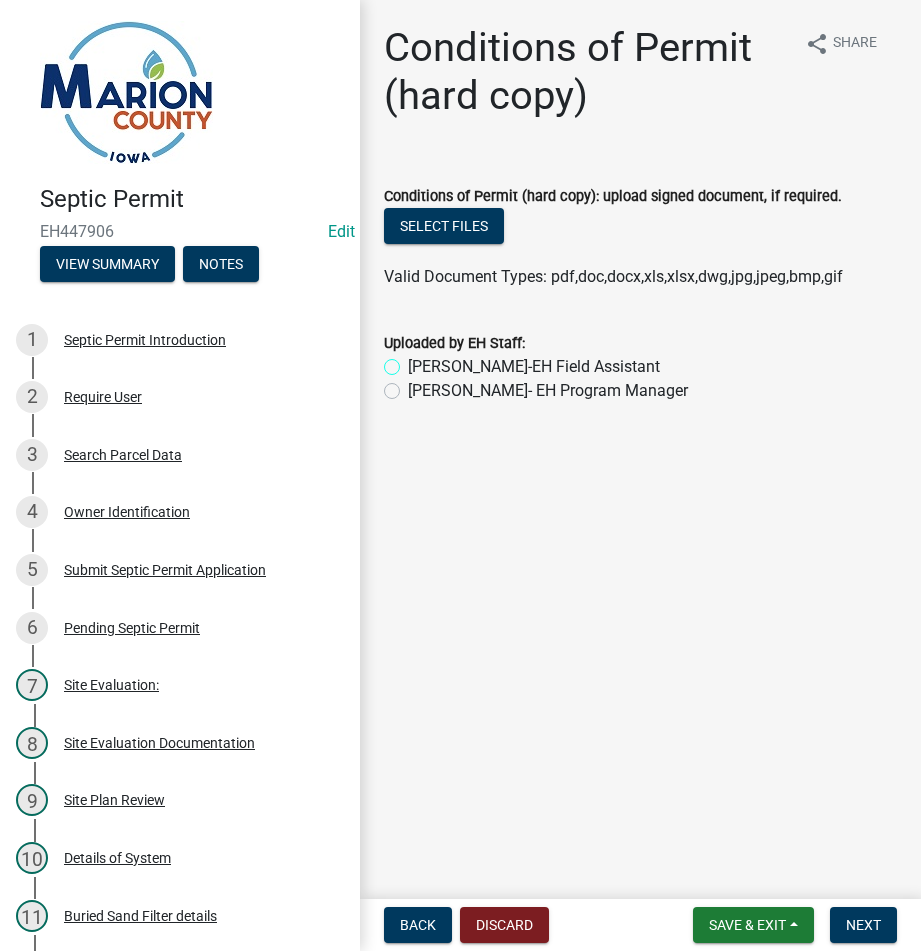 click on "[PERSON_NAME]-EH Field Assistant" at bounding box center [414, 361] 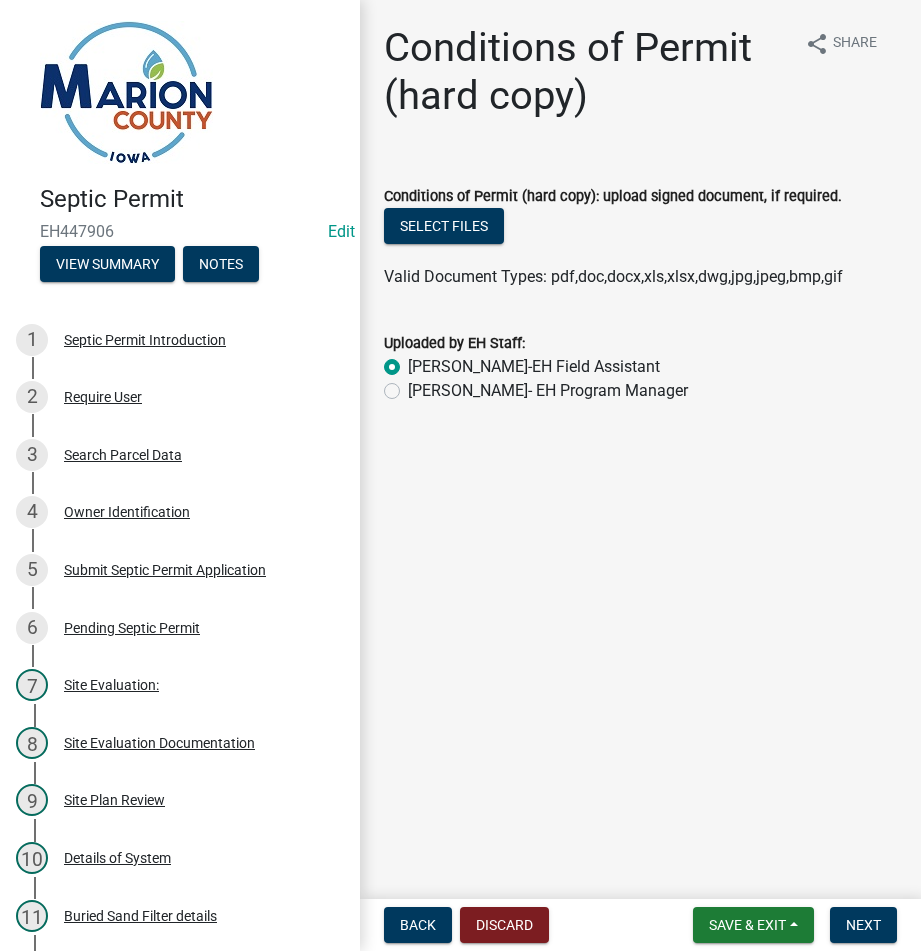 radio on "true" 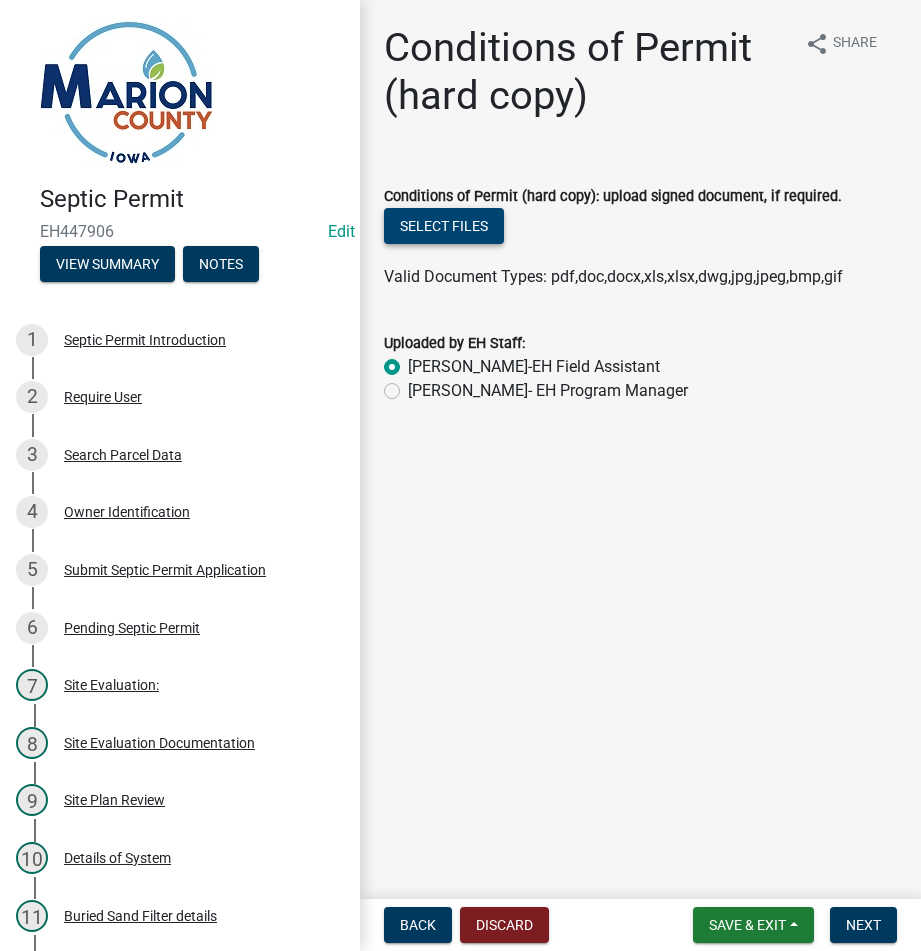 click on "Select files" 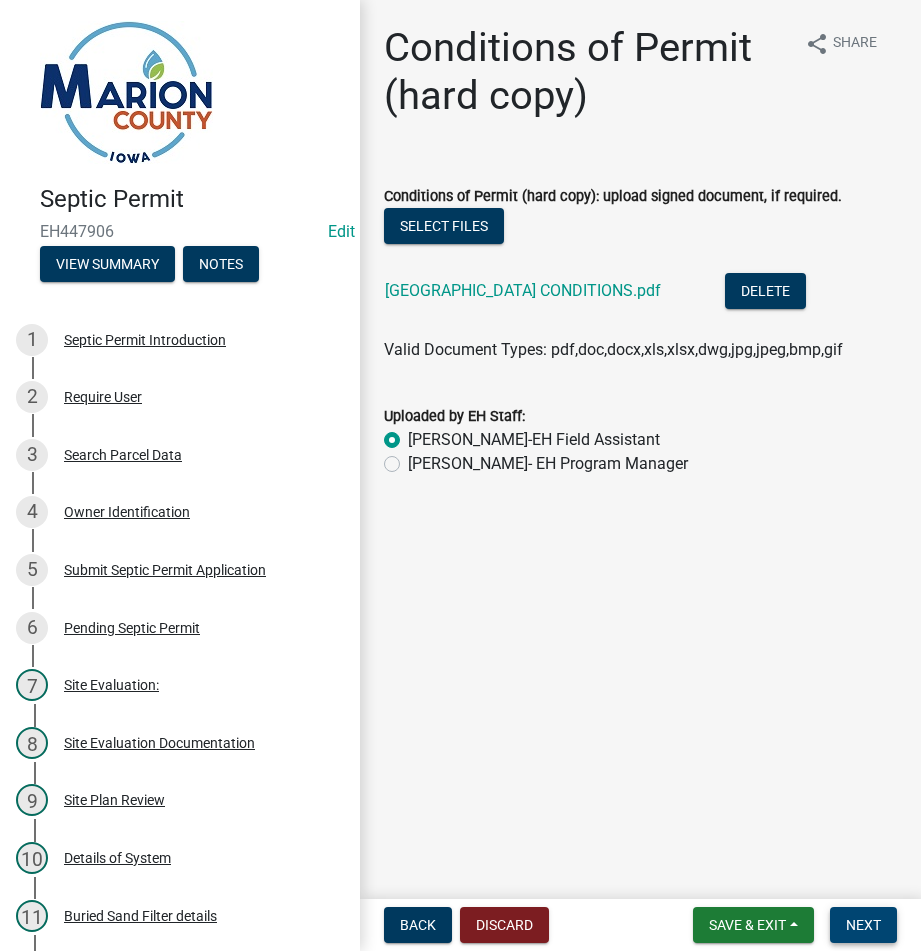 click on "Next" at bounding box center [863, 925] 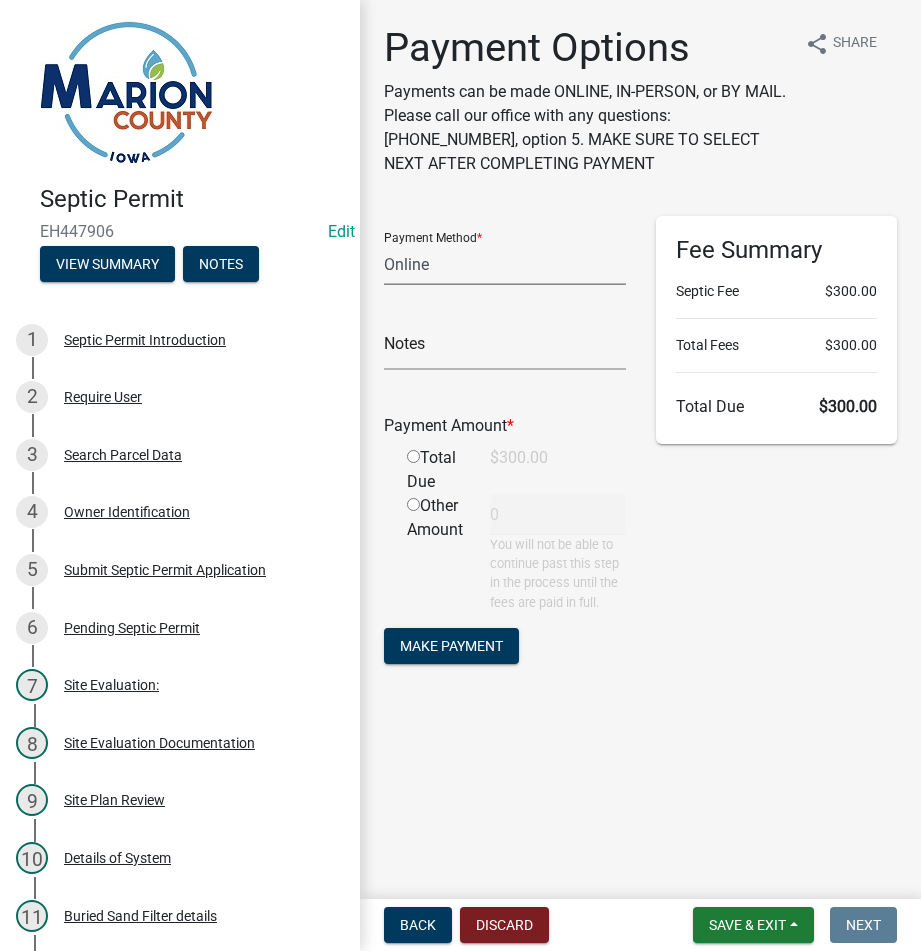 click on "Credit Card POS Check Cash Online" 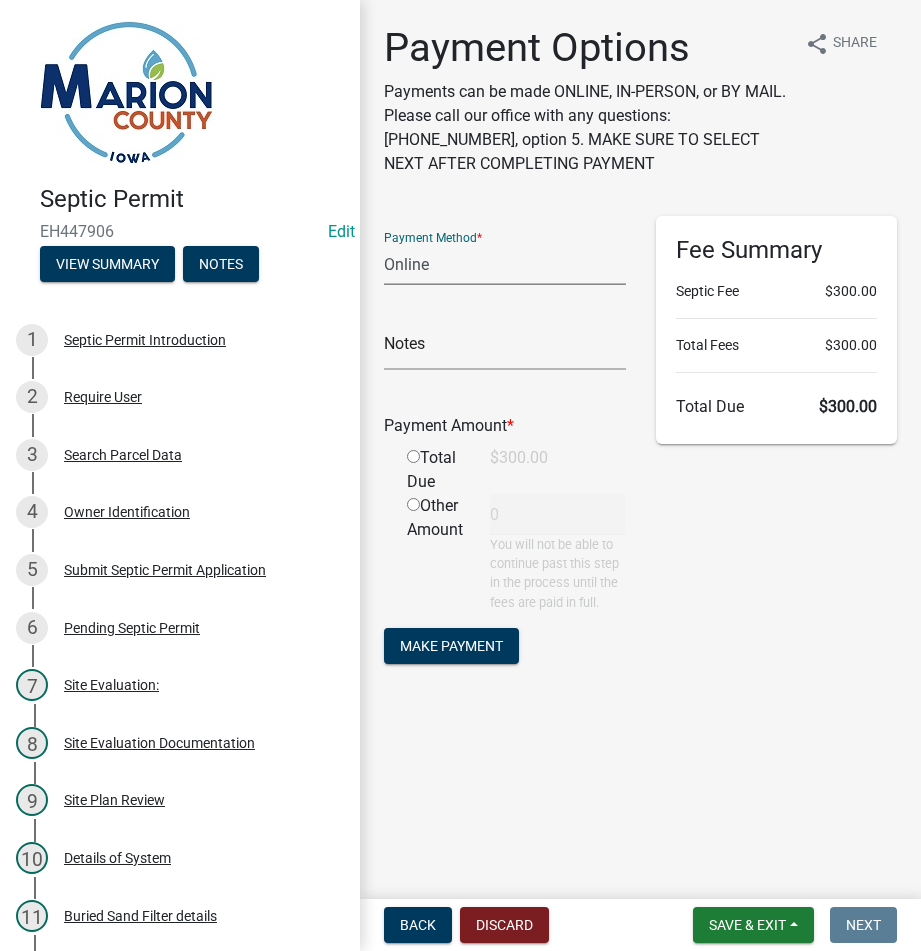 select on "1: 0" 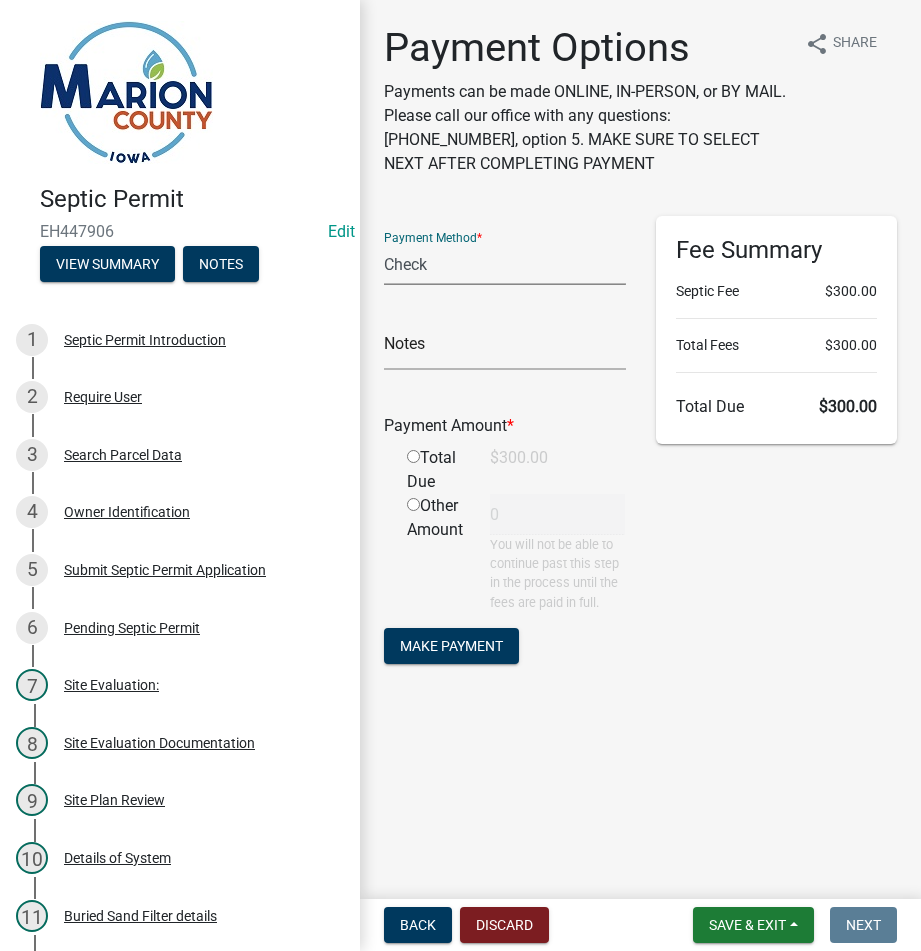 click on "Credit Card POS Check Cash Online" 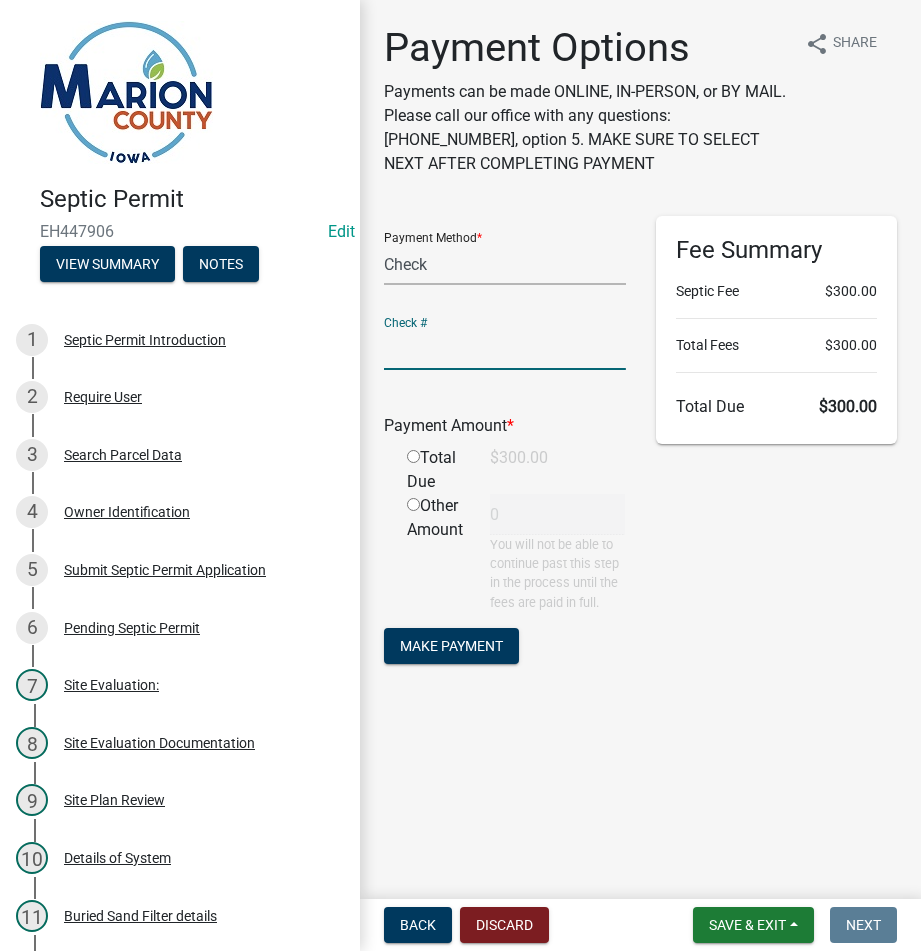 click 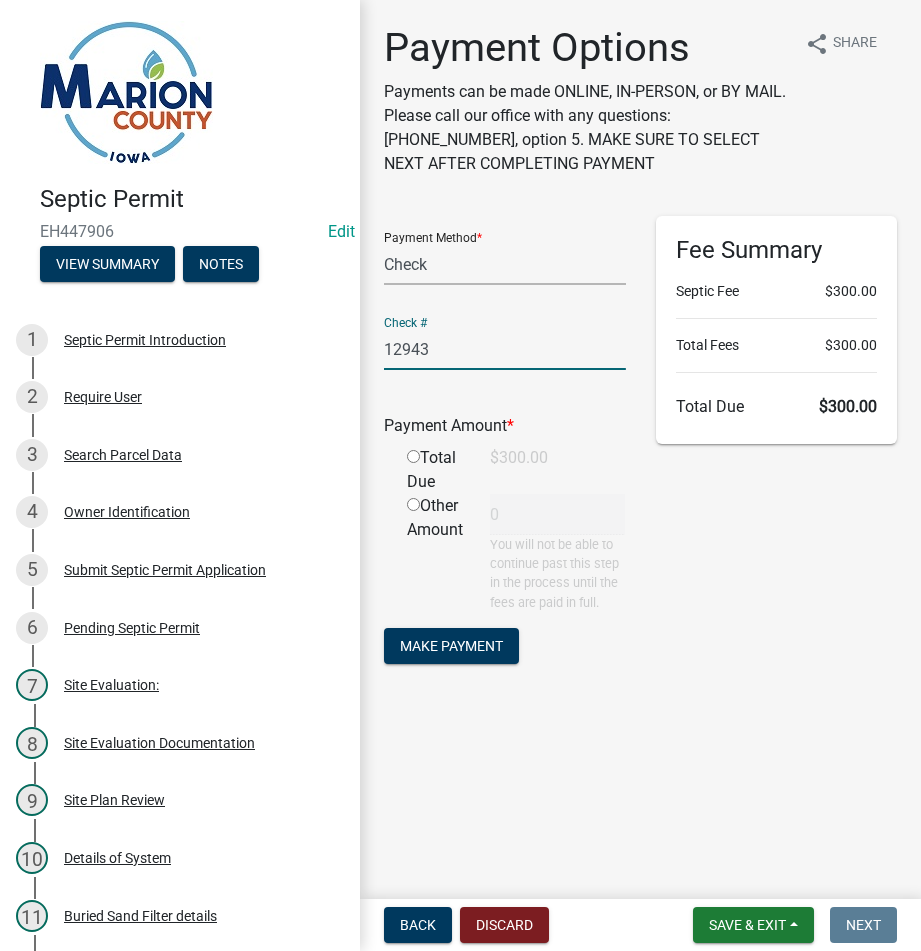 type on "12943" 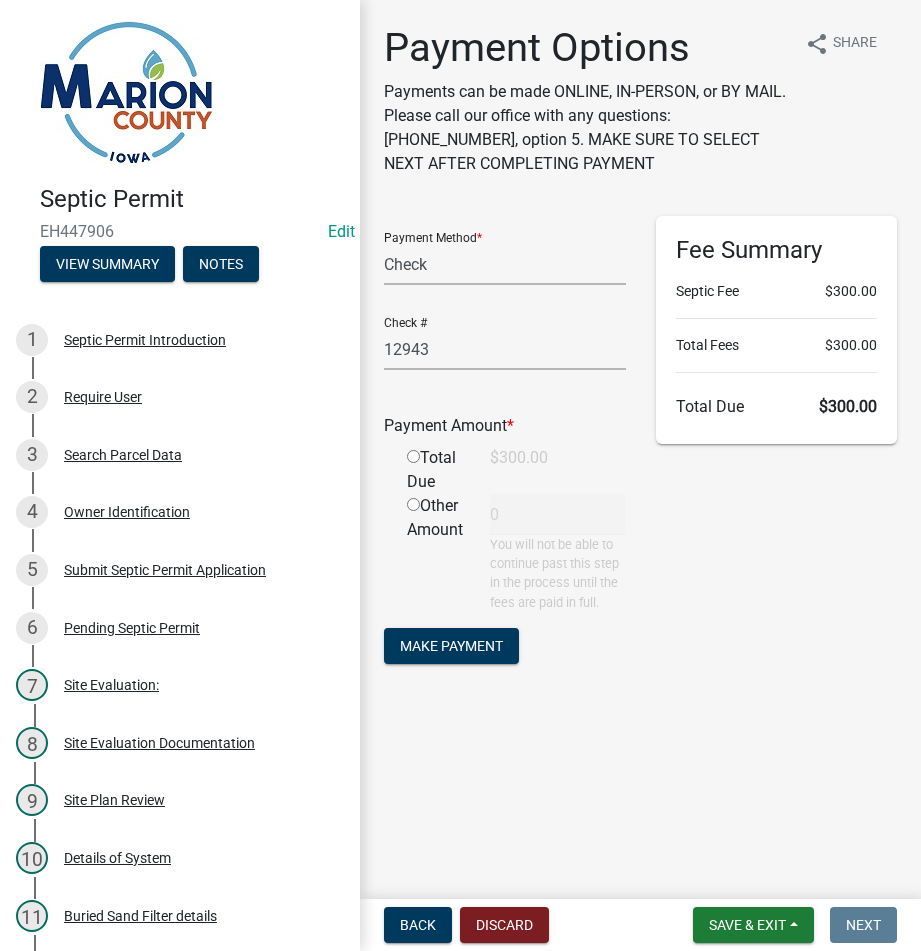 click 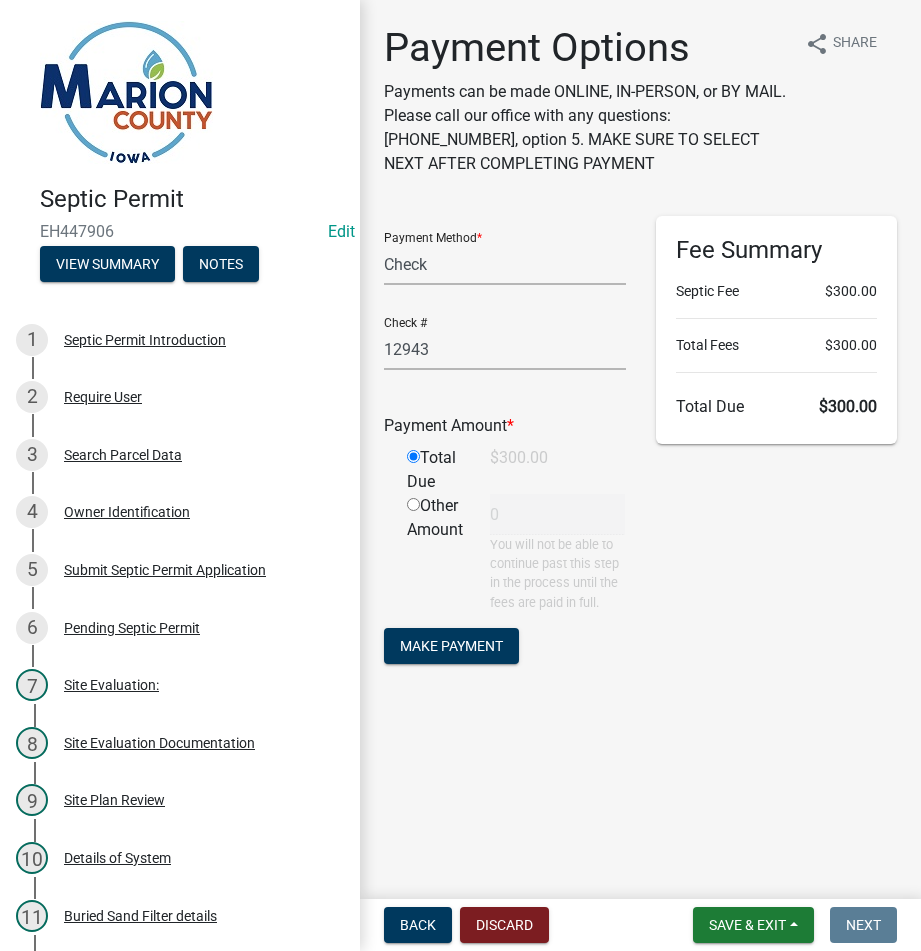 type on "300" 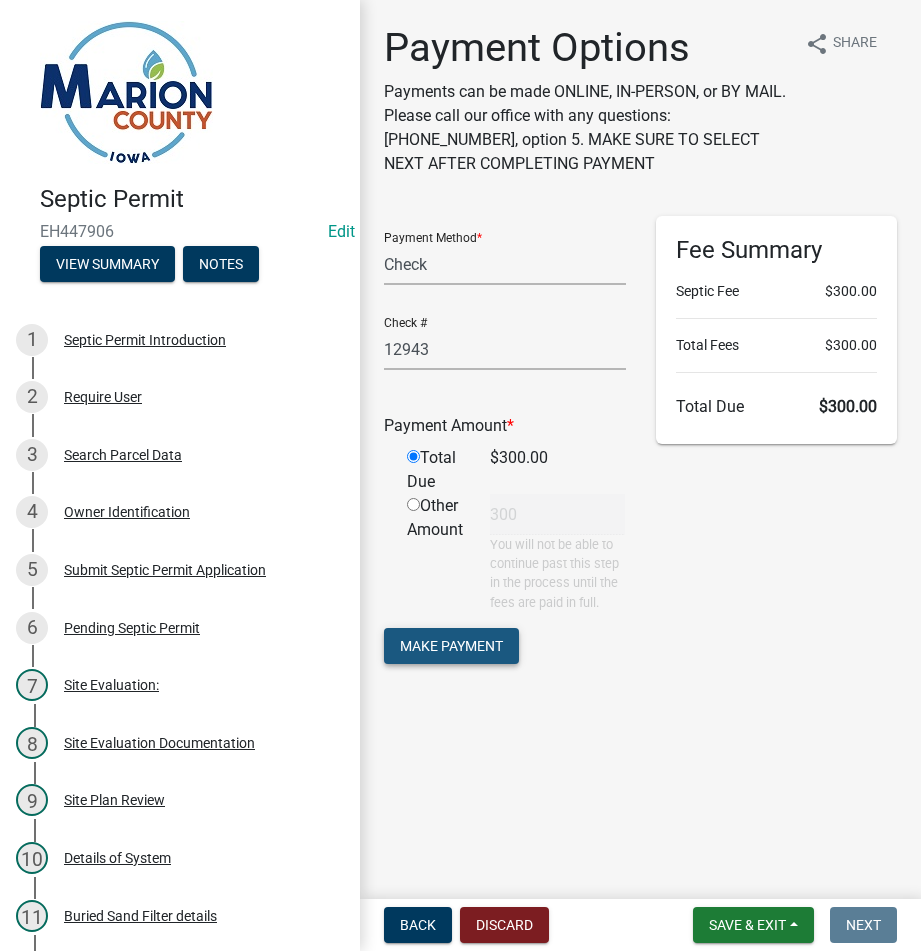 click on "Make Payment" 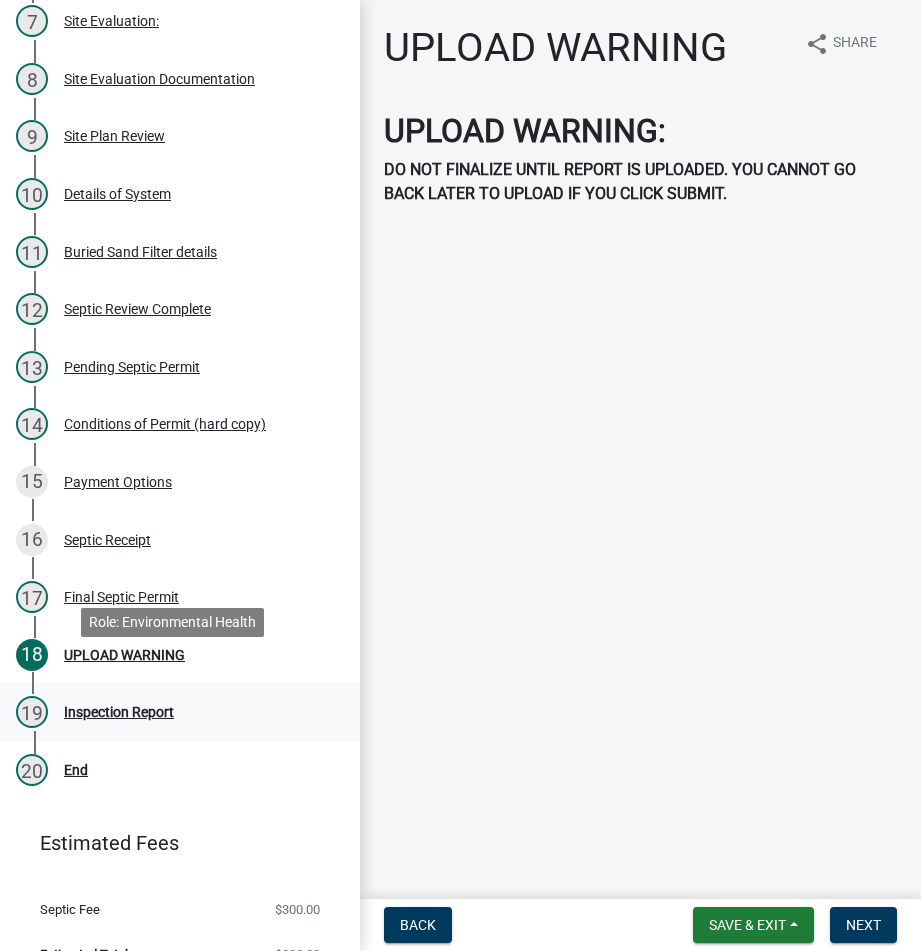 scroll, scrollTop: 698, scrollLeft: 0, axis: vertical 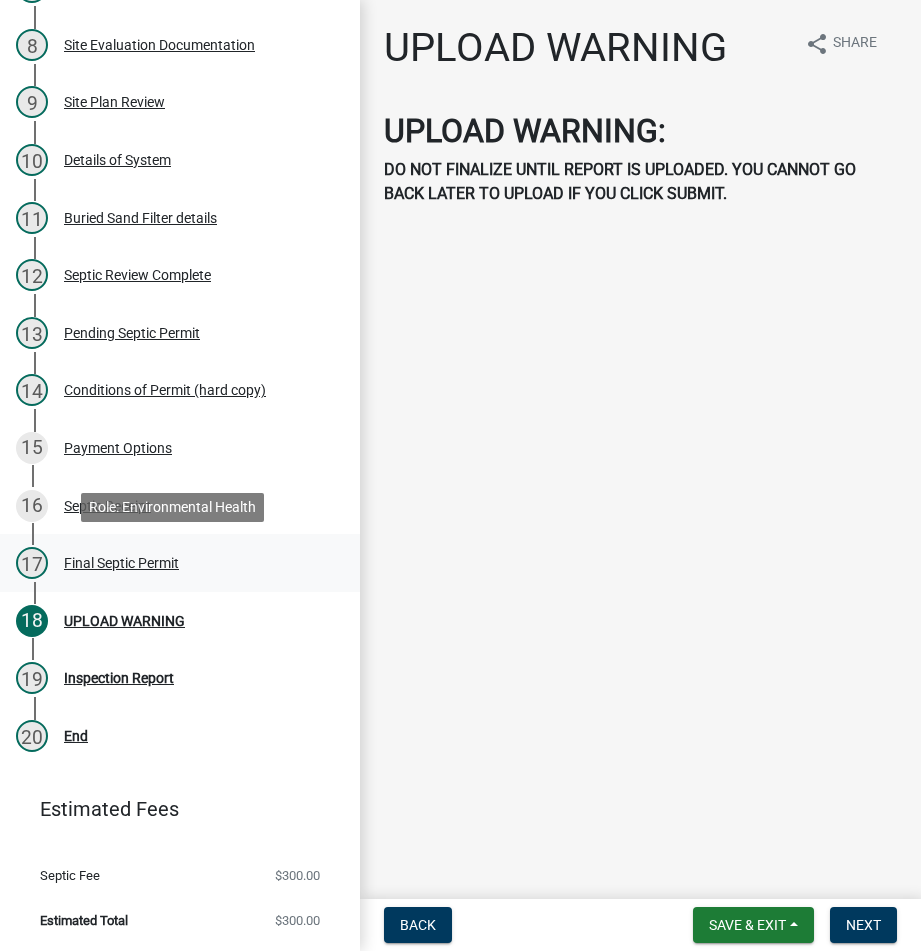 click on "Final Septic Permit" at bounding box center (121, 563) 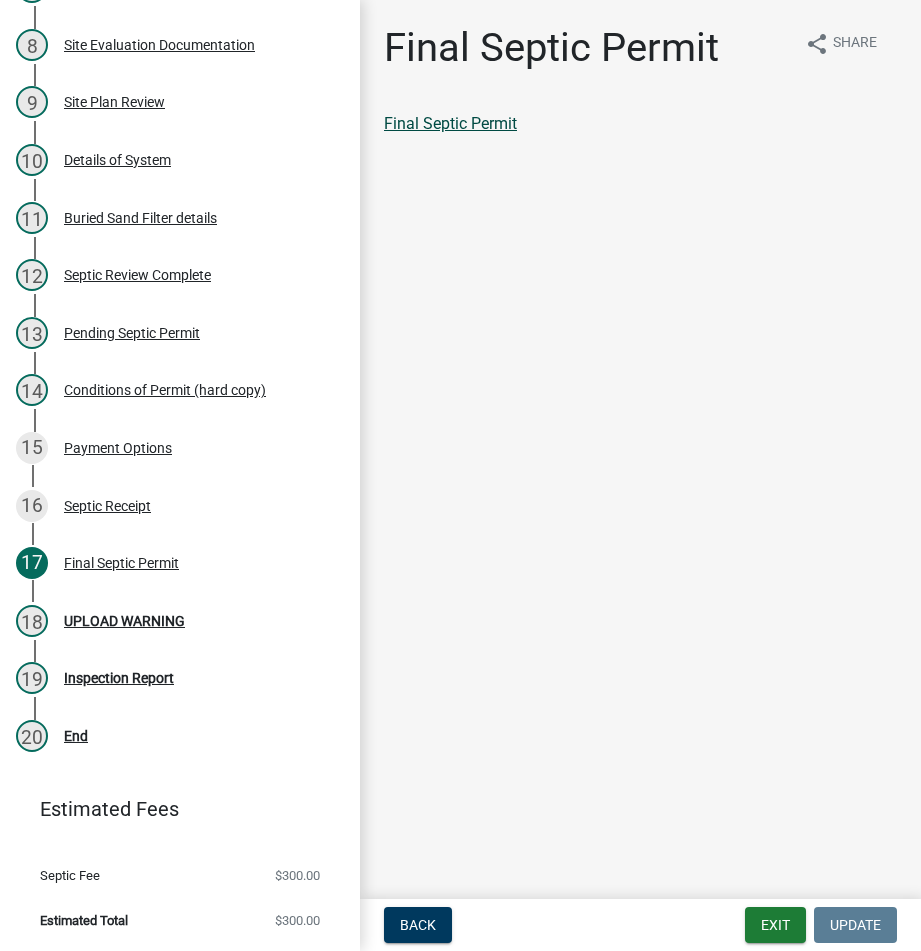 click on "Final Septic Permit" 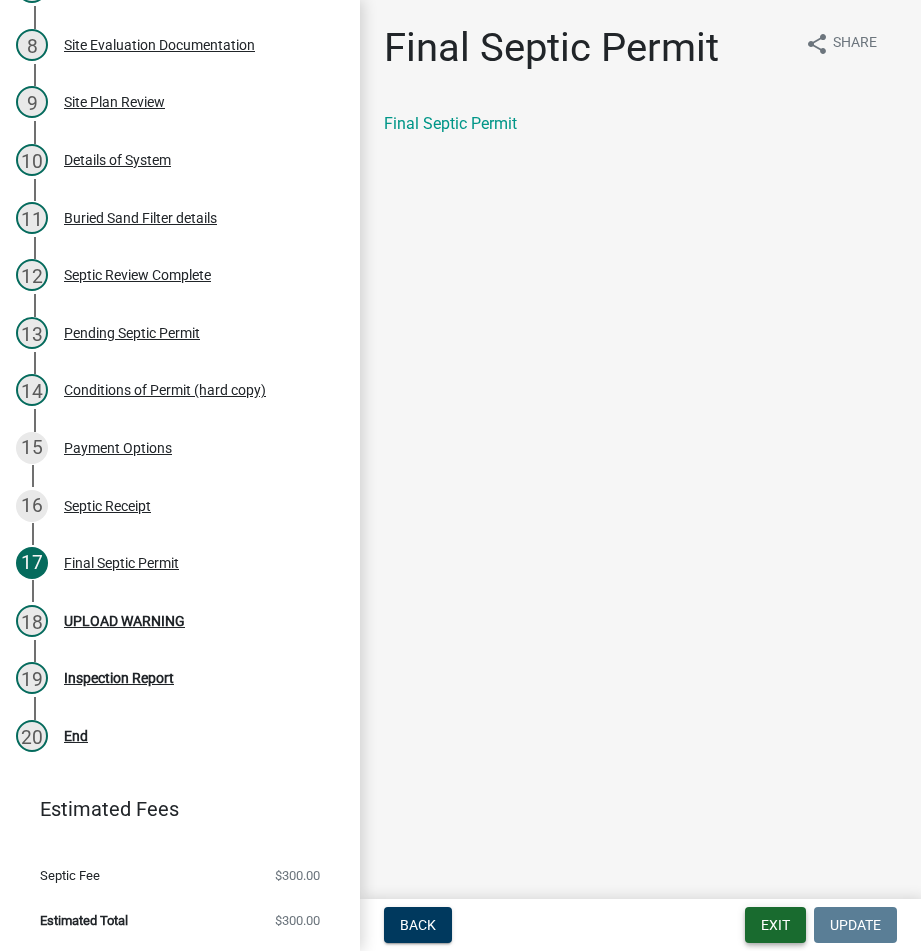 click on "Exit" at bounding box center (775, 925) 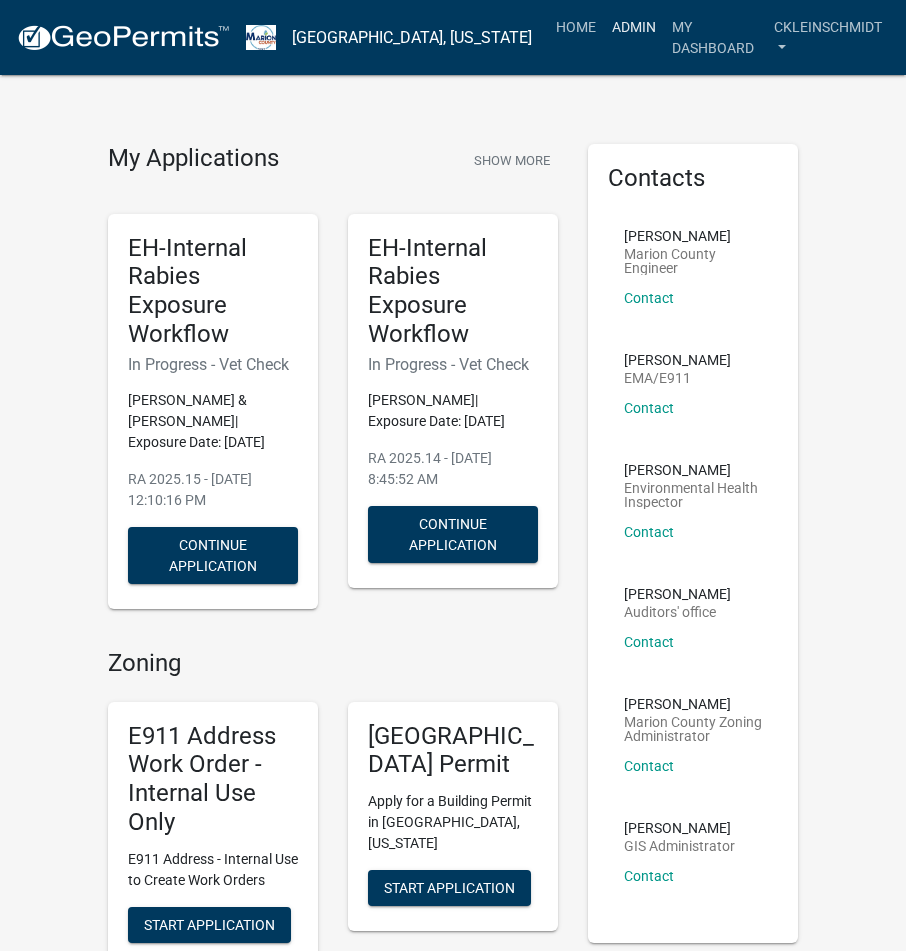 click on "Admin" at bounding box center [634, 27] 